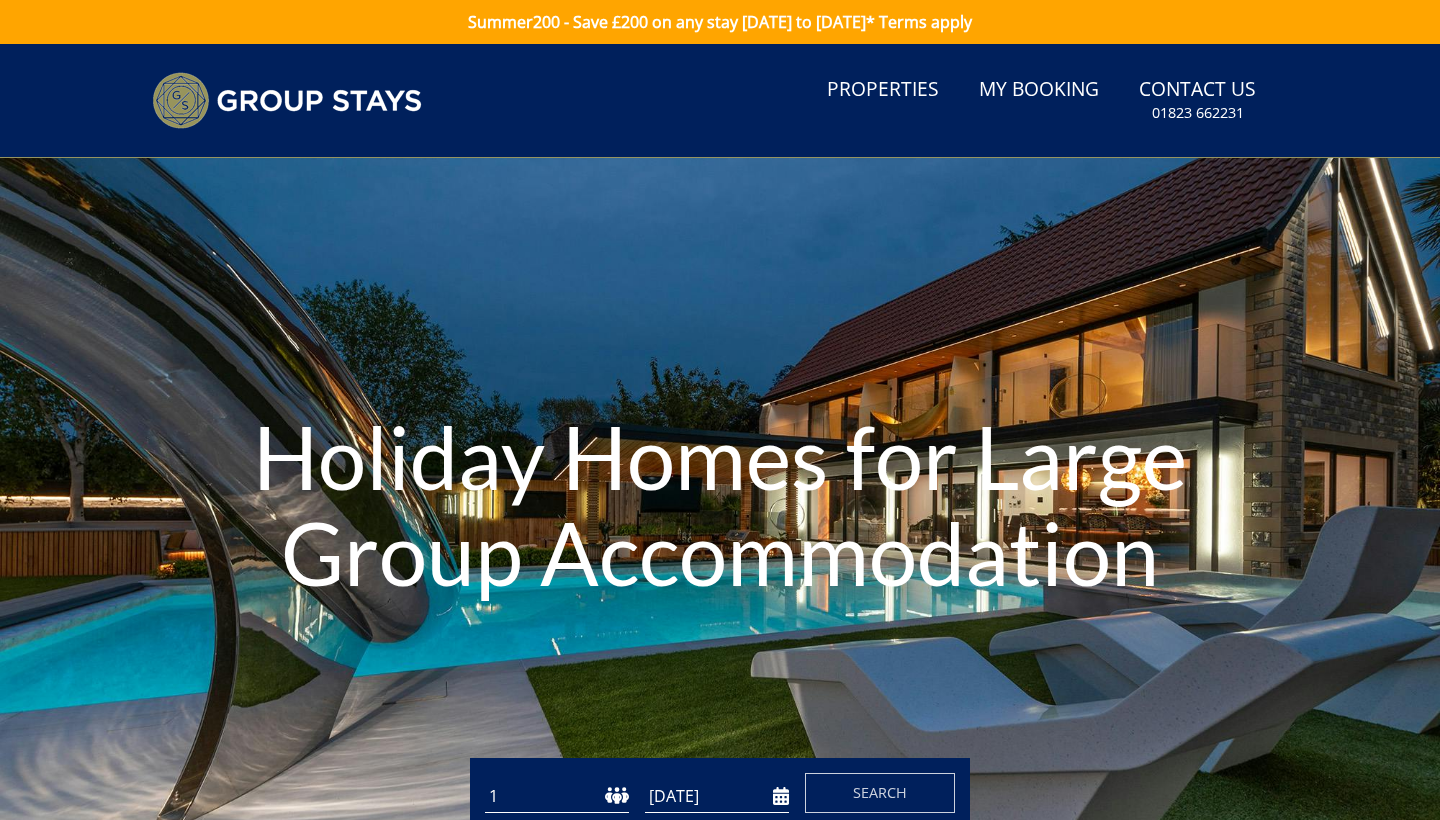 scroll, scrollTop: 0, scrollLeft: 0, axis: both 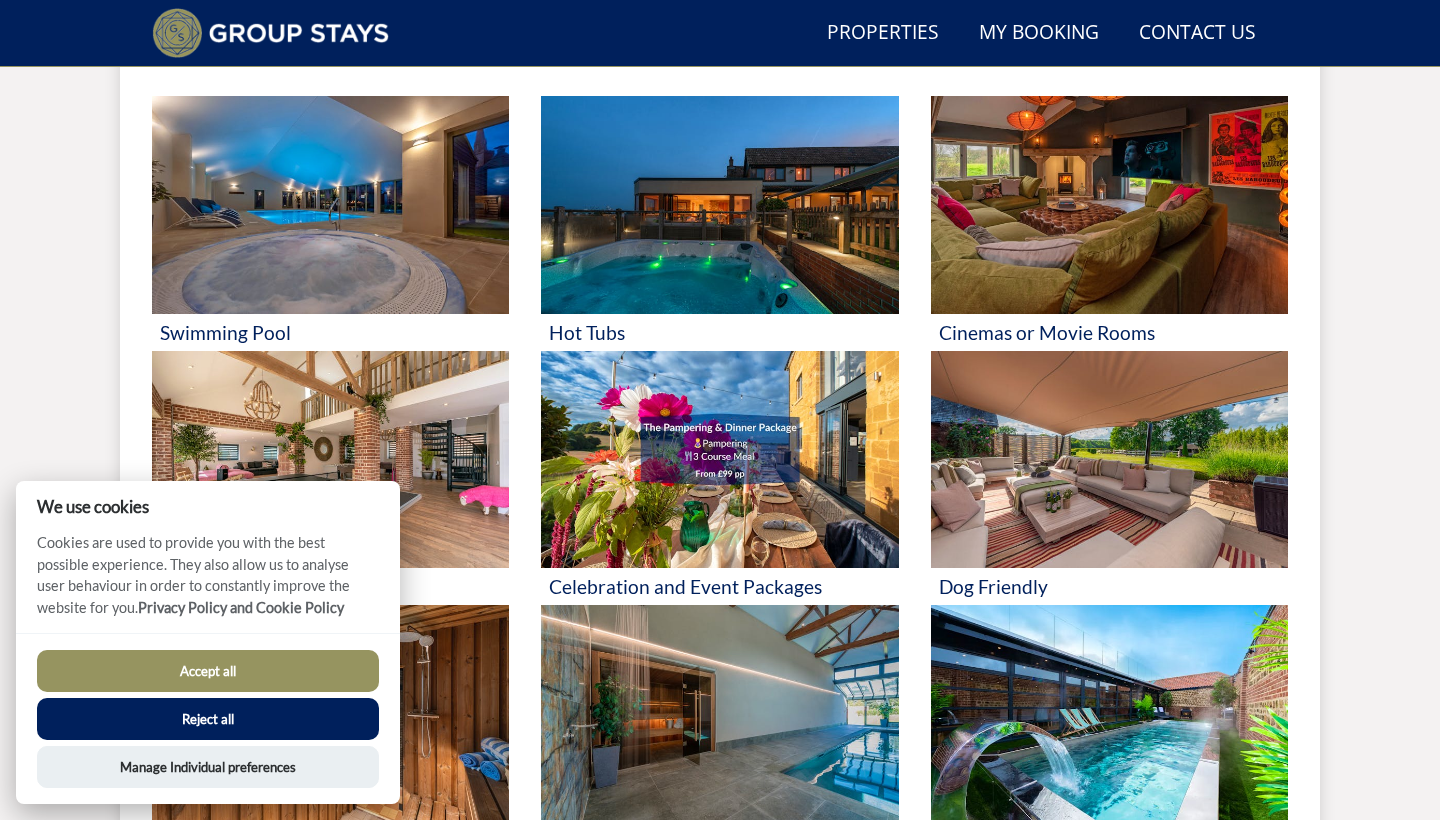 click on "Accept all" at bounding box center (208, 671) 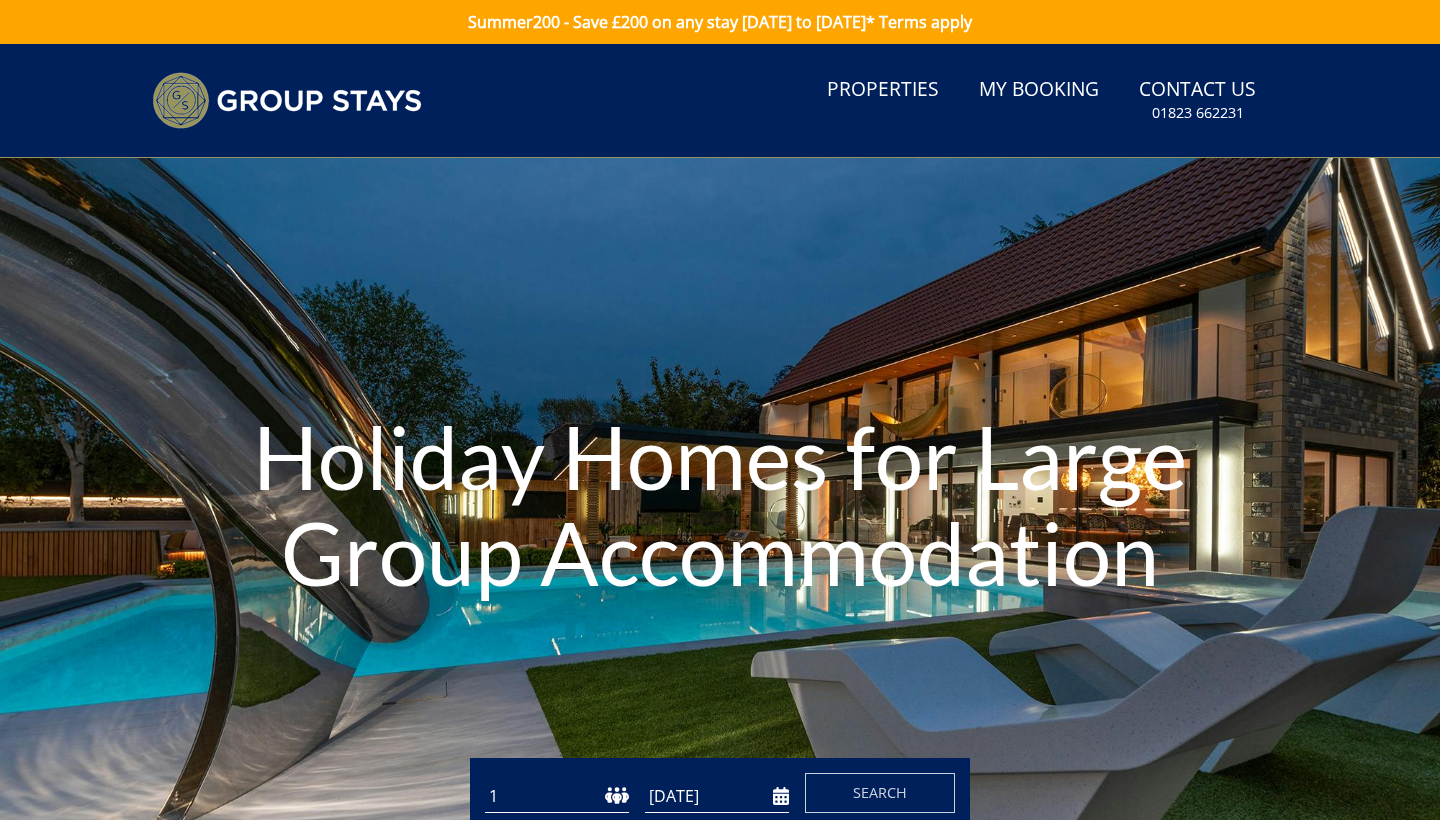 scroll, scrollTop: 0, scrollLeft: 0, axis: both 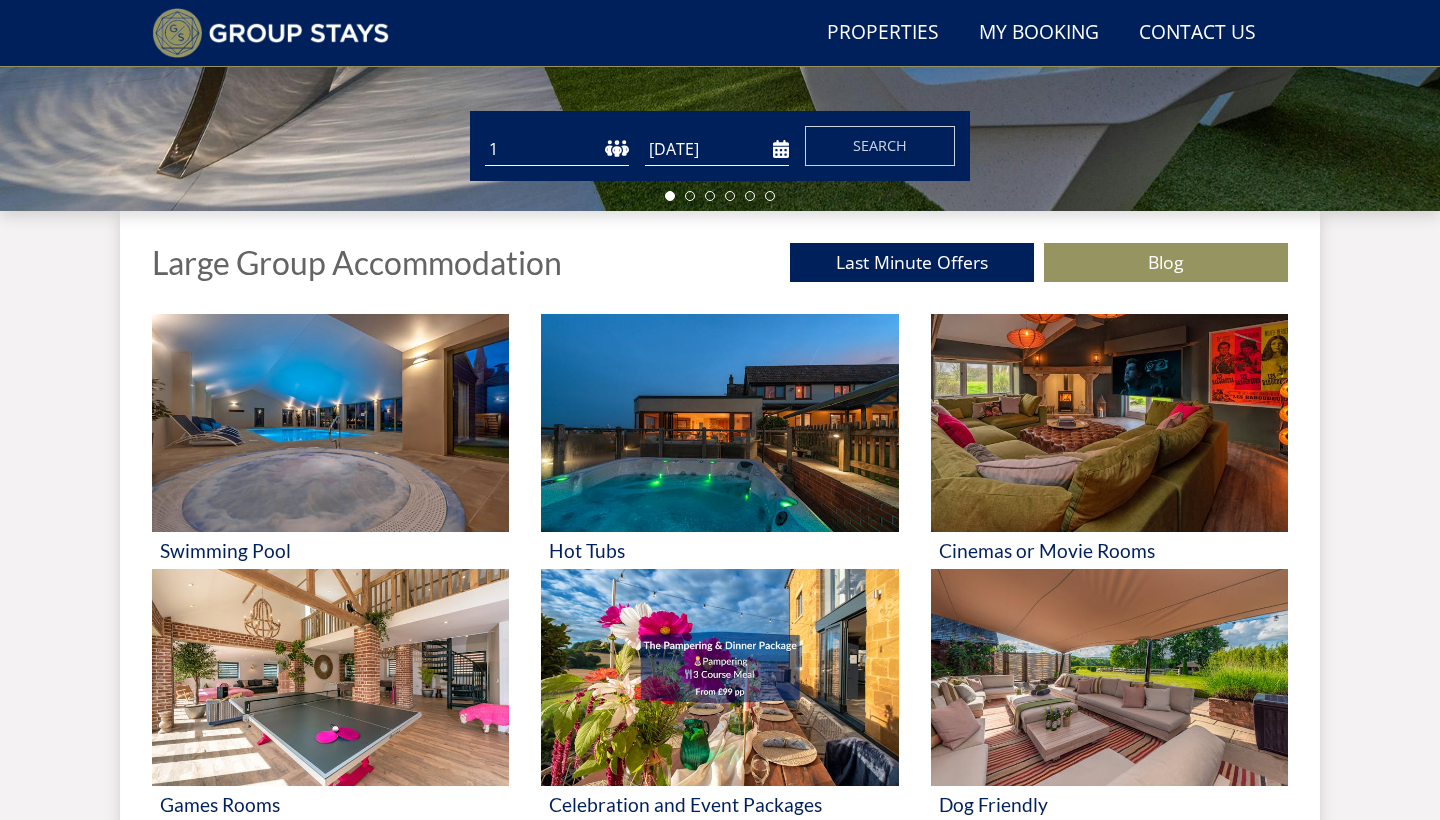 select on "12" 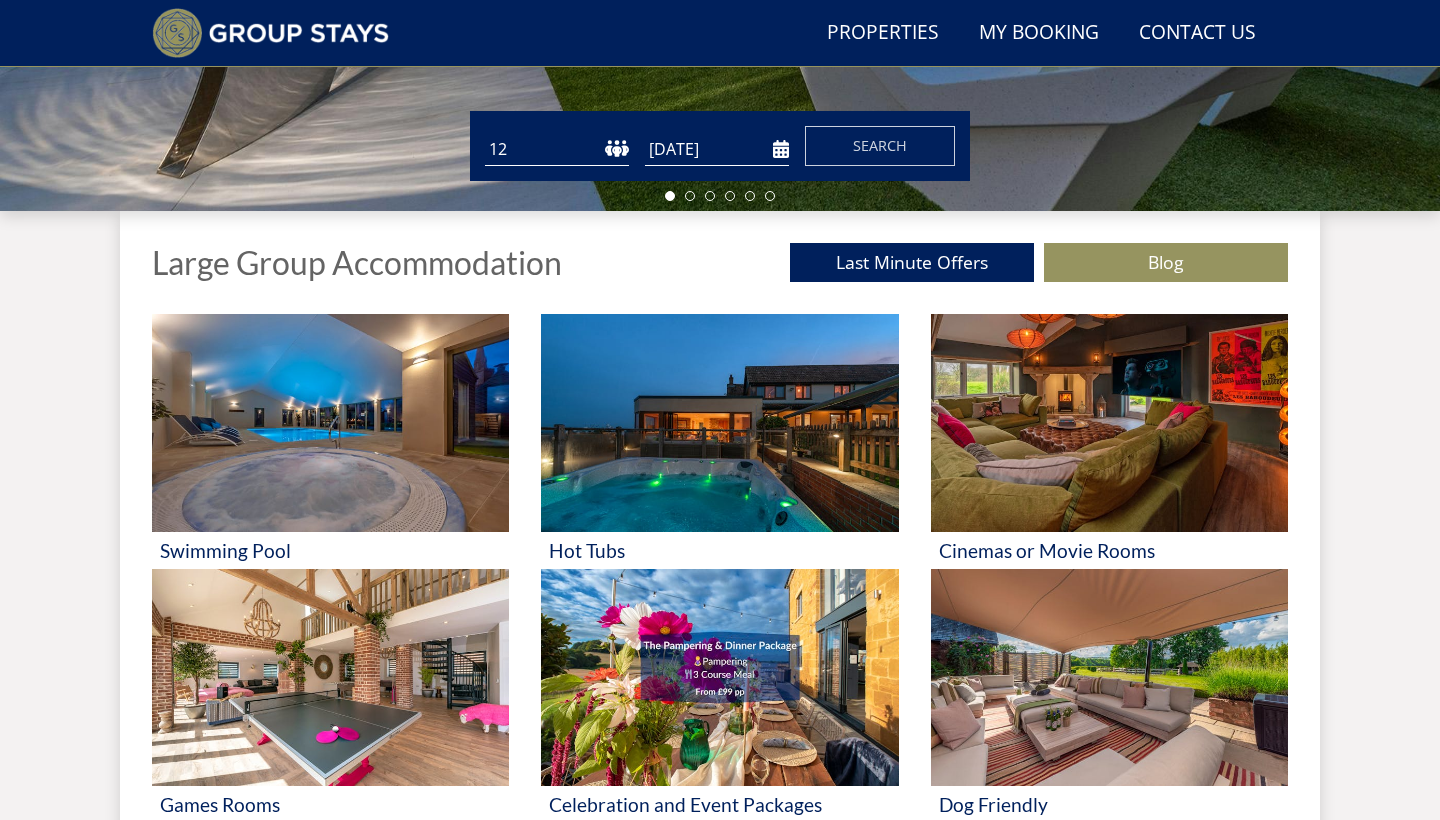 click on "[DATE]" at bounding box center [717, 149] 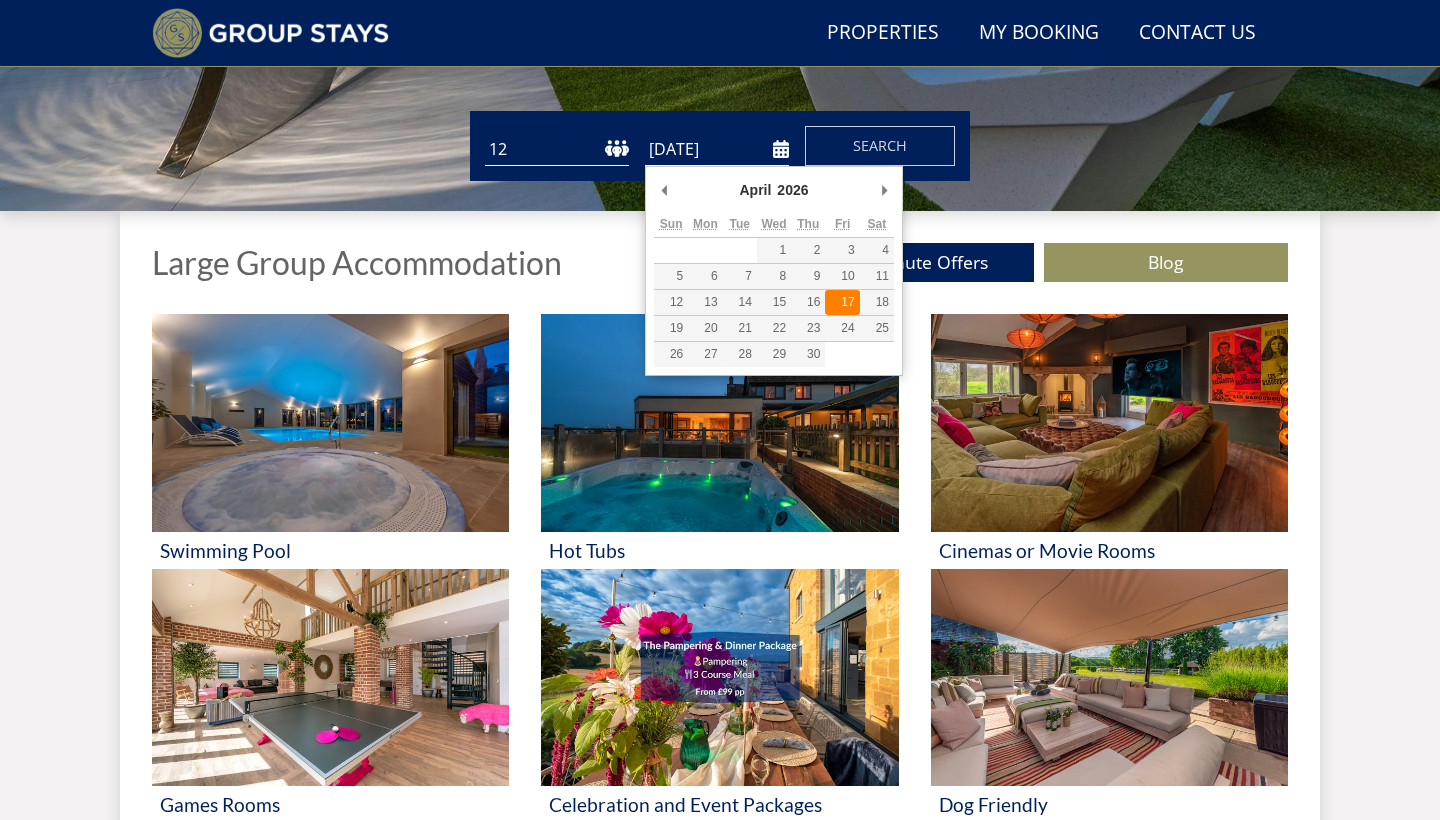 type on "[DATE]" 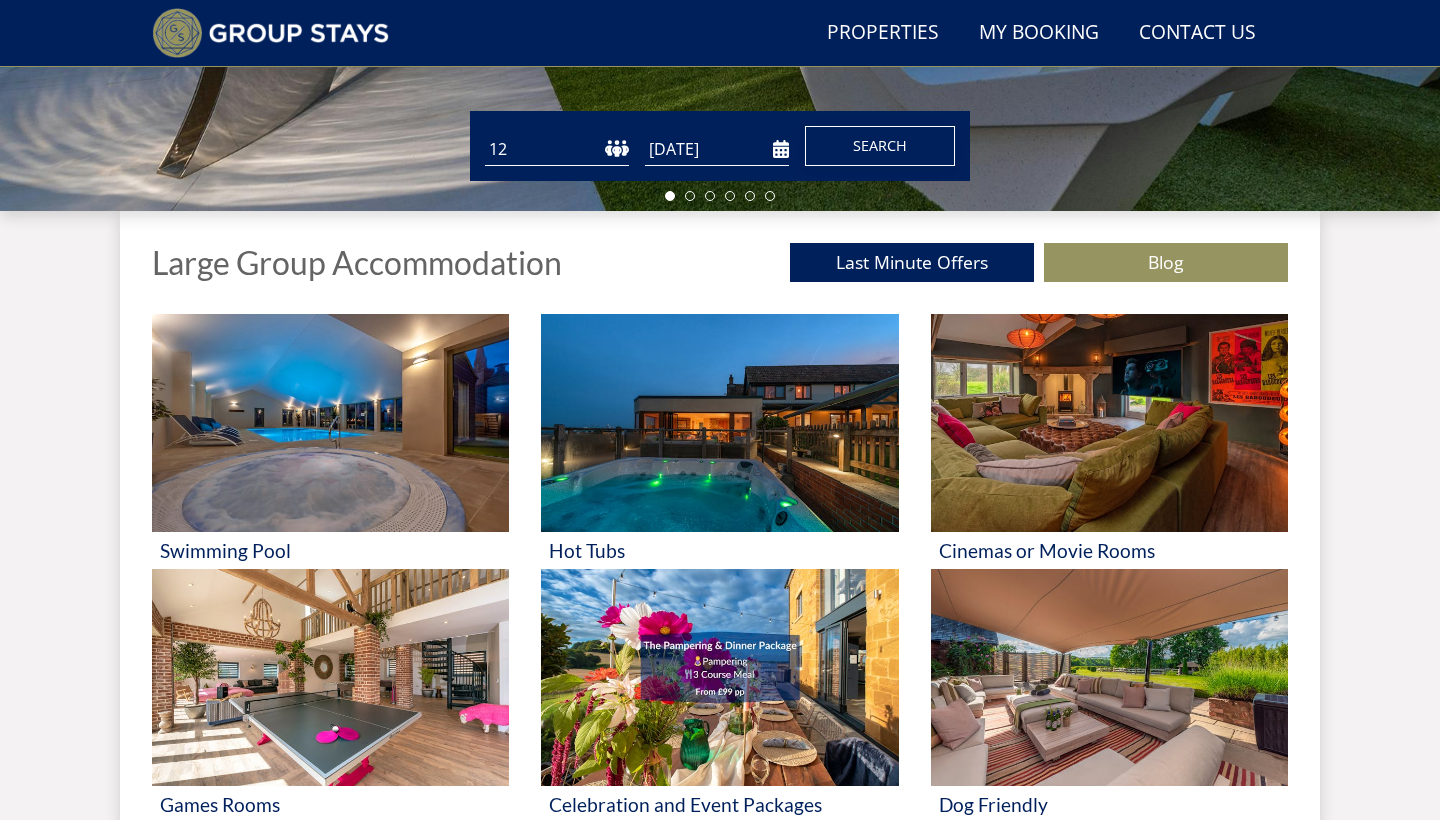 click on "Search" at bounding box center (880, 145) 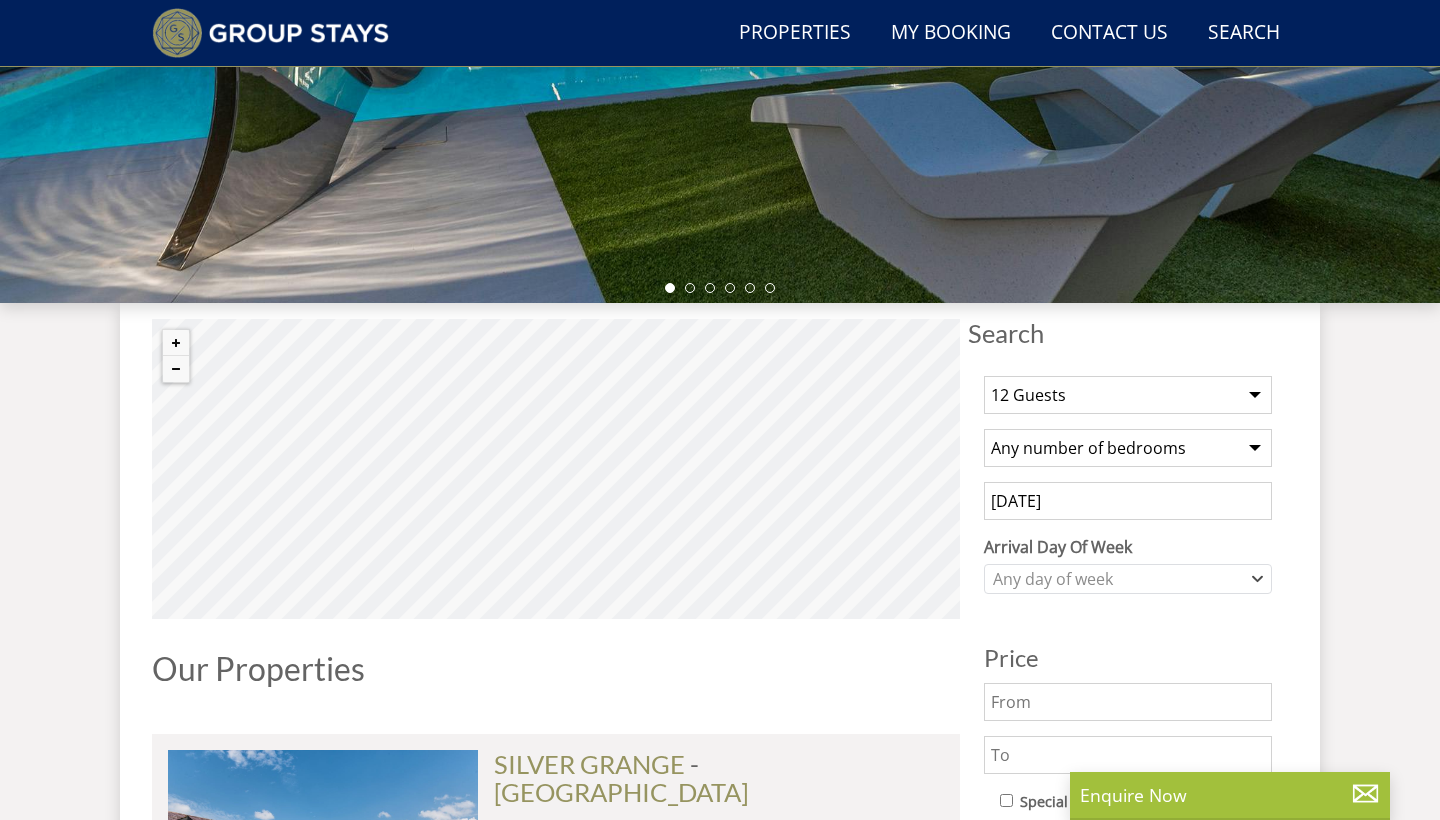 scroll, scrollTop: 527, scrollLeft: 0, axis: vertical 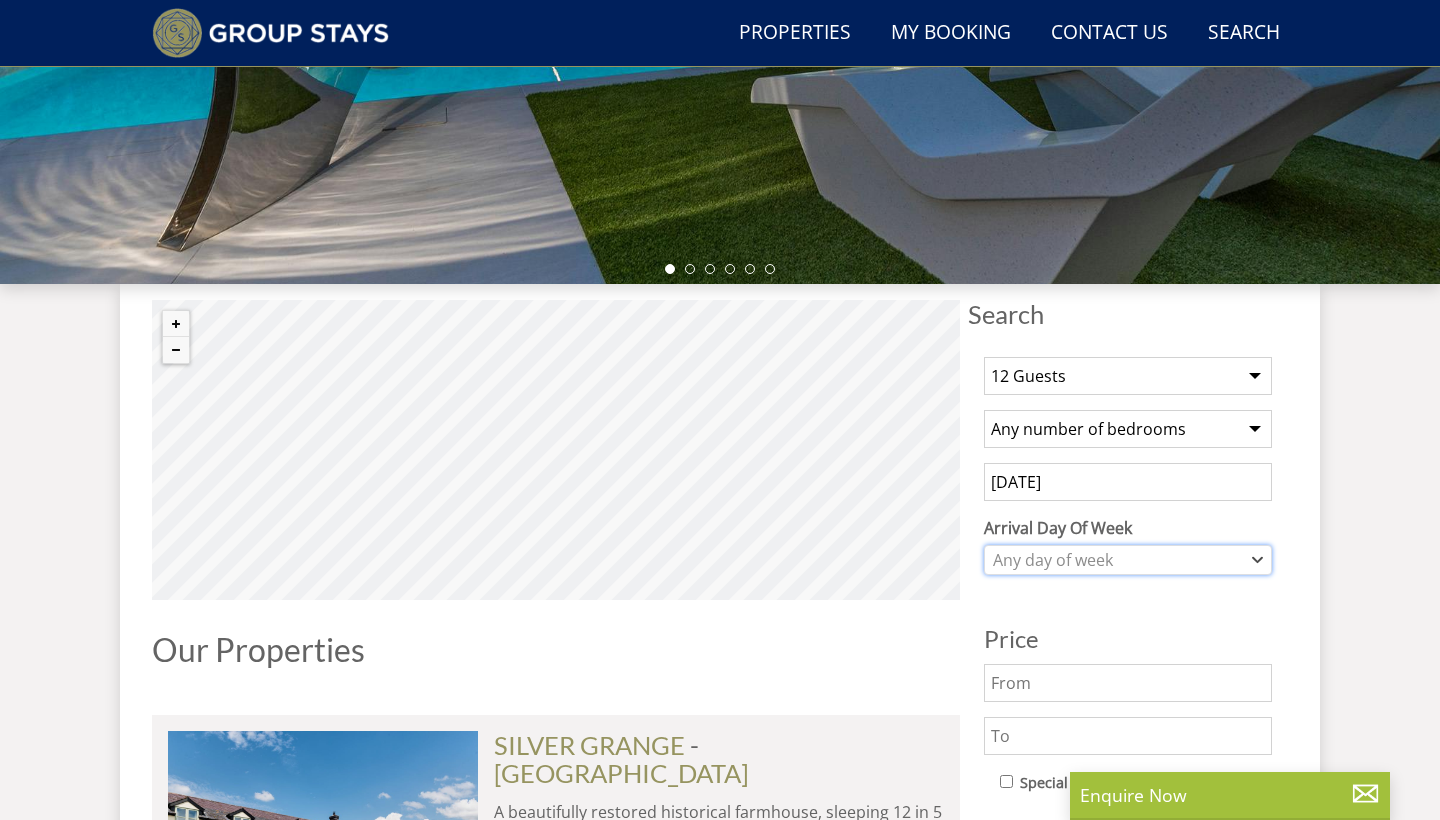 click on "Any day of week" at bounding box center (1117, 560) 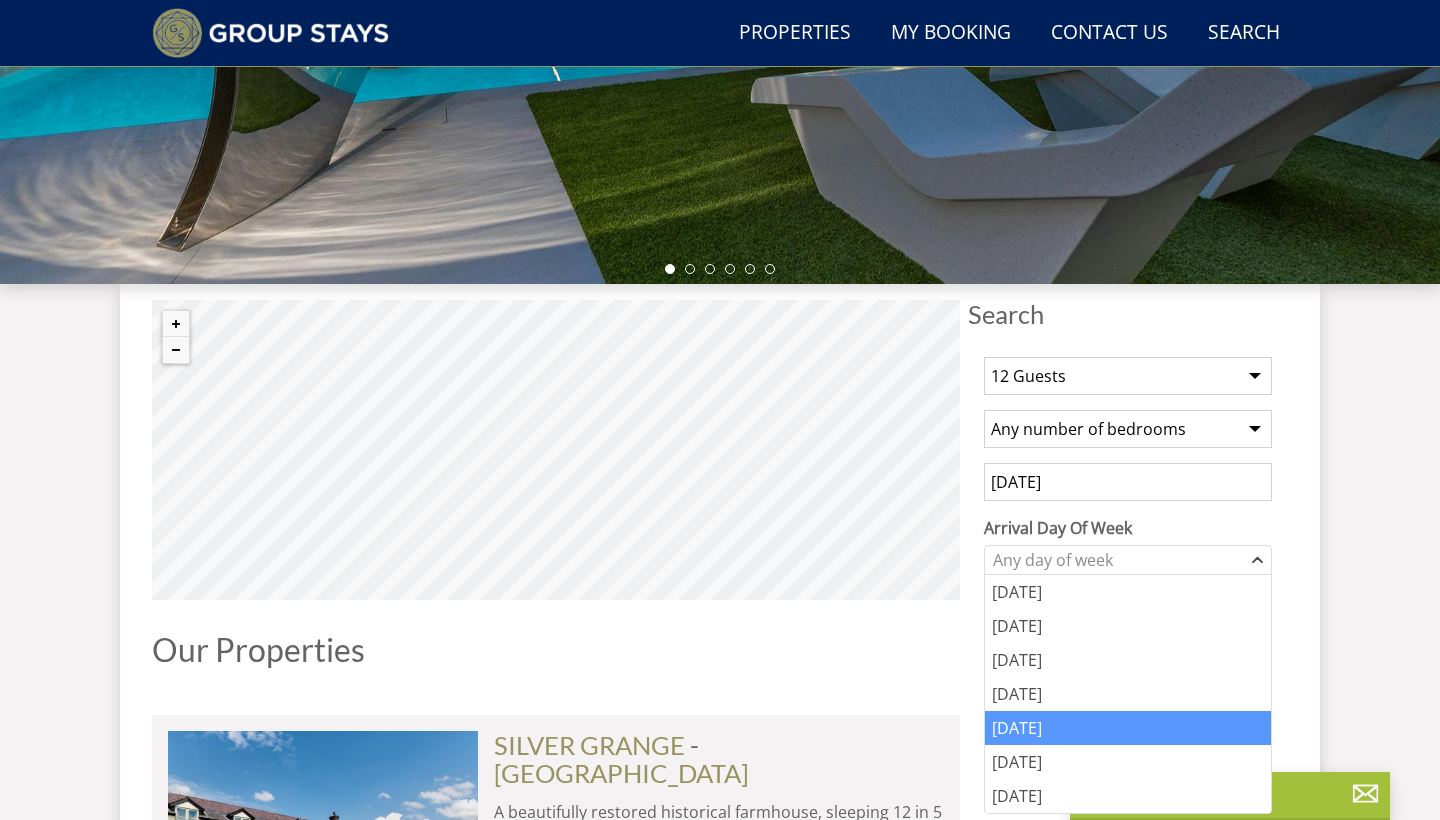 click on "[DATE]" at bounding box center [1128, 728] 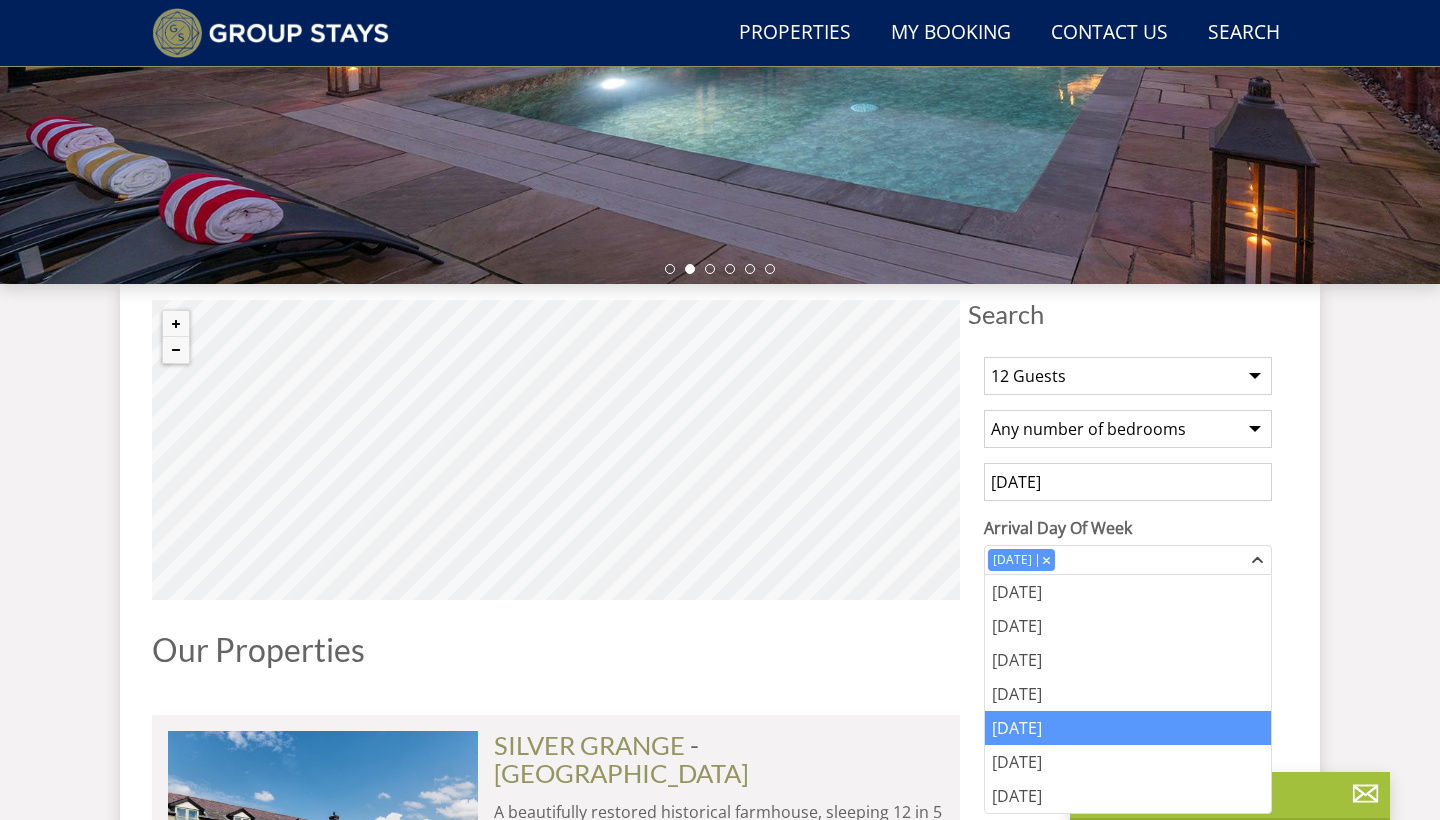 select on "7" 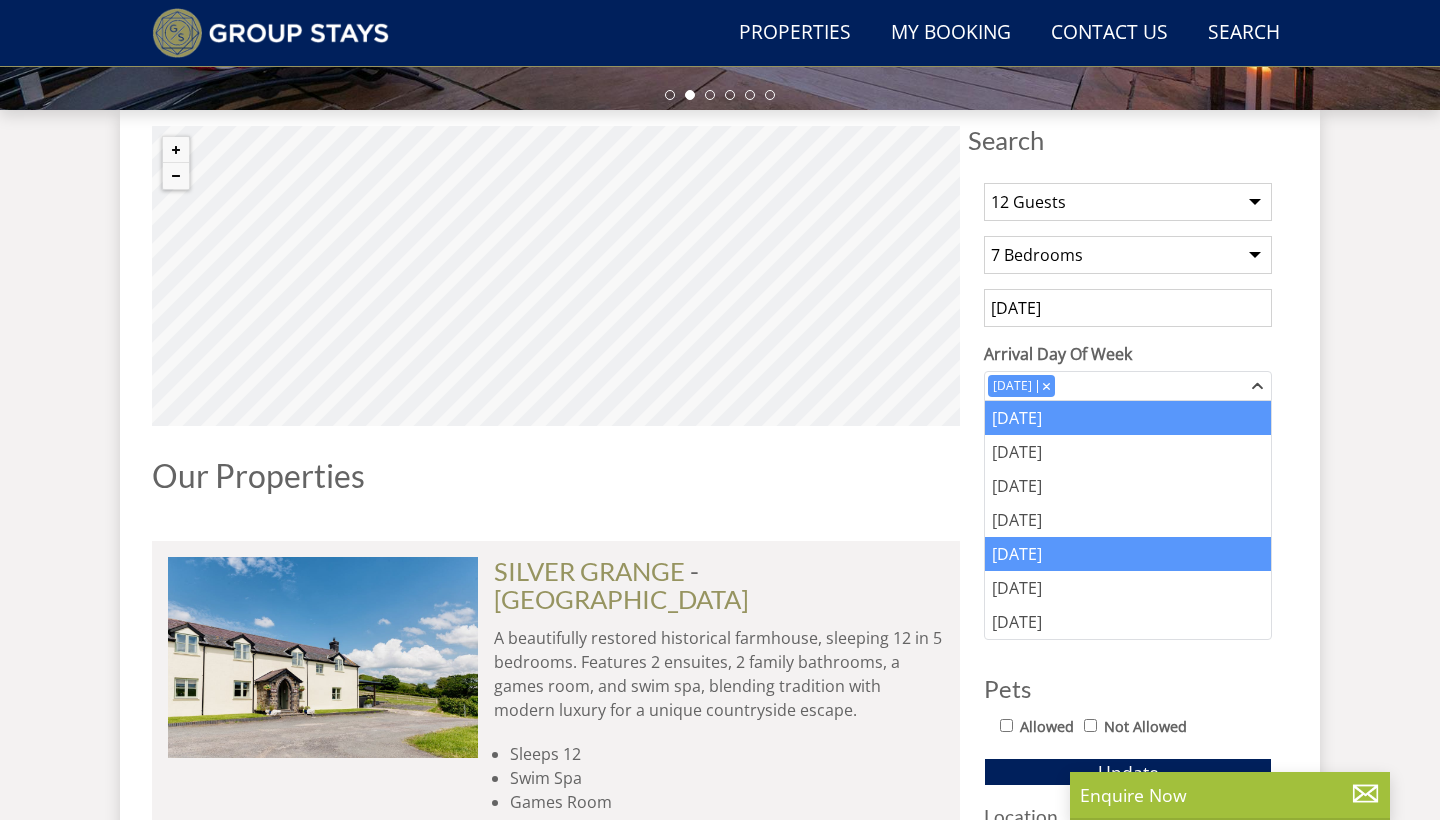 scroll, scrollTop: 831, scrollLeft: 0, axis: vertical 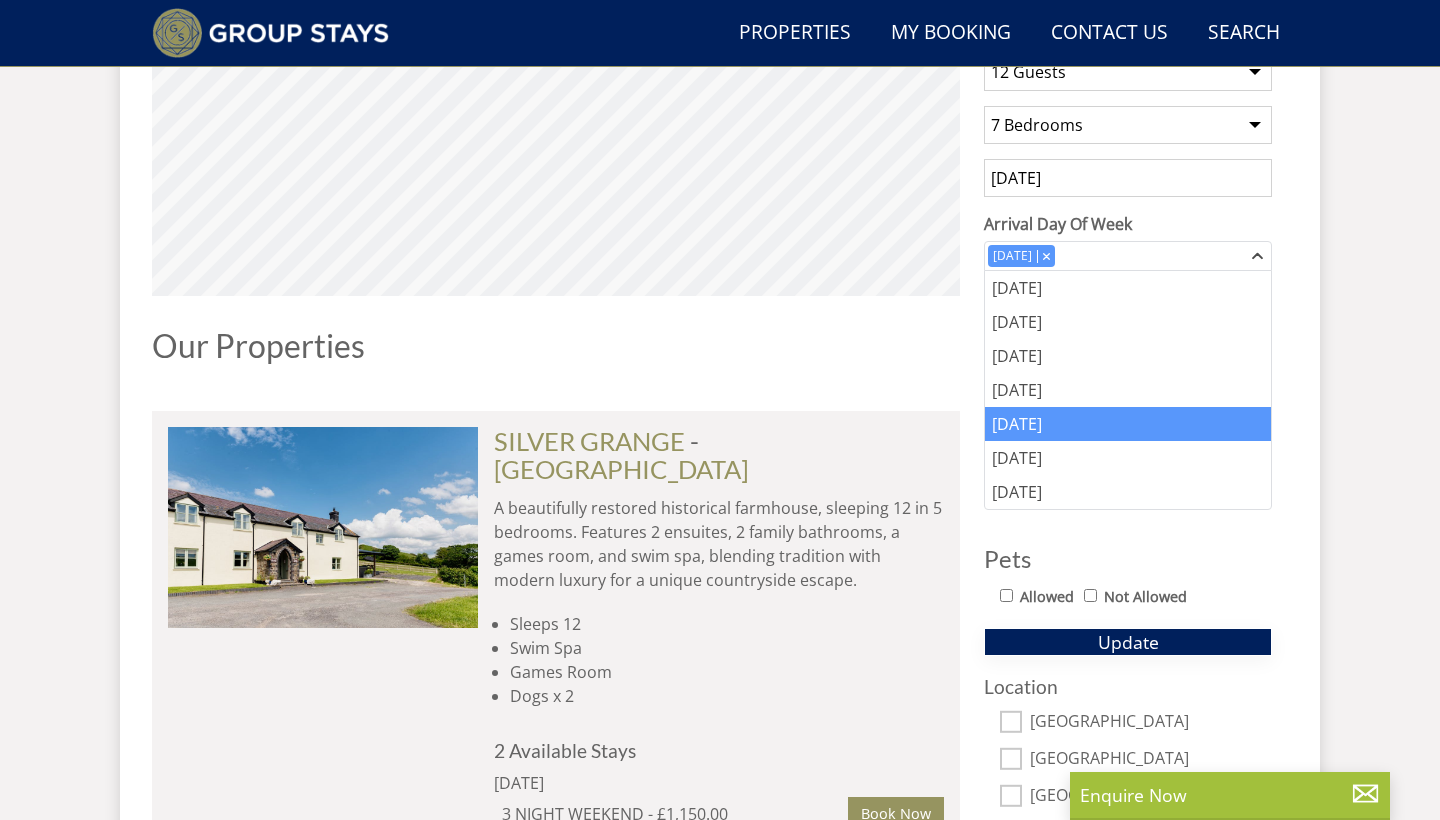 click on "Update" at bounding box center (1128, 642) 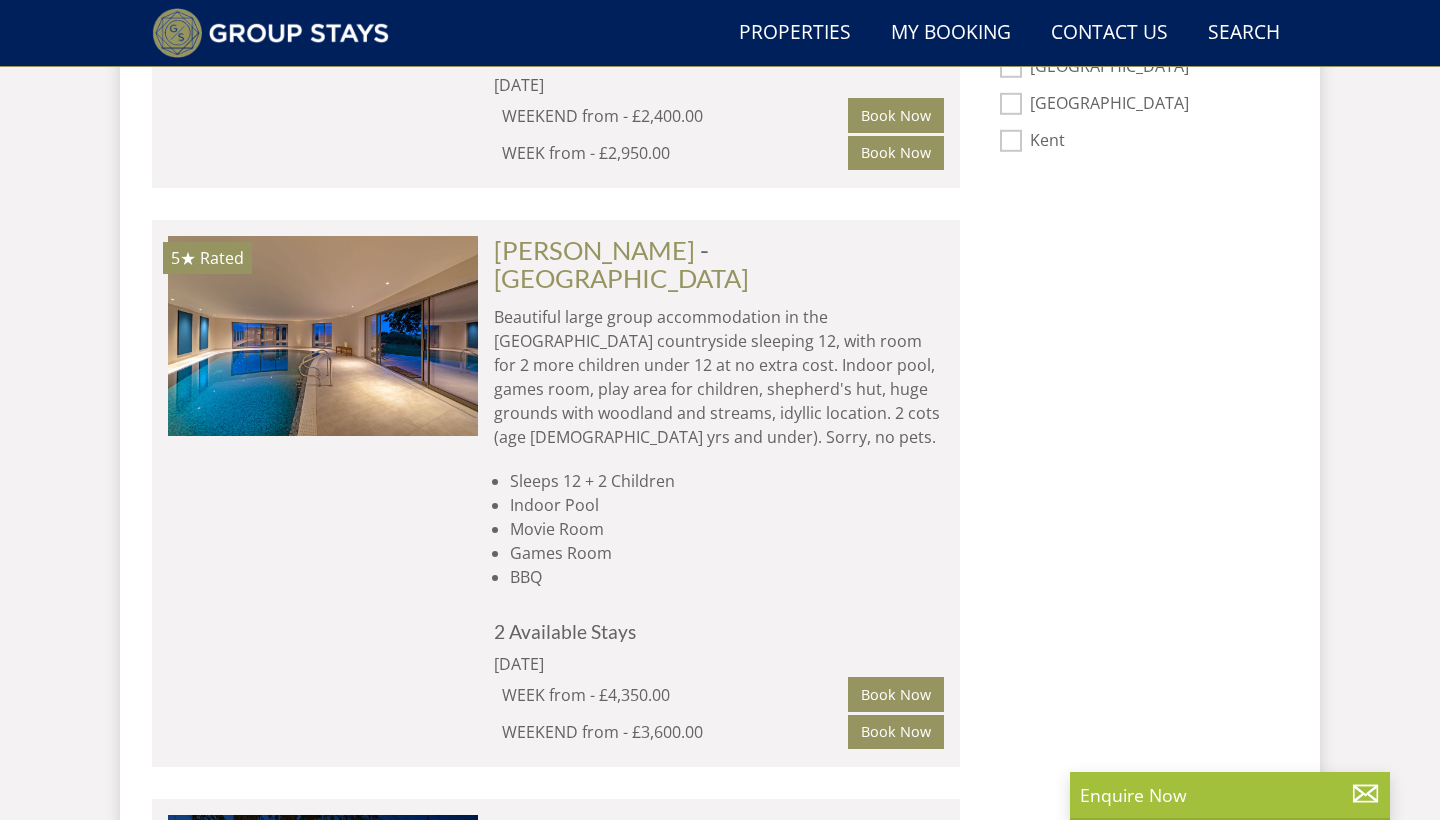 scroll, scrollTop: 1651, scrollLeft: 0, axis: vertical 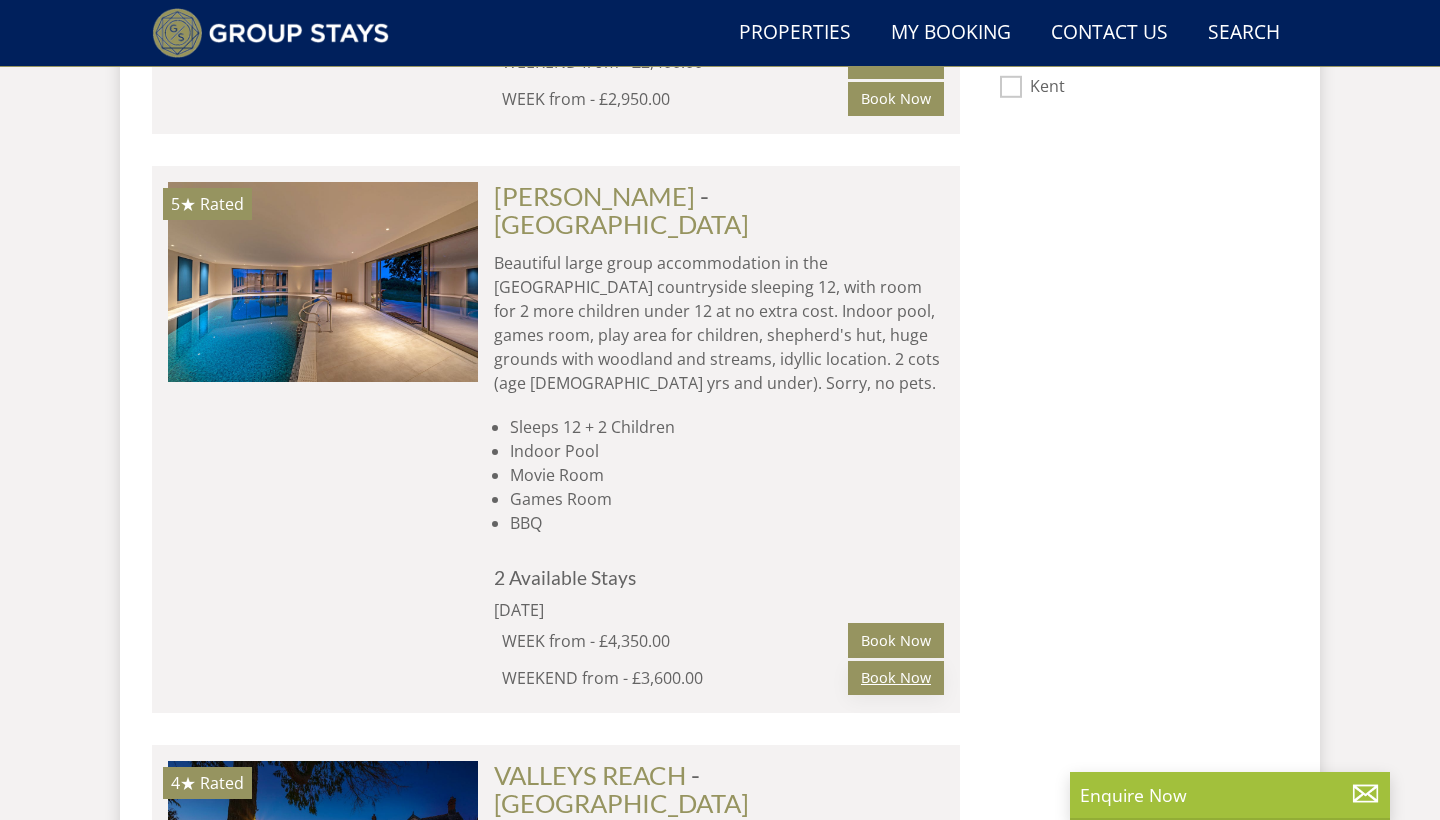 click on "Book Now" at bounding box center [896, 678] 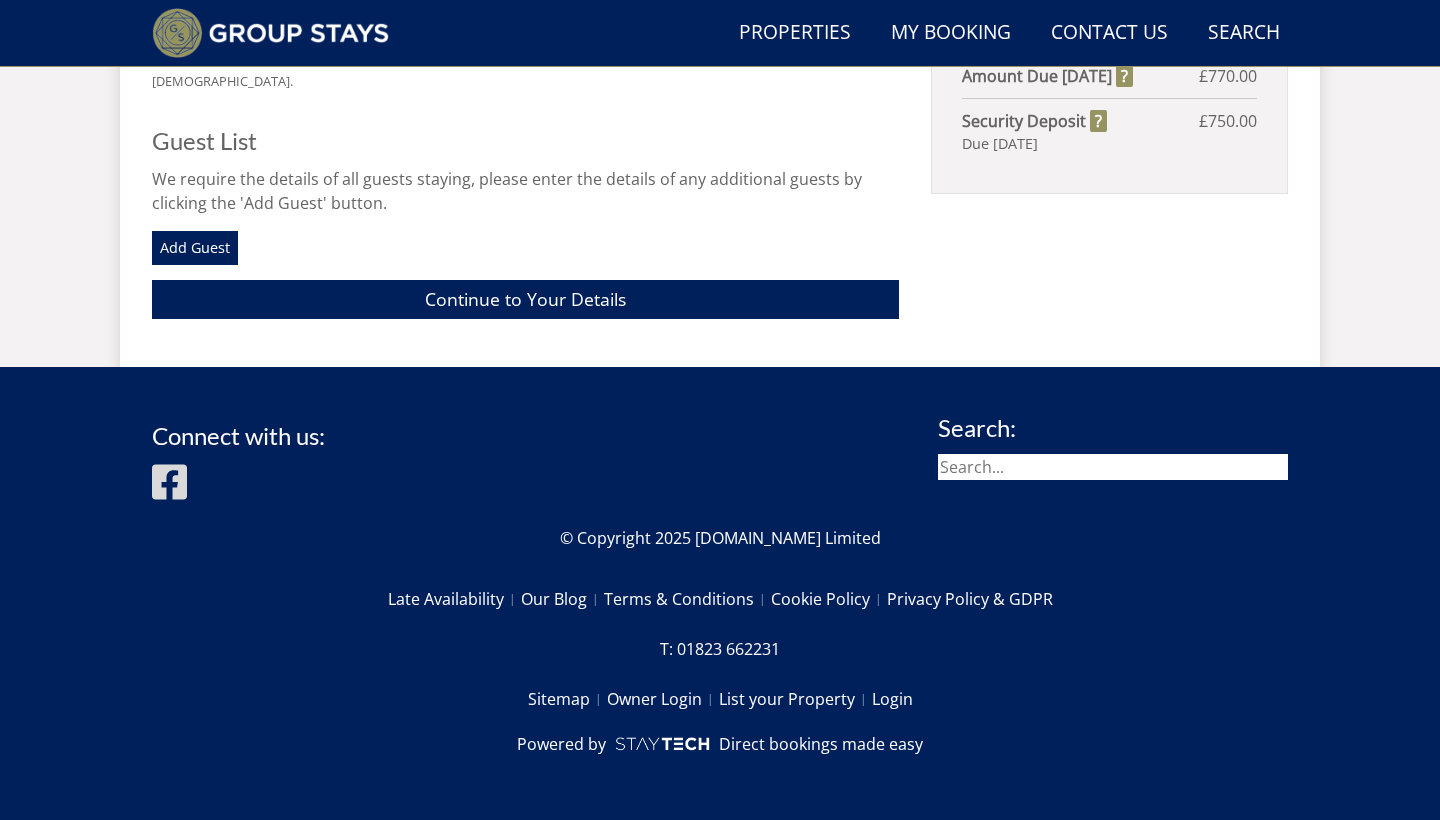 scroll, scrollTop: 873, scrollLeft: 0, axis: vertical 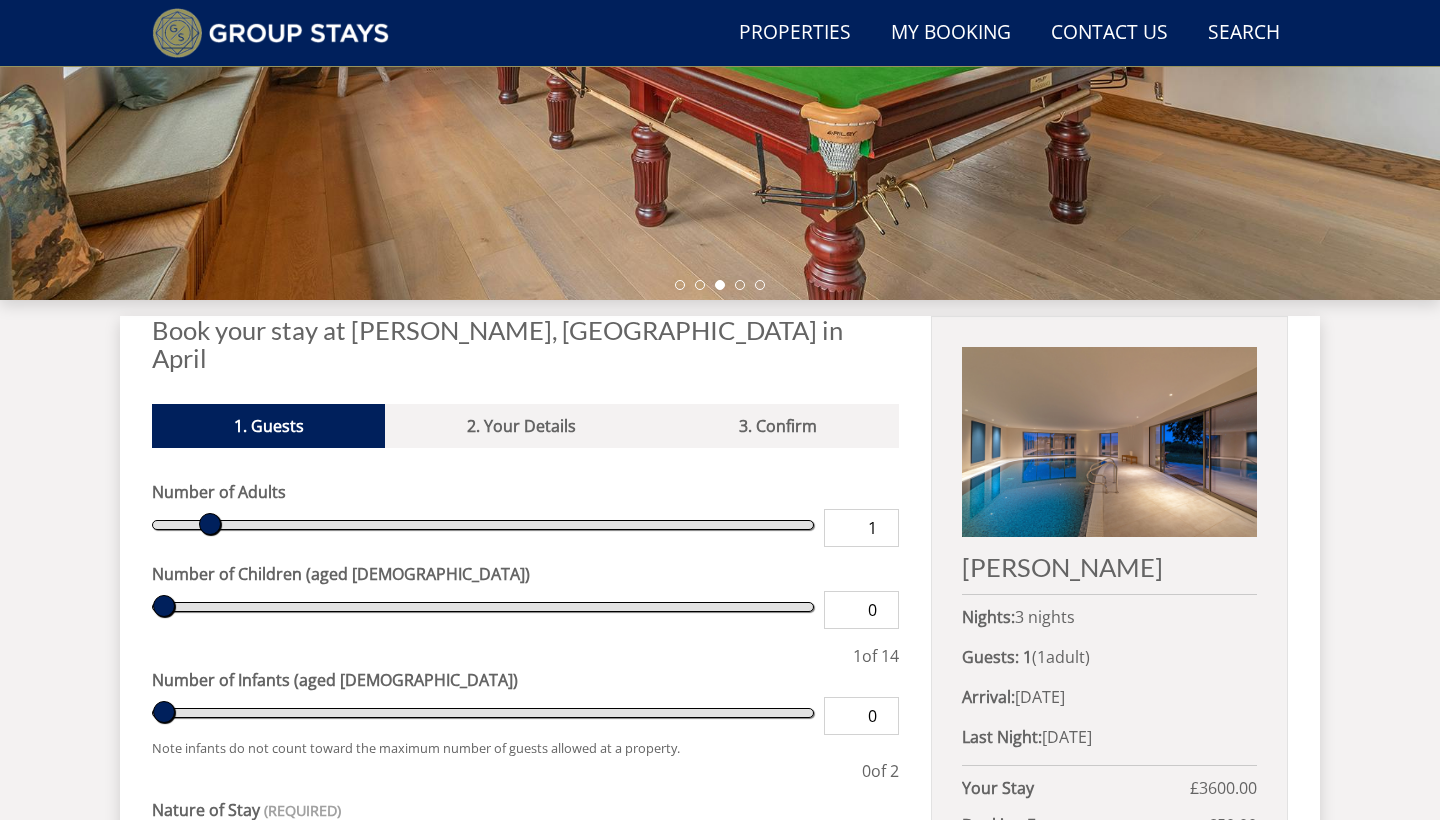 click at bounding box center (1109, 442) 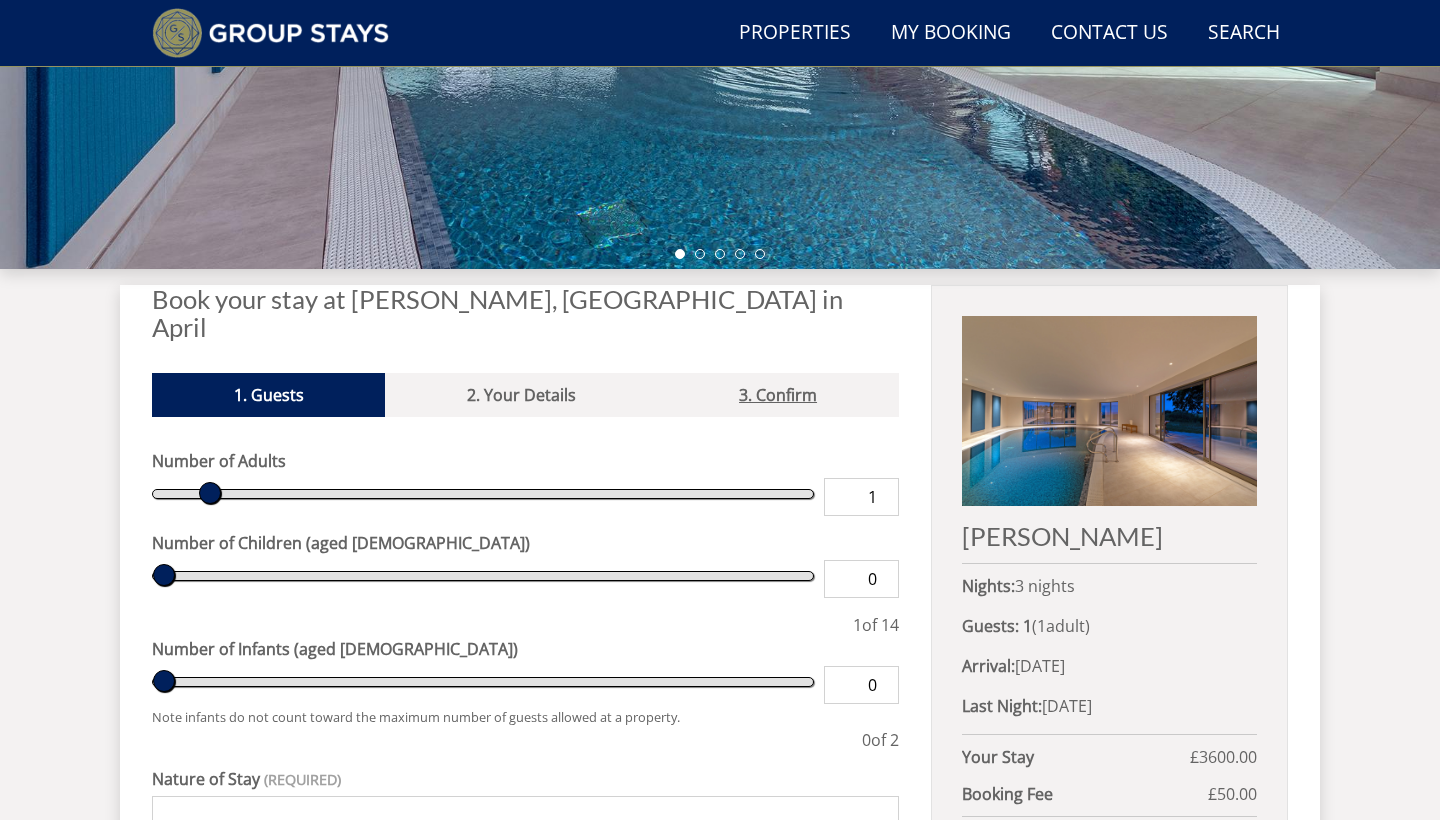 scroll, scrollTop: 544, scrollLeft: 0, axis: vertical 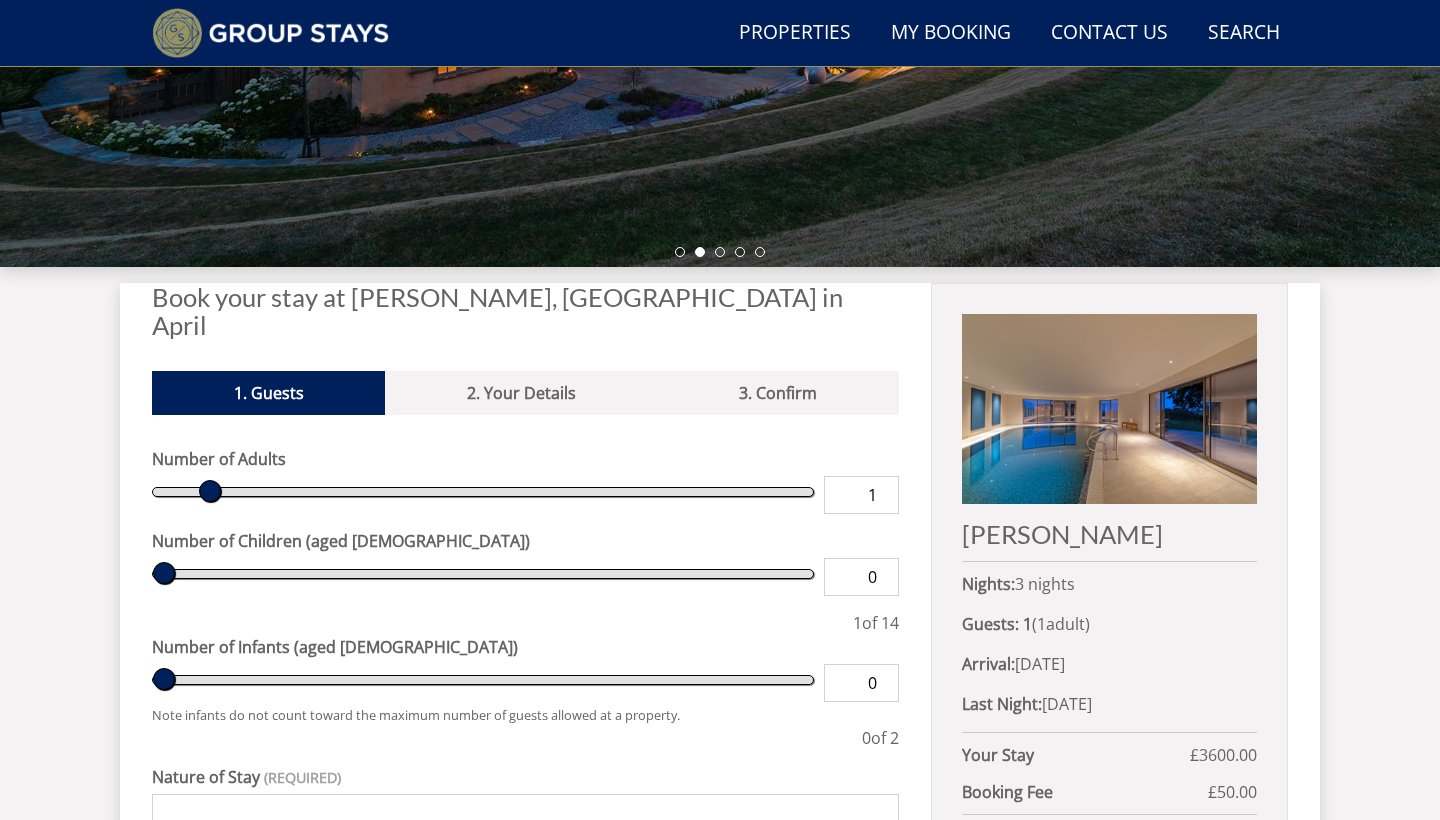 type on "2" 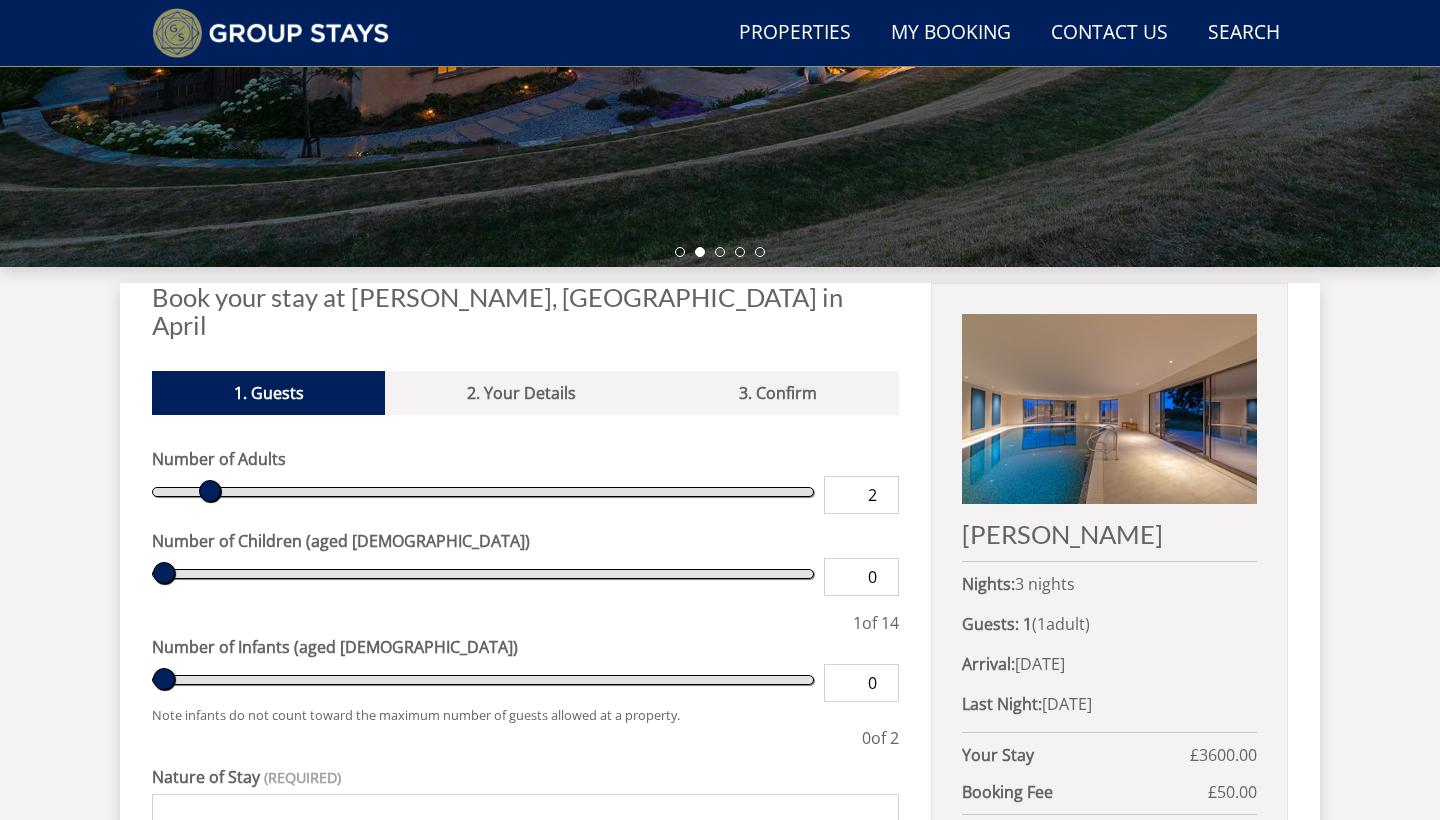 type on "2" 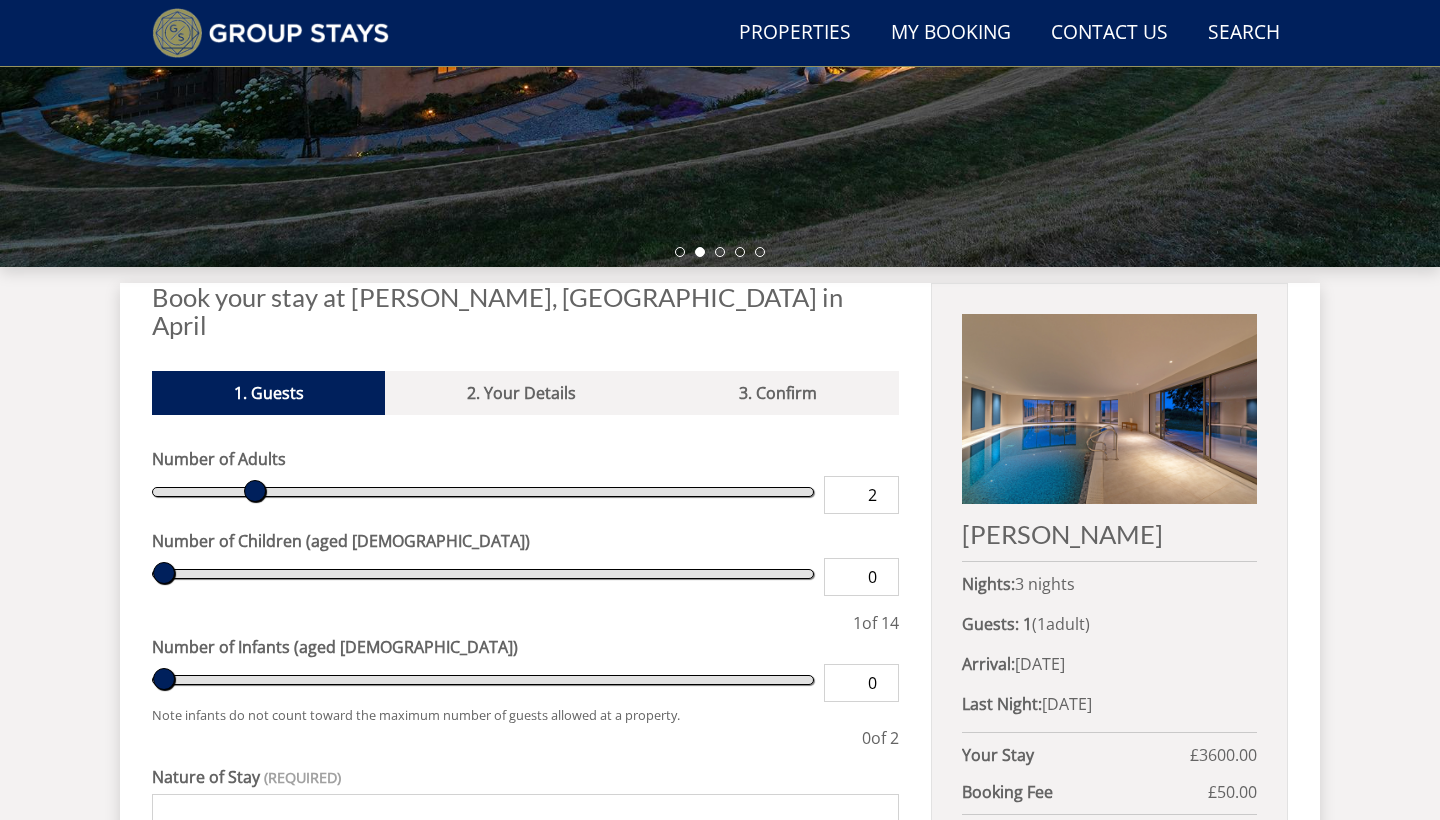 click on "2" at bounding box center (861, 495) 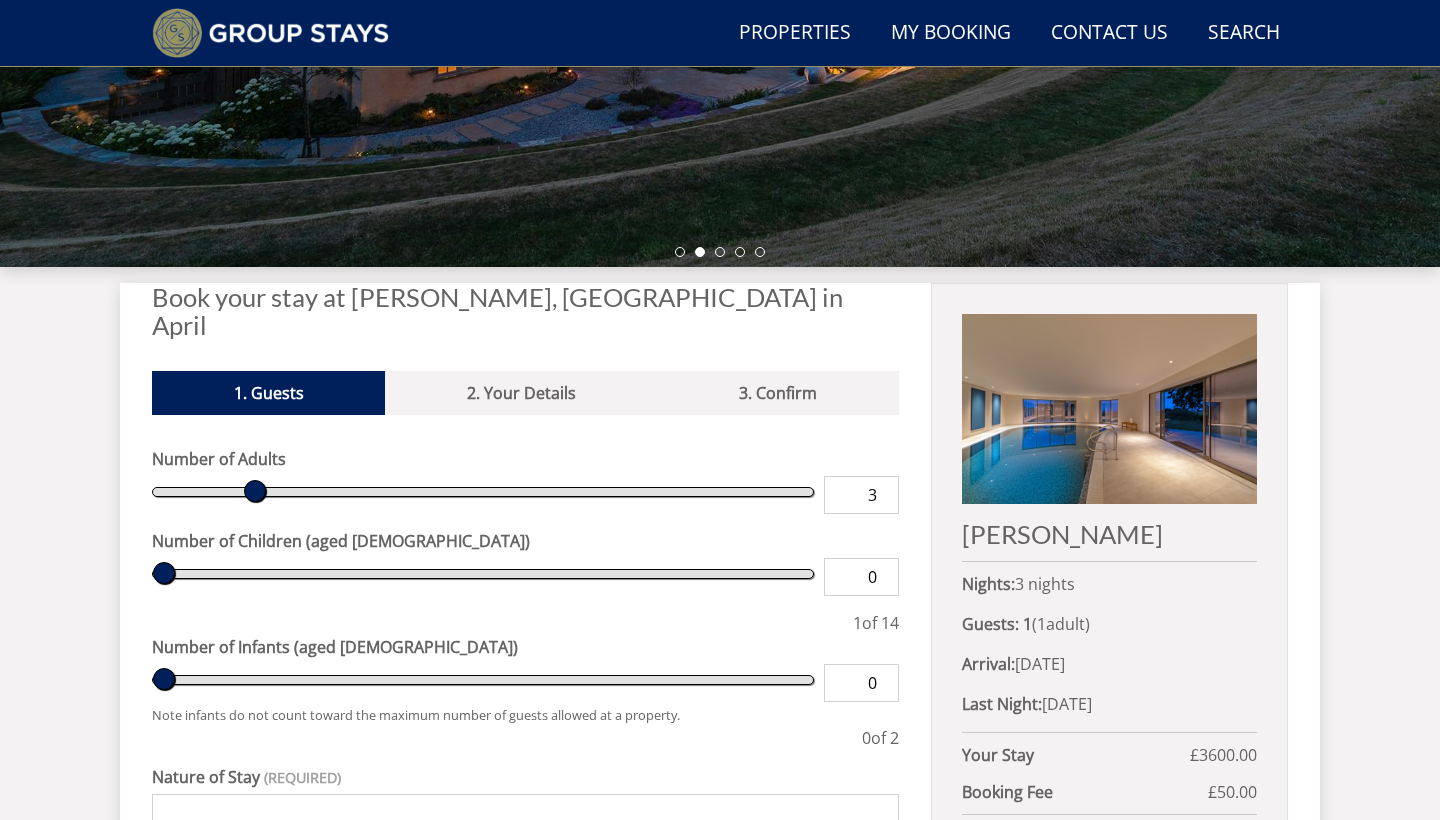 type on "3" 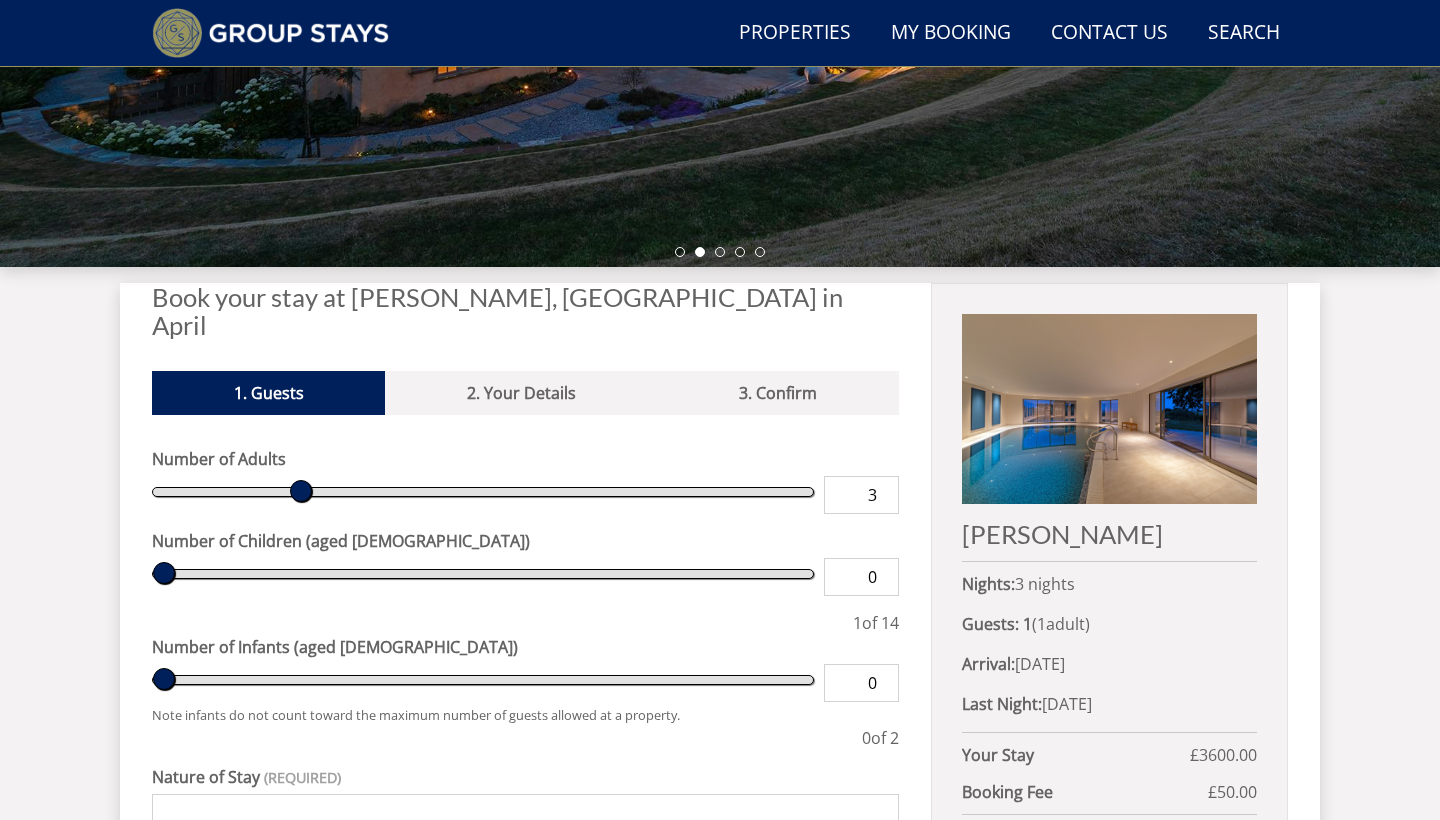 click on "3" at bounding box center (861, 495) 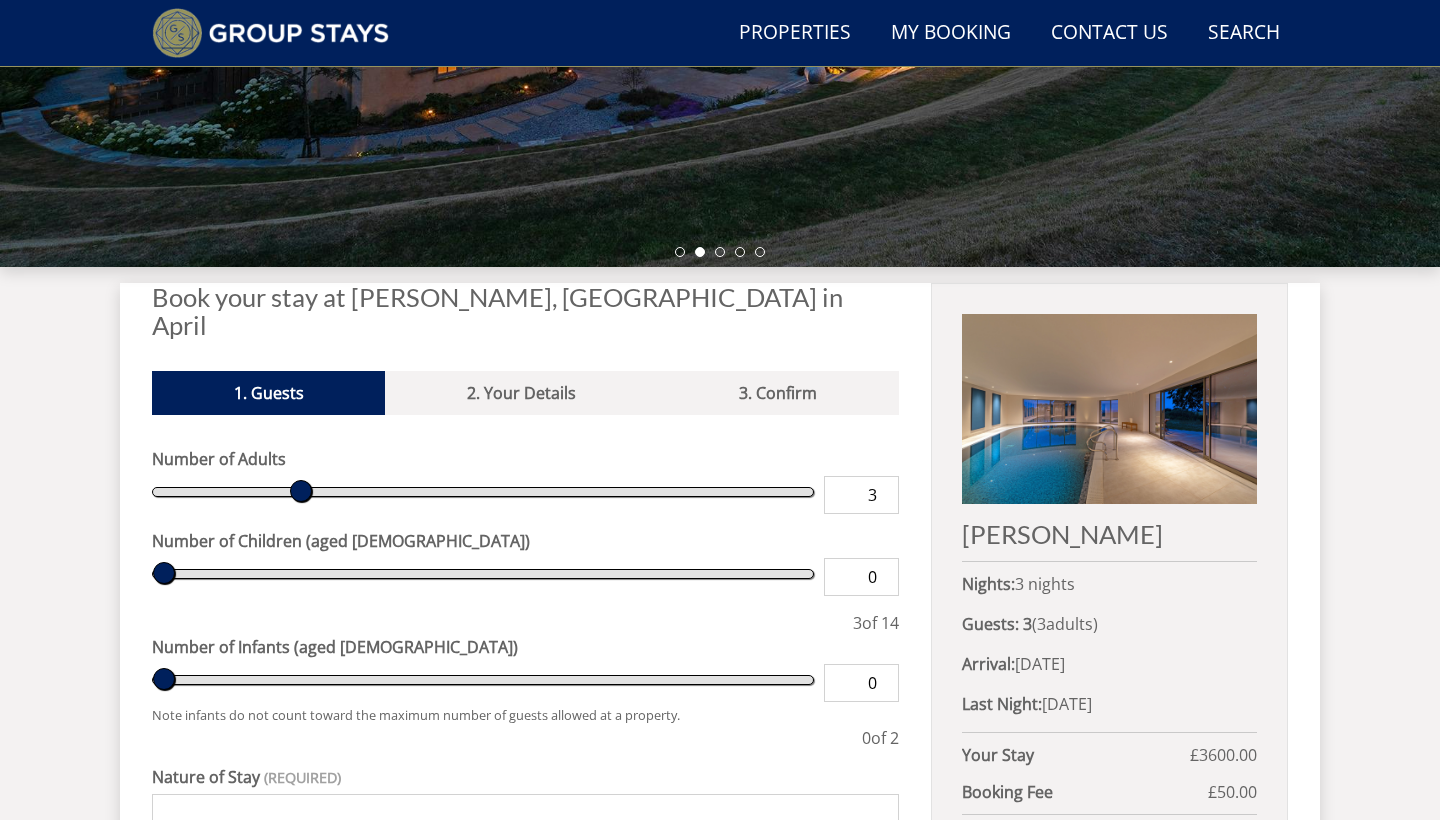 type on "4" 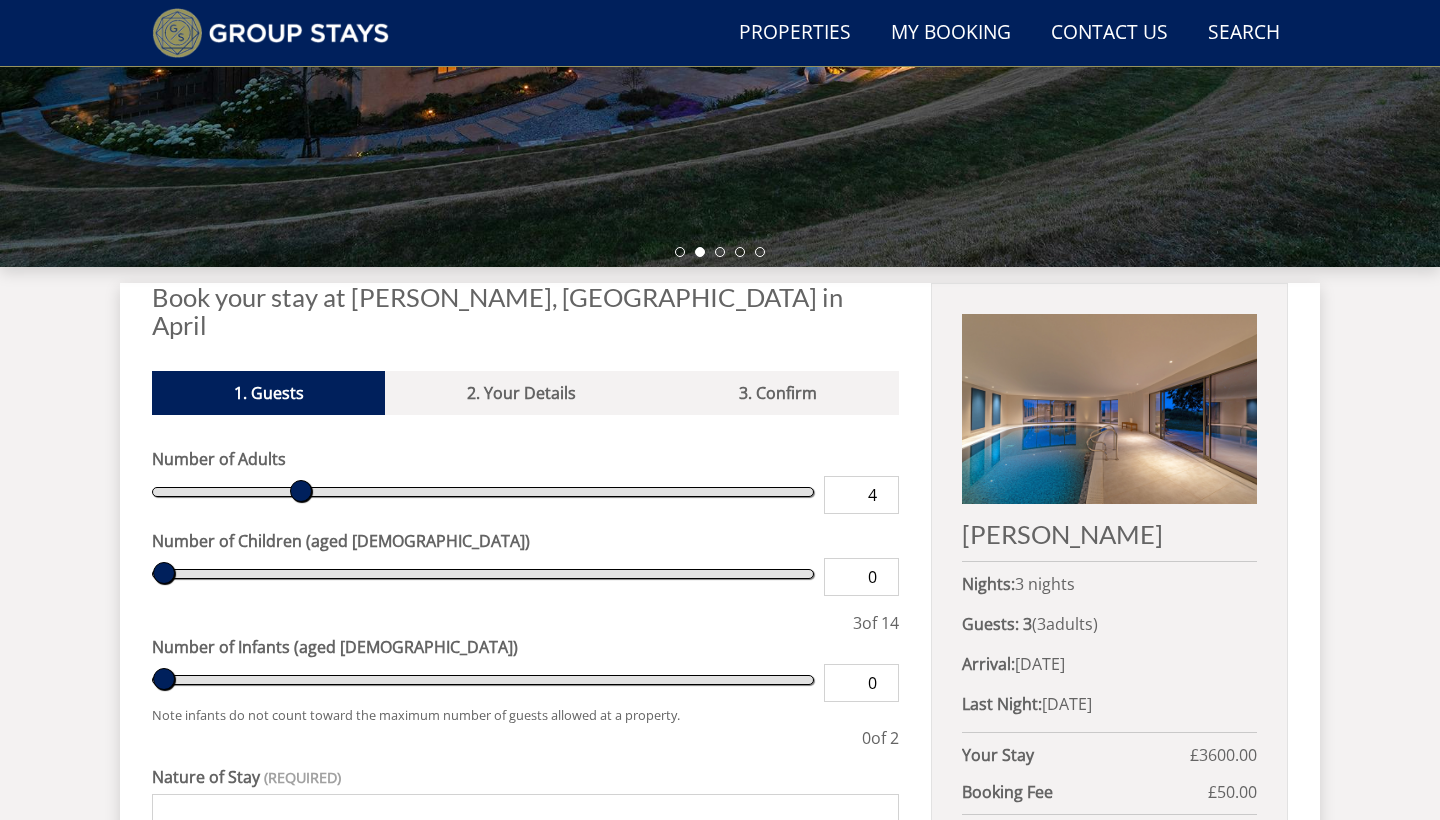 type on "4" 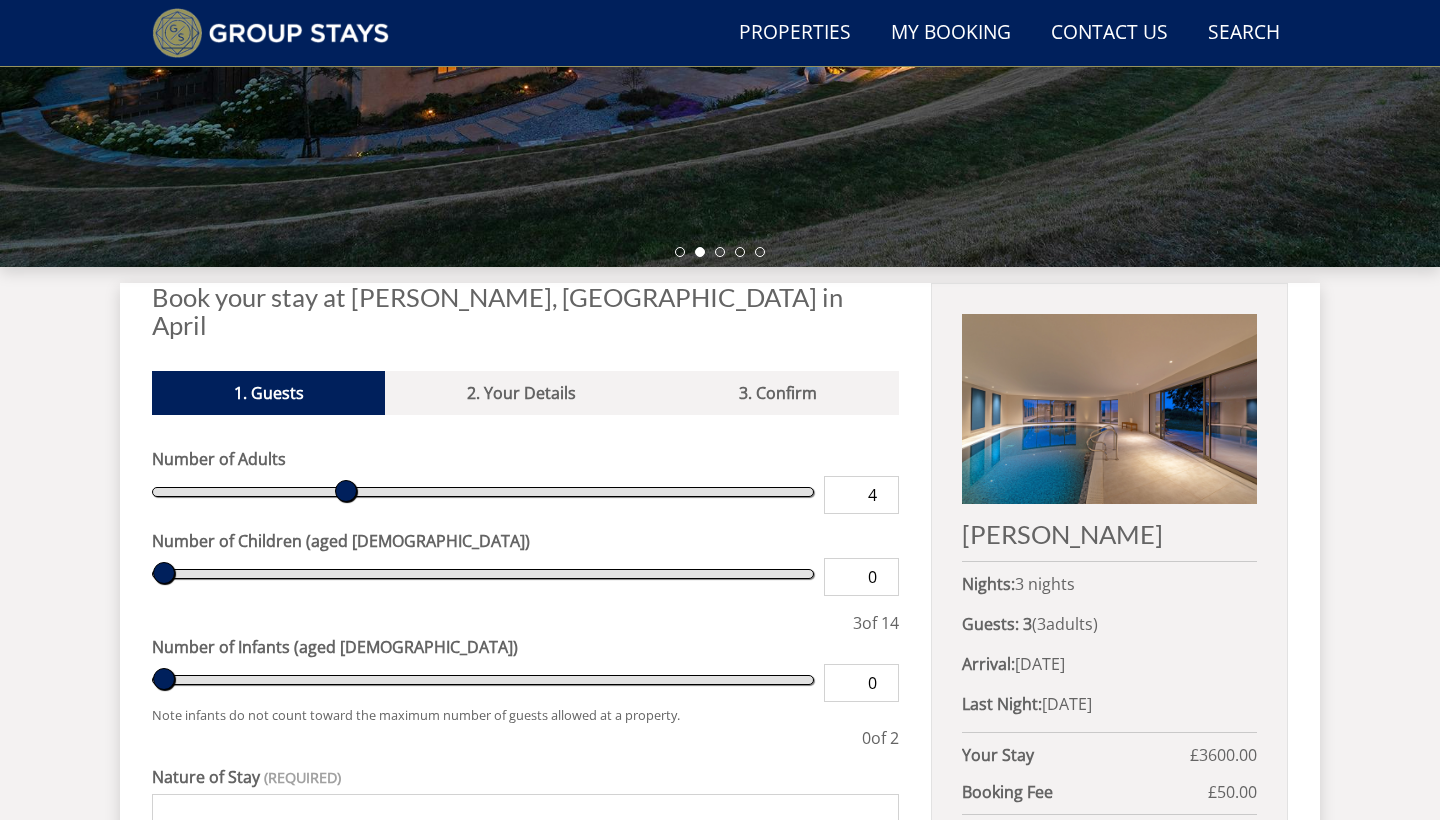 click on "4" at bounding box center [861, 495] 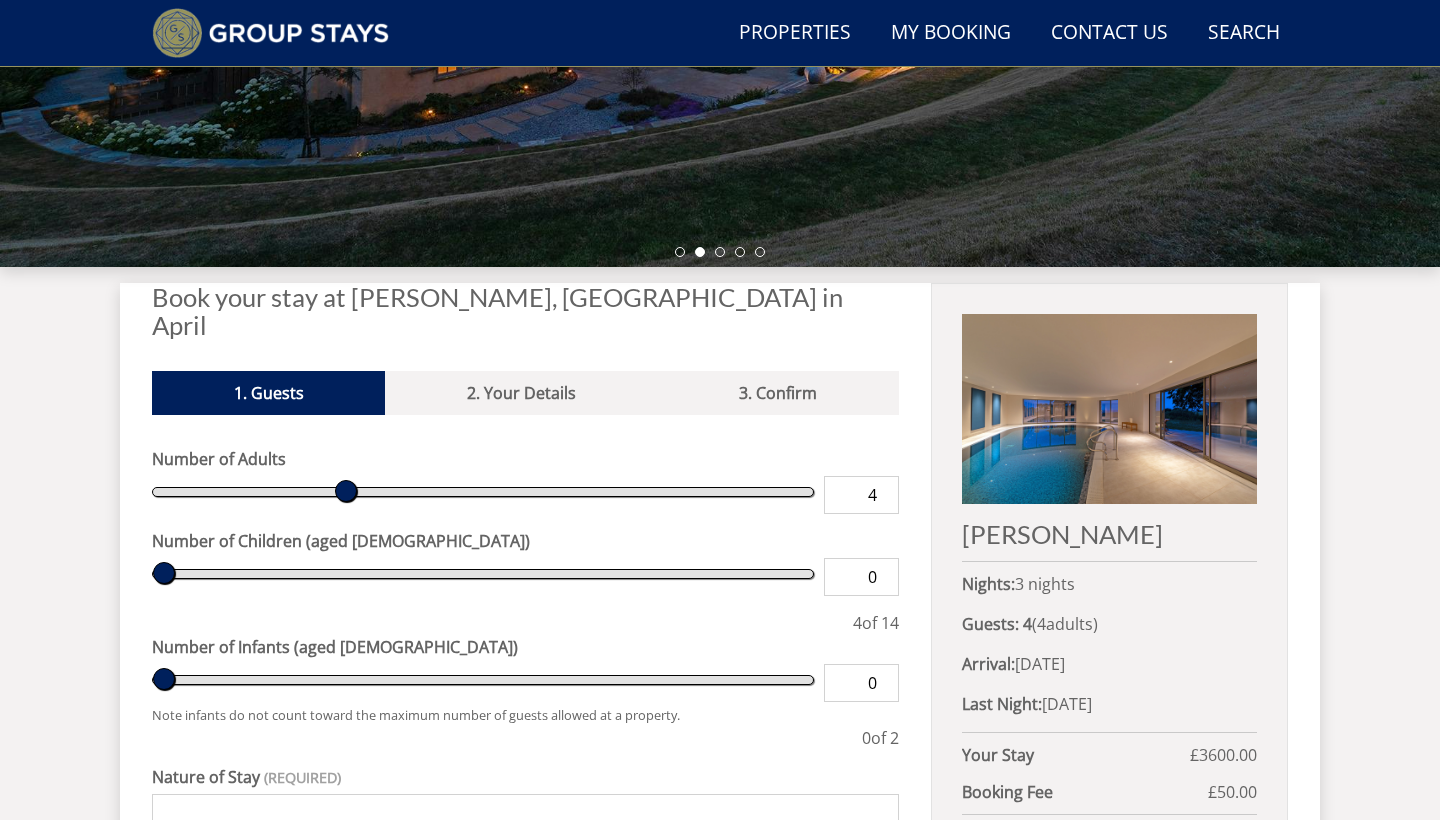 type on "5" 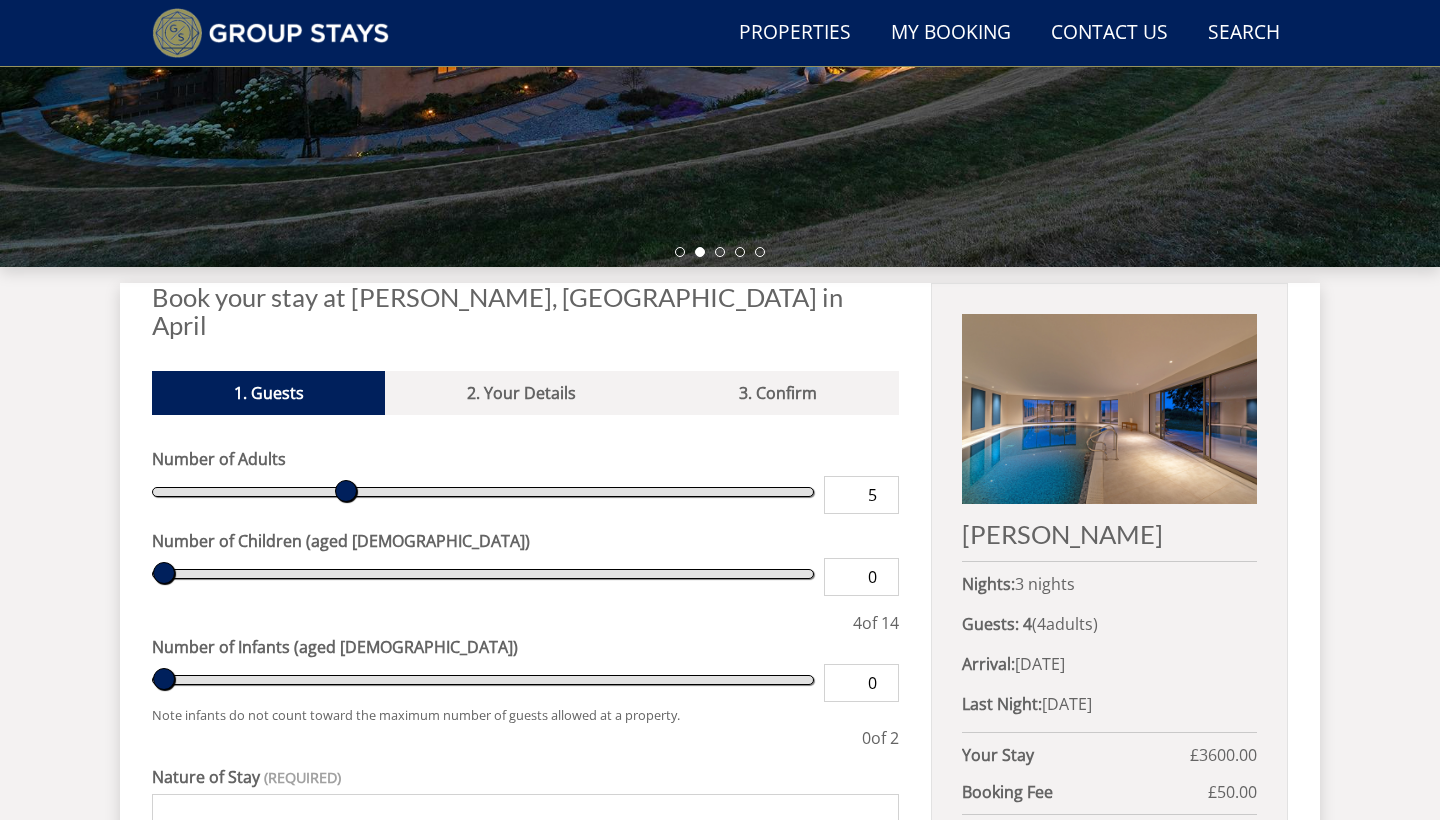 type on "5" 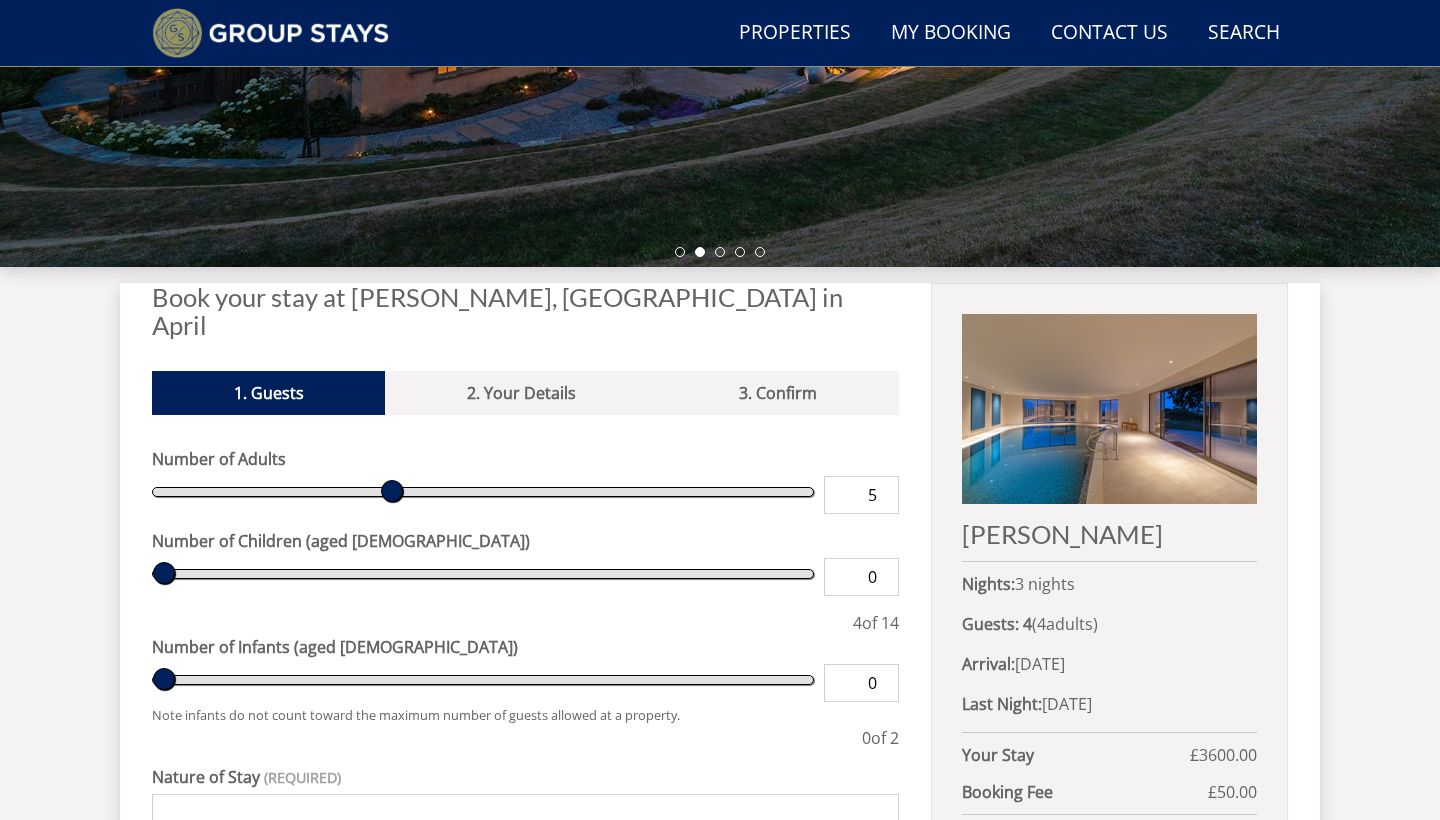 click on "5" at bounding box center [861, 495] 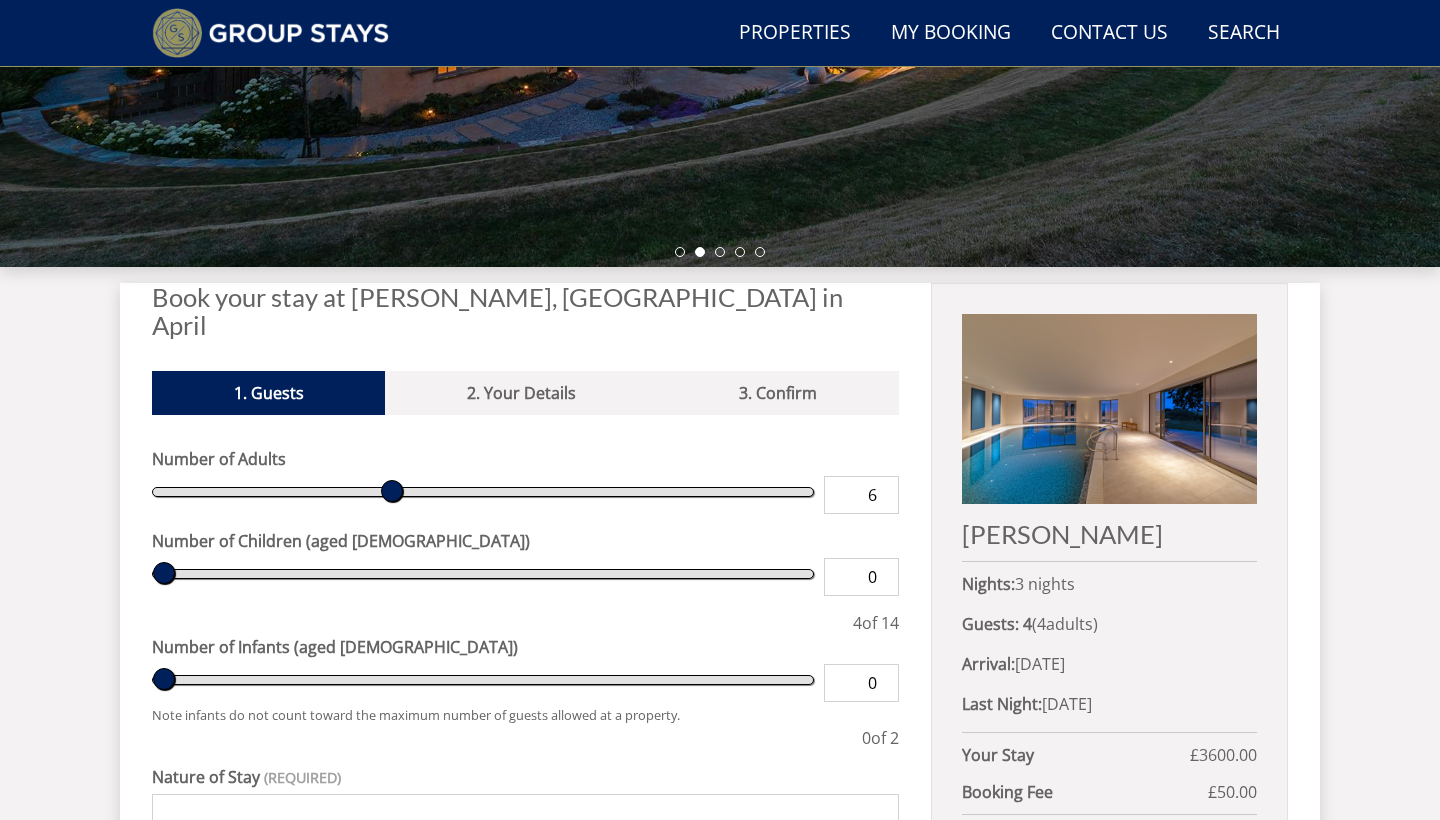 type on "6" 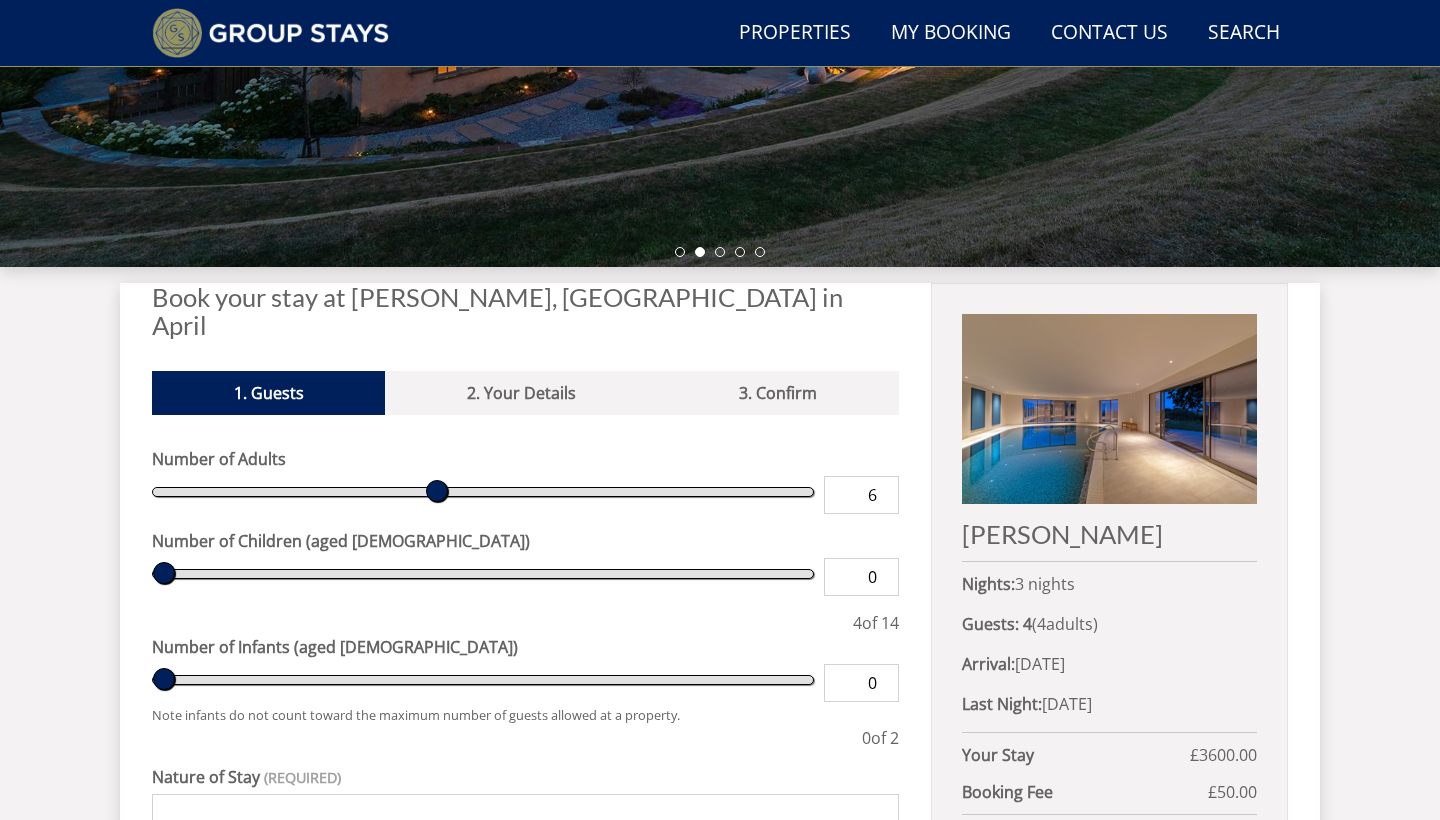 click on "6" at bounding box center [861, 495] 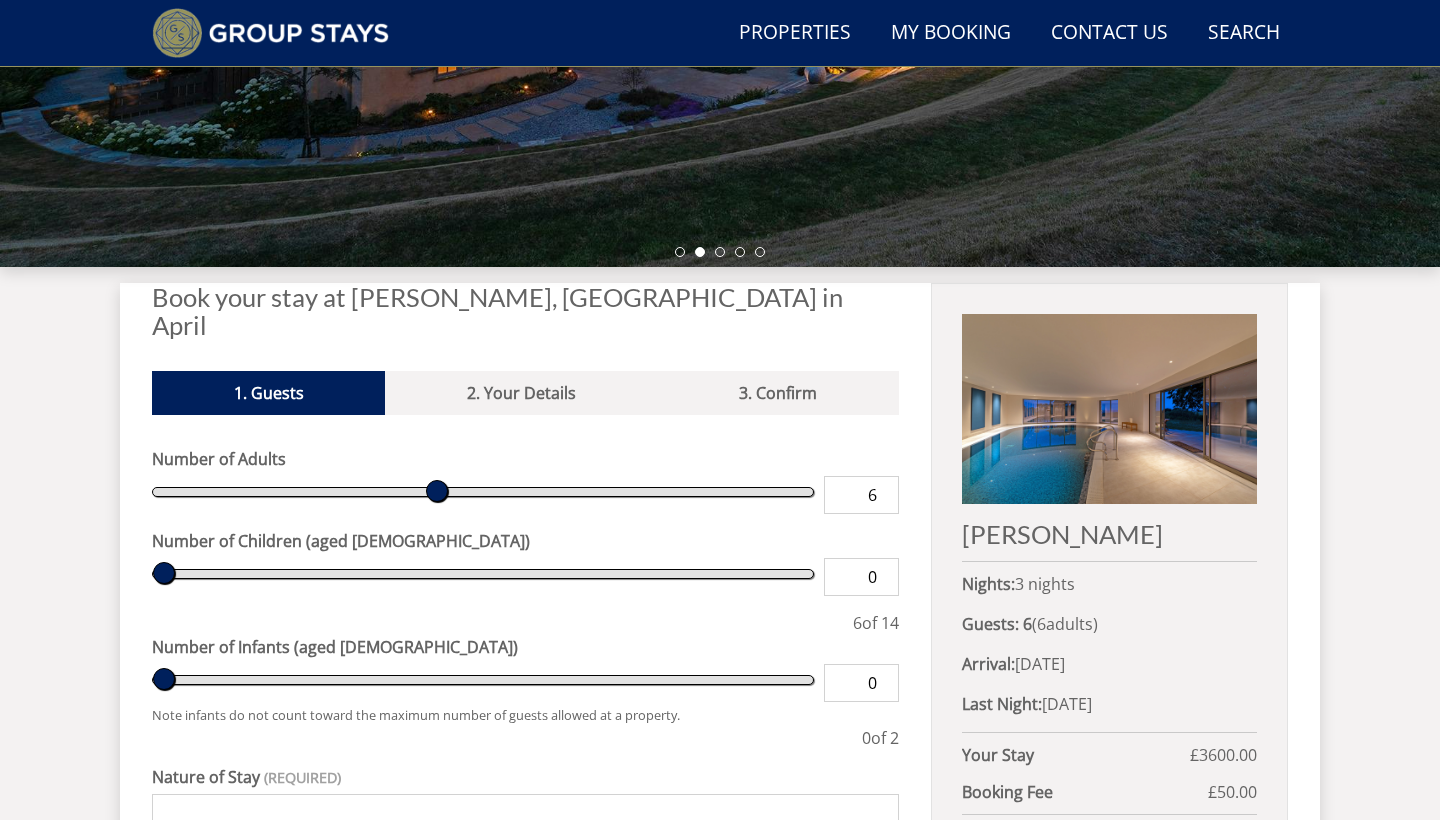 type on "7" 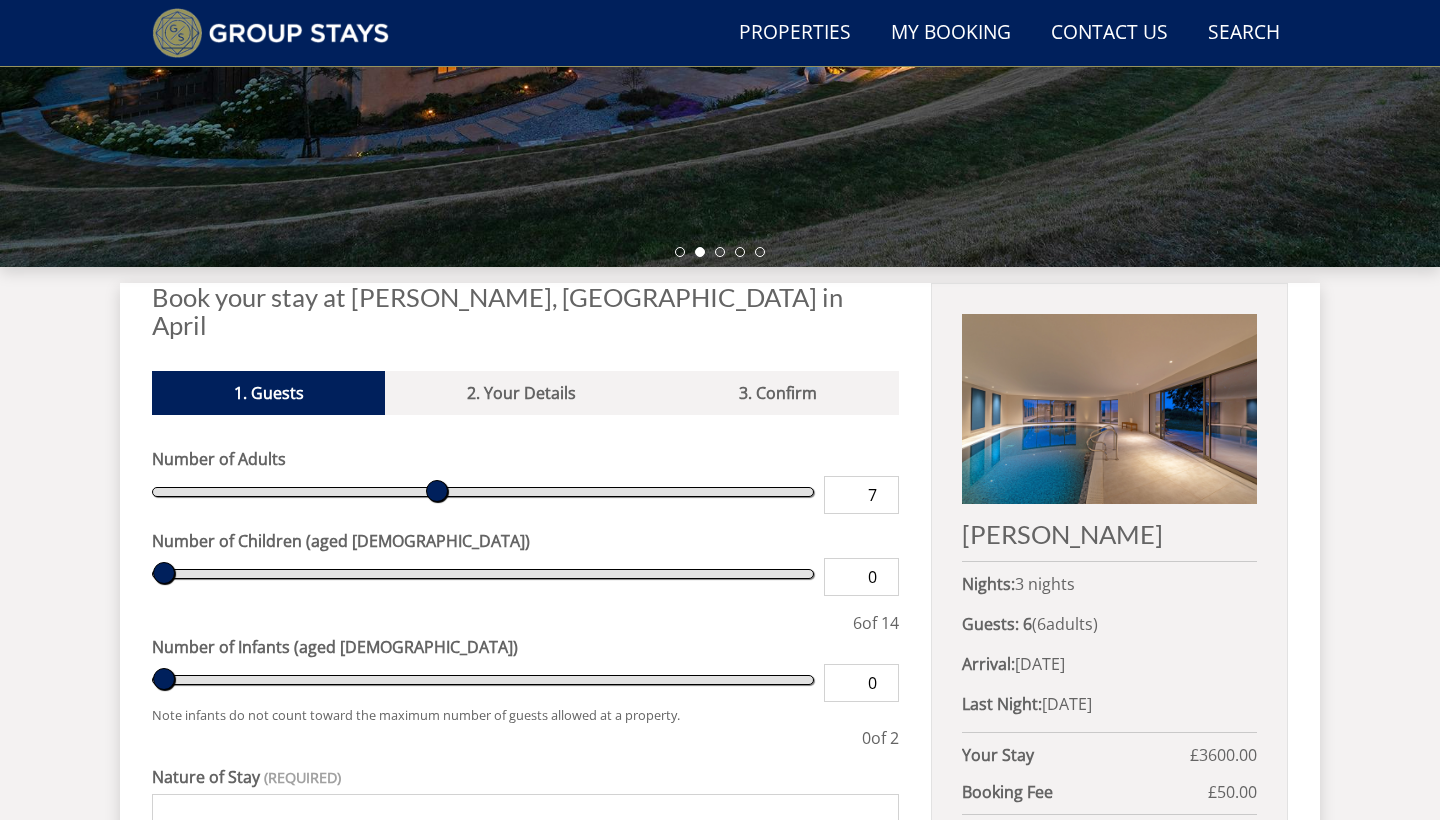 type on "7" 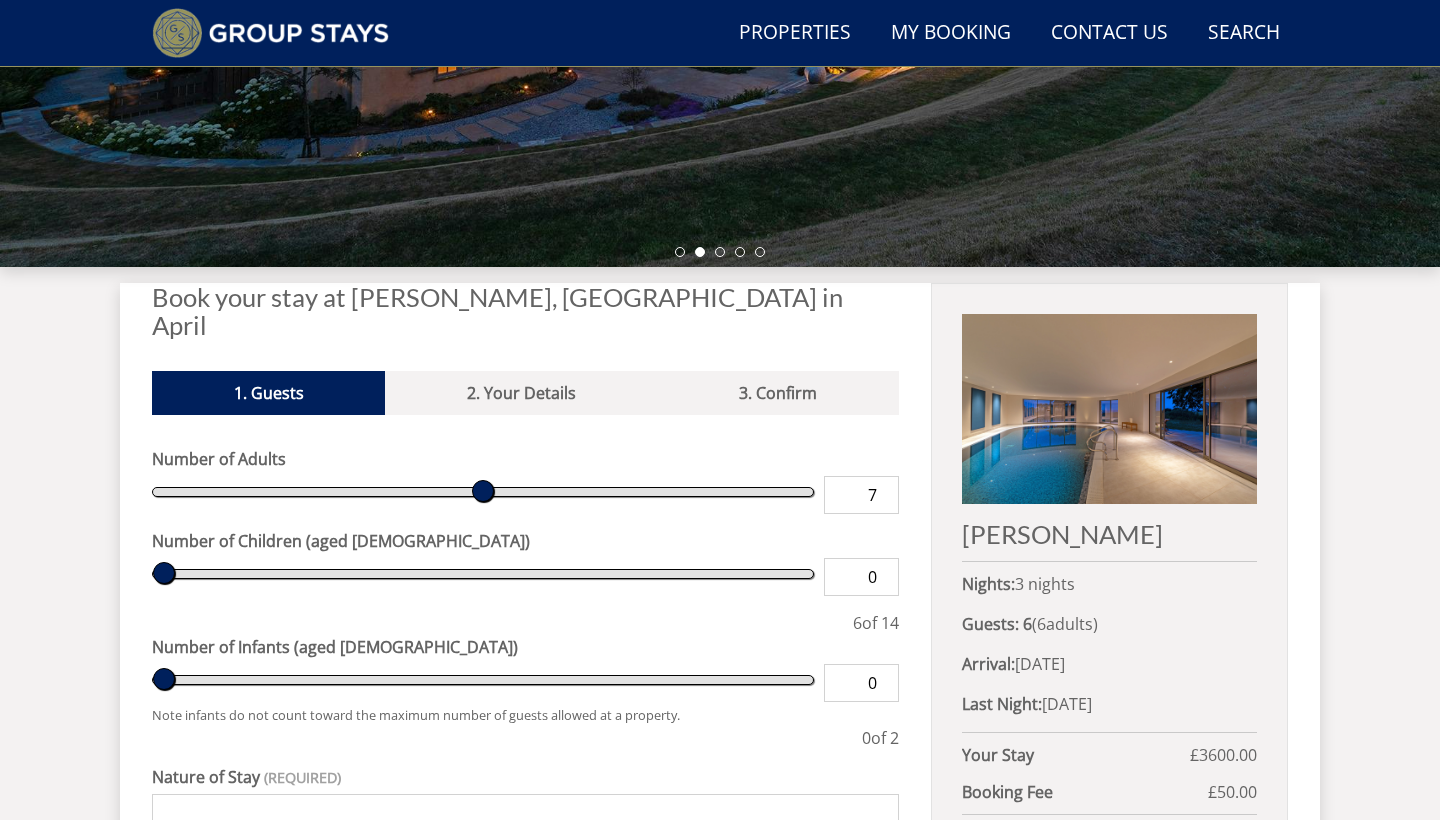 click on "7" at bounding box center [861, 495] 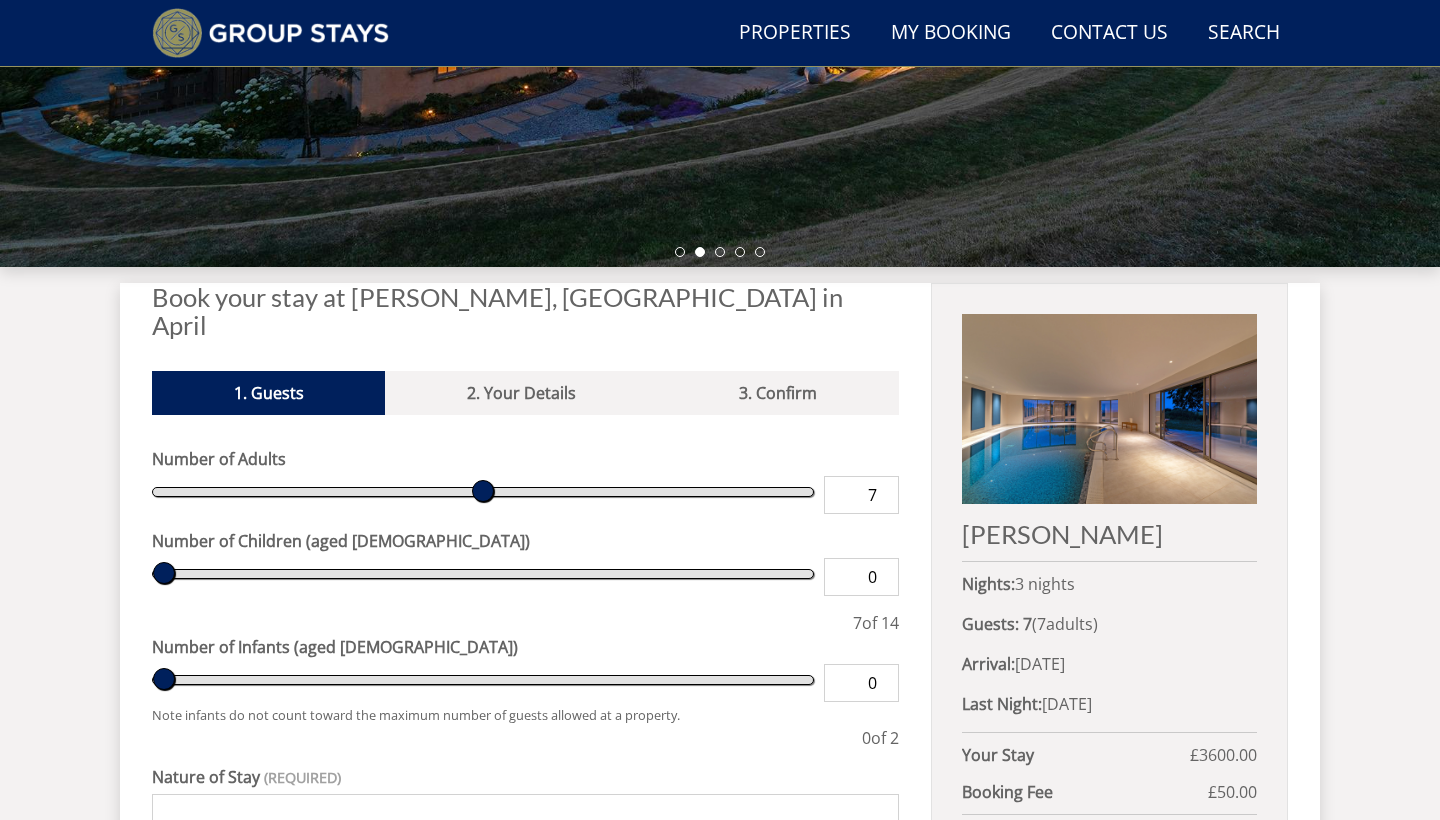 type on "8" 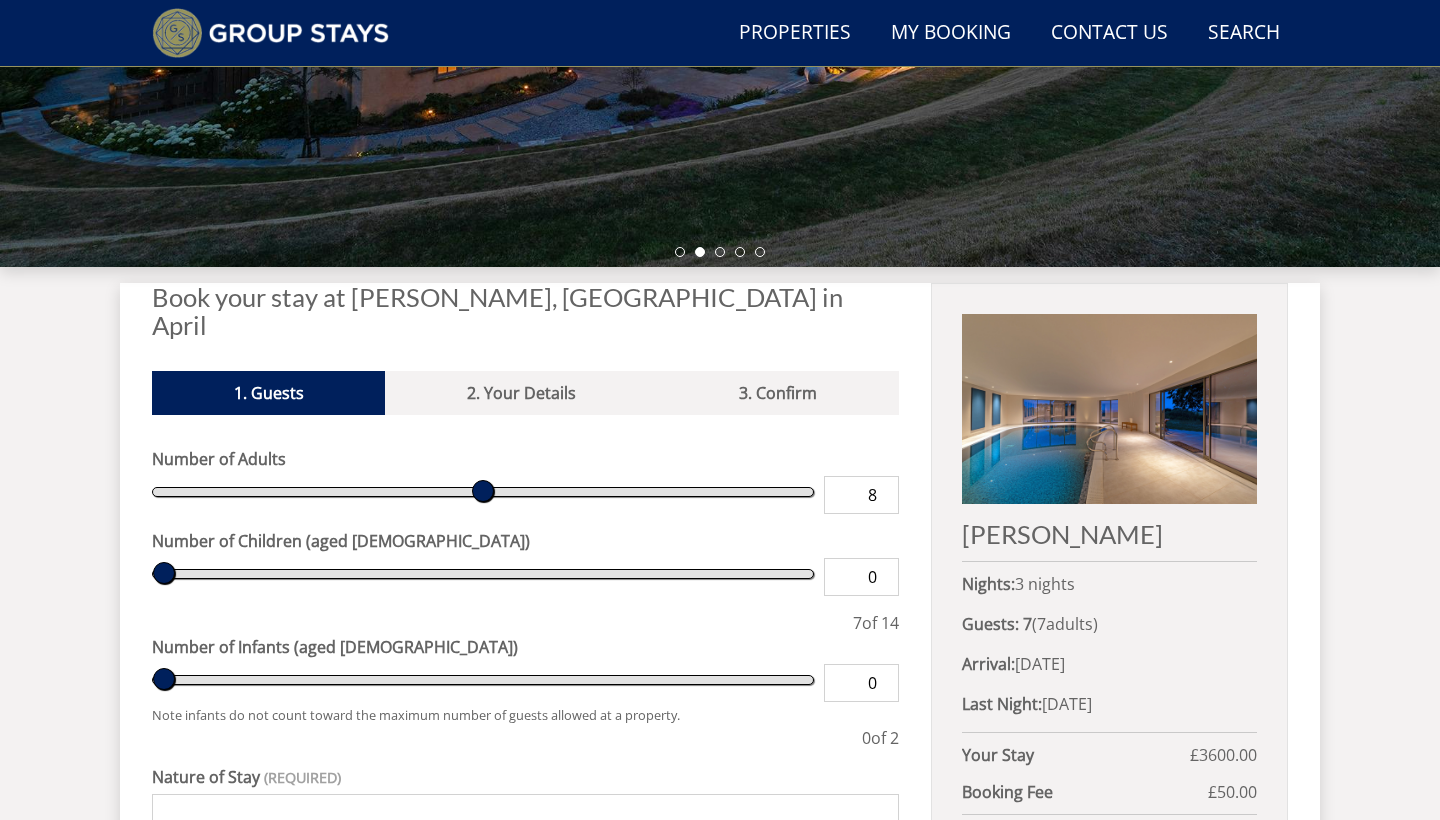 type on "8" 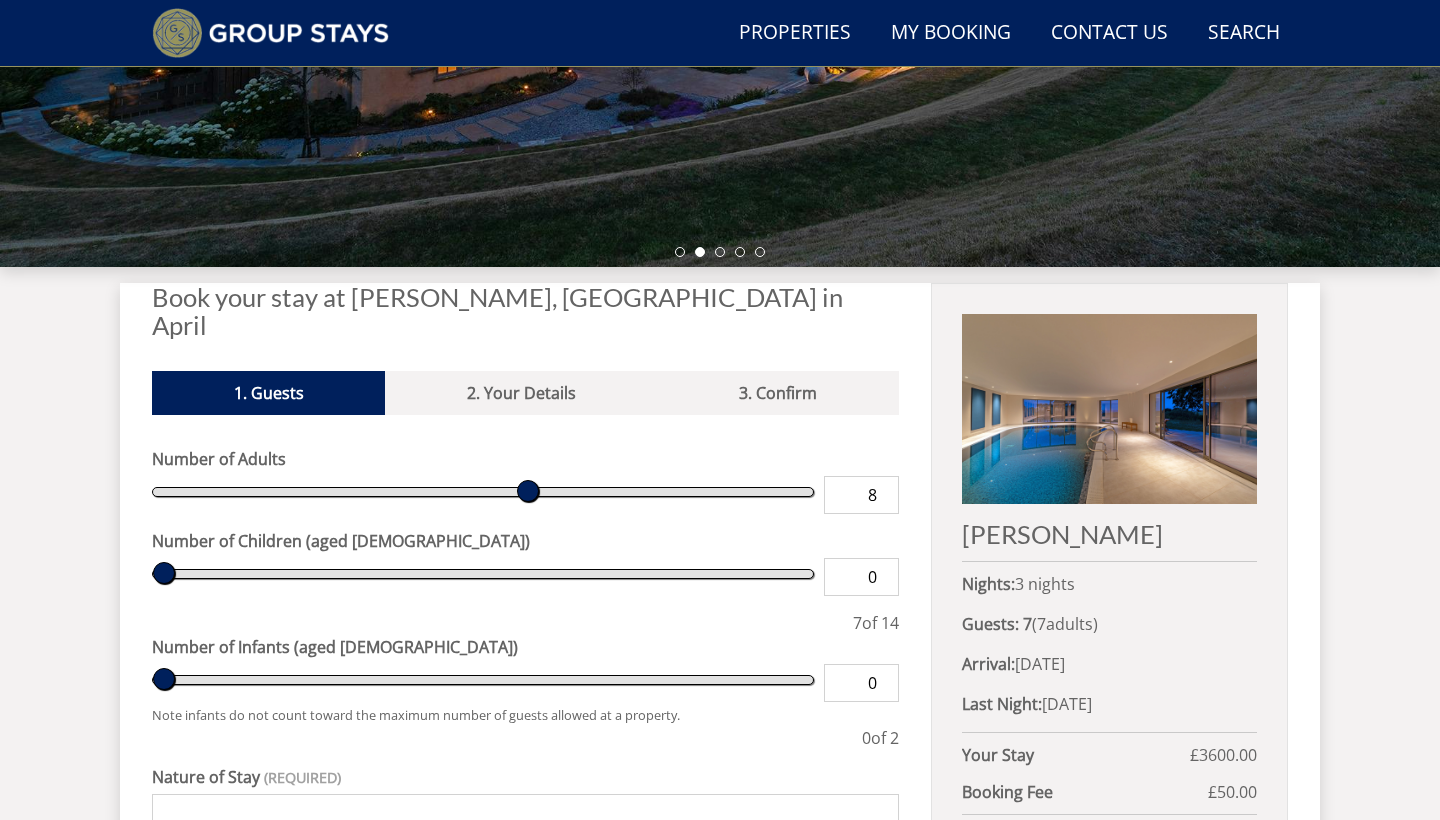 click on "8" at bounding box center [861, 495] 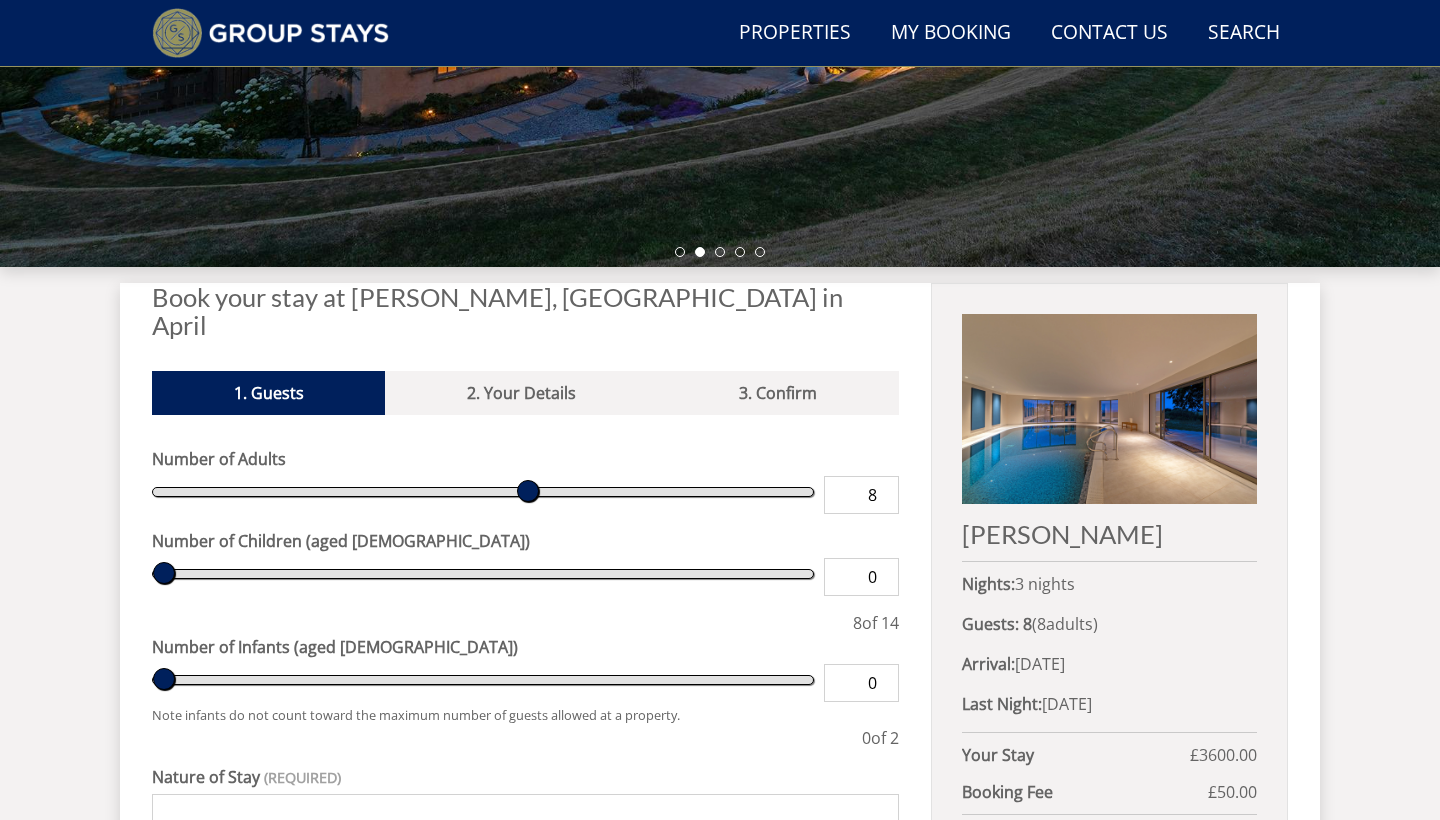 type on "9" 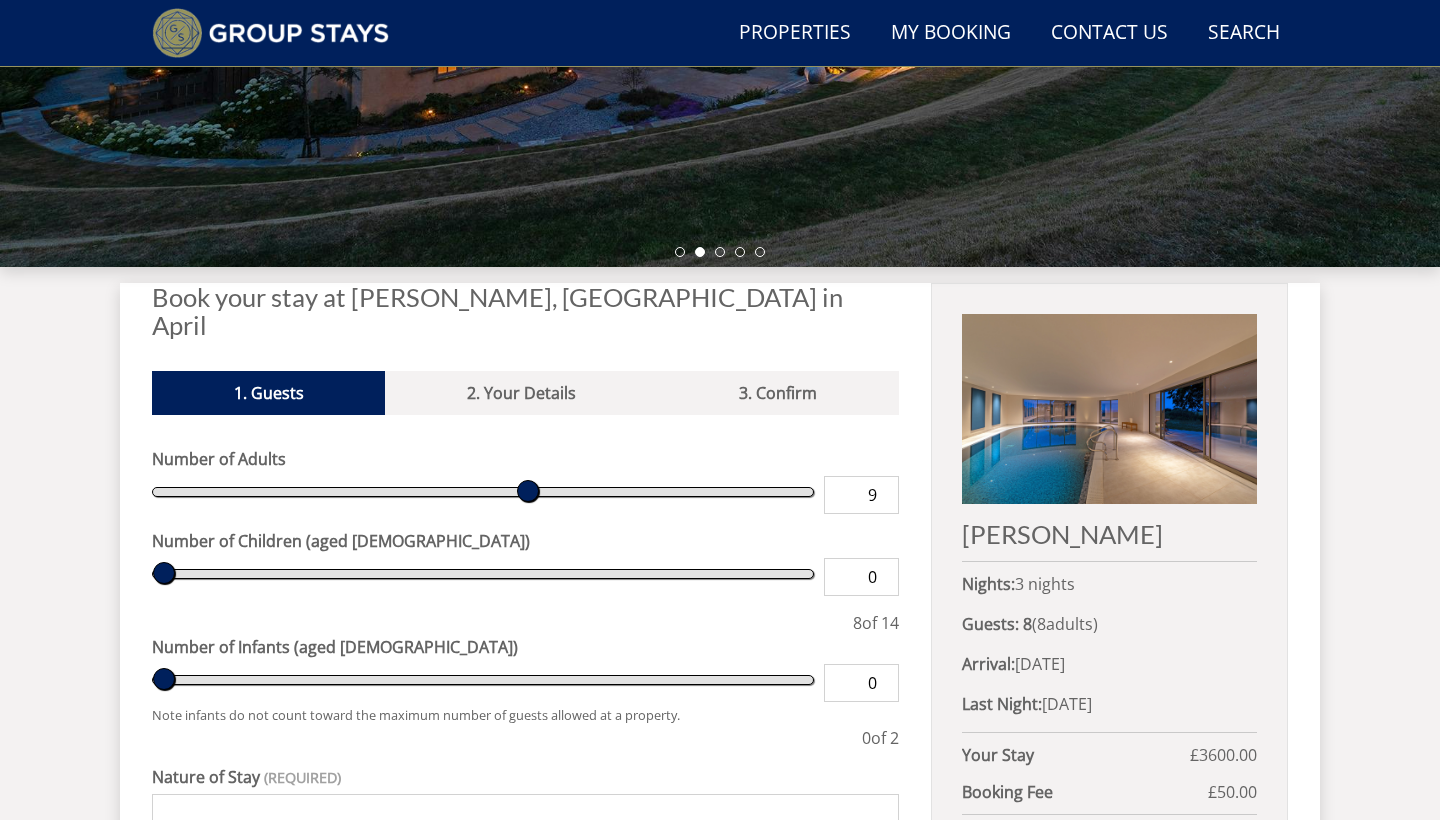 type on "9" 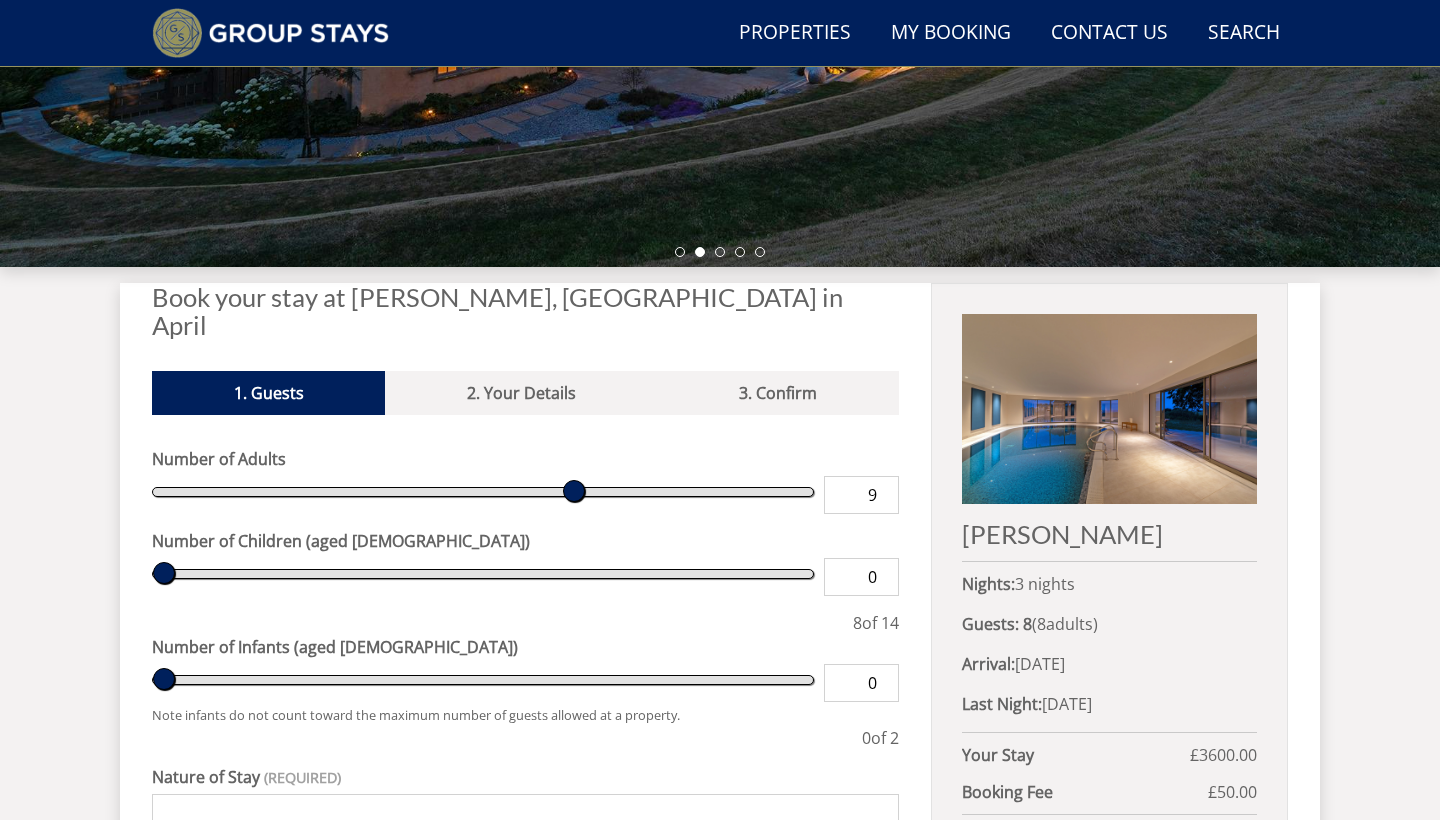 click on "9" at bounding box center (861, 495) 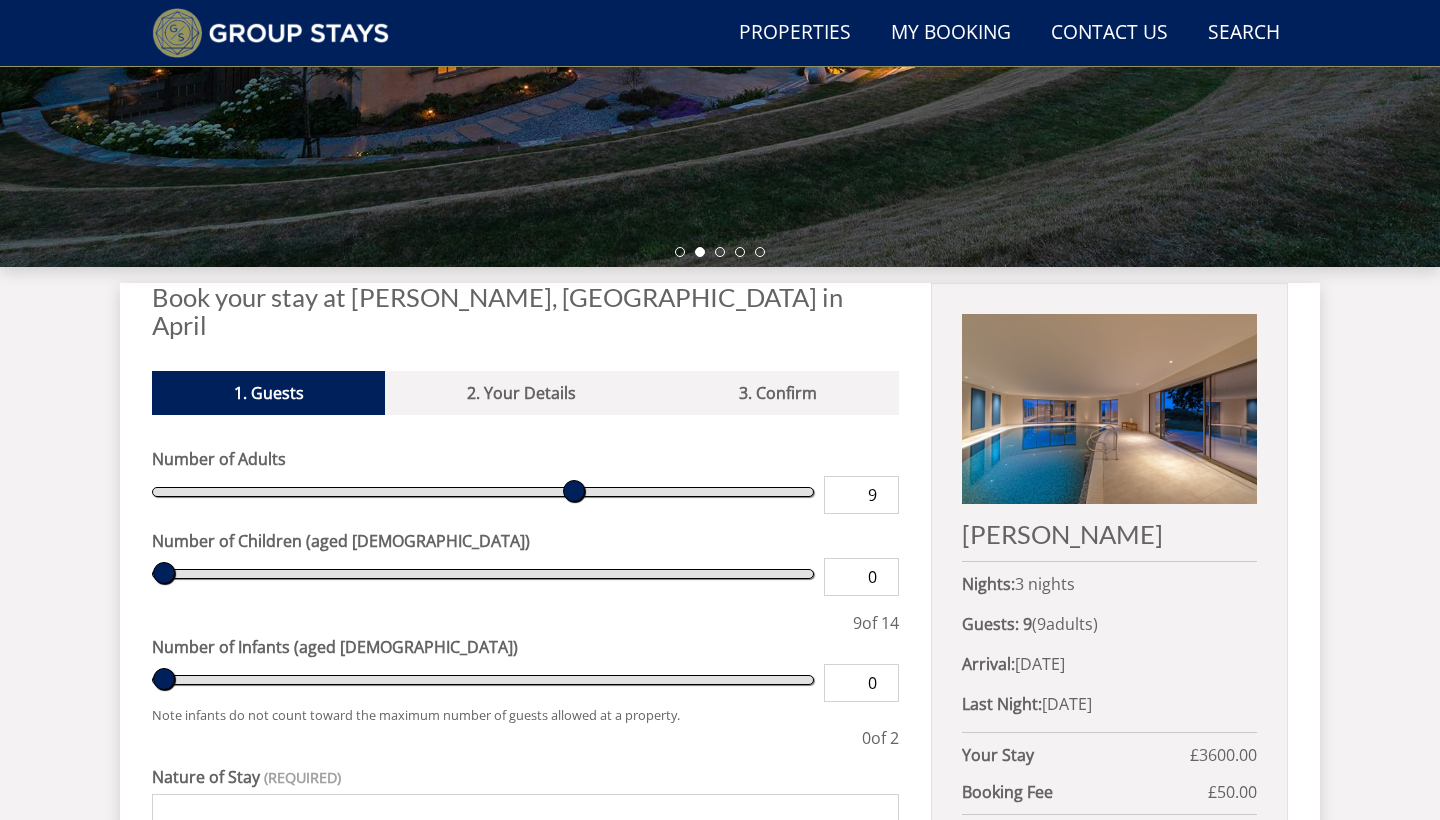 type on "10" 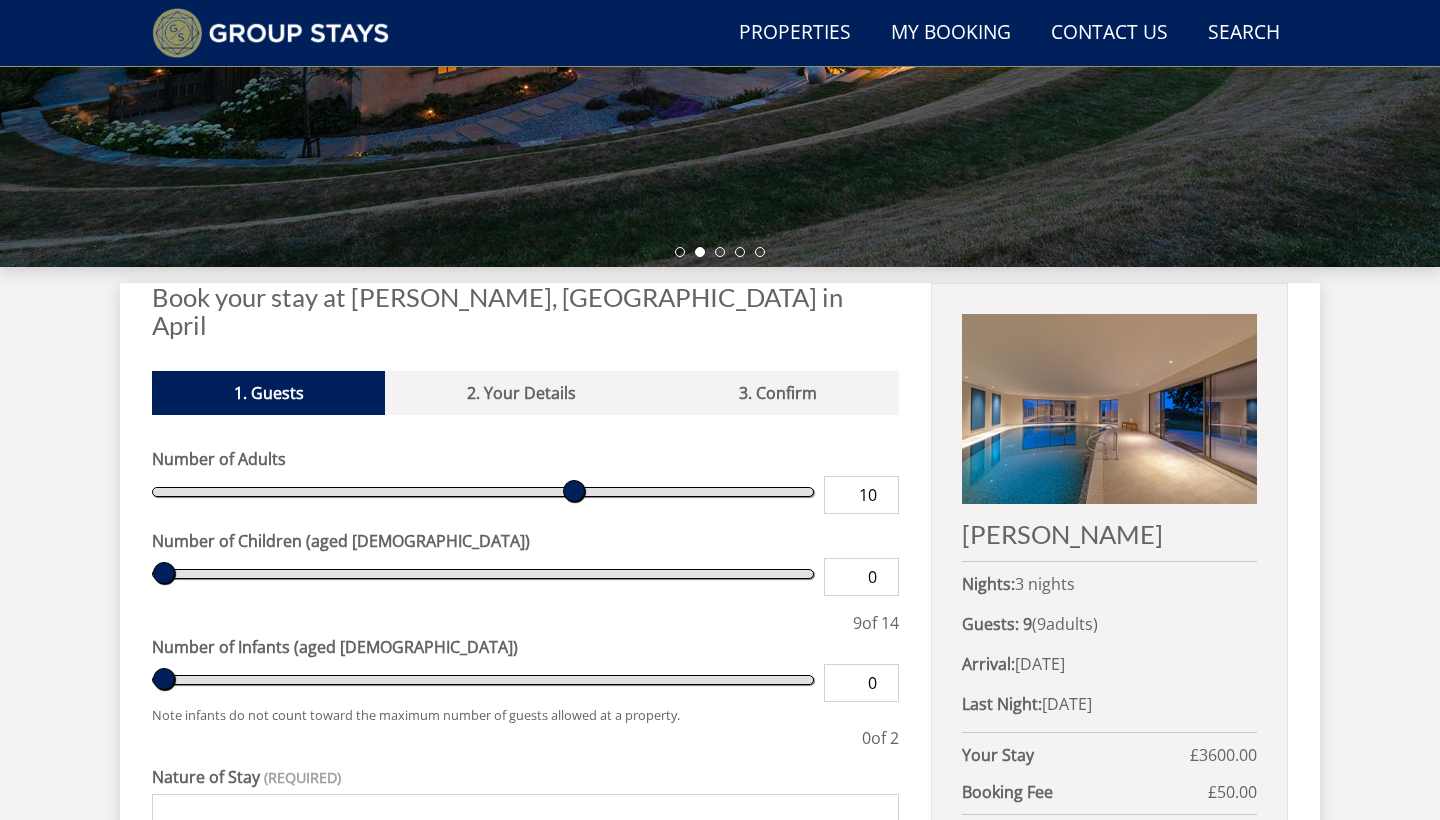 type on "10" 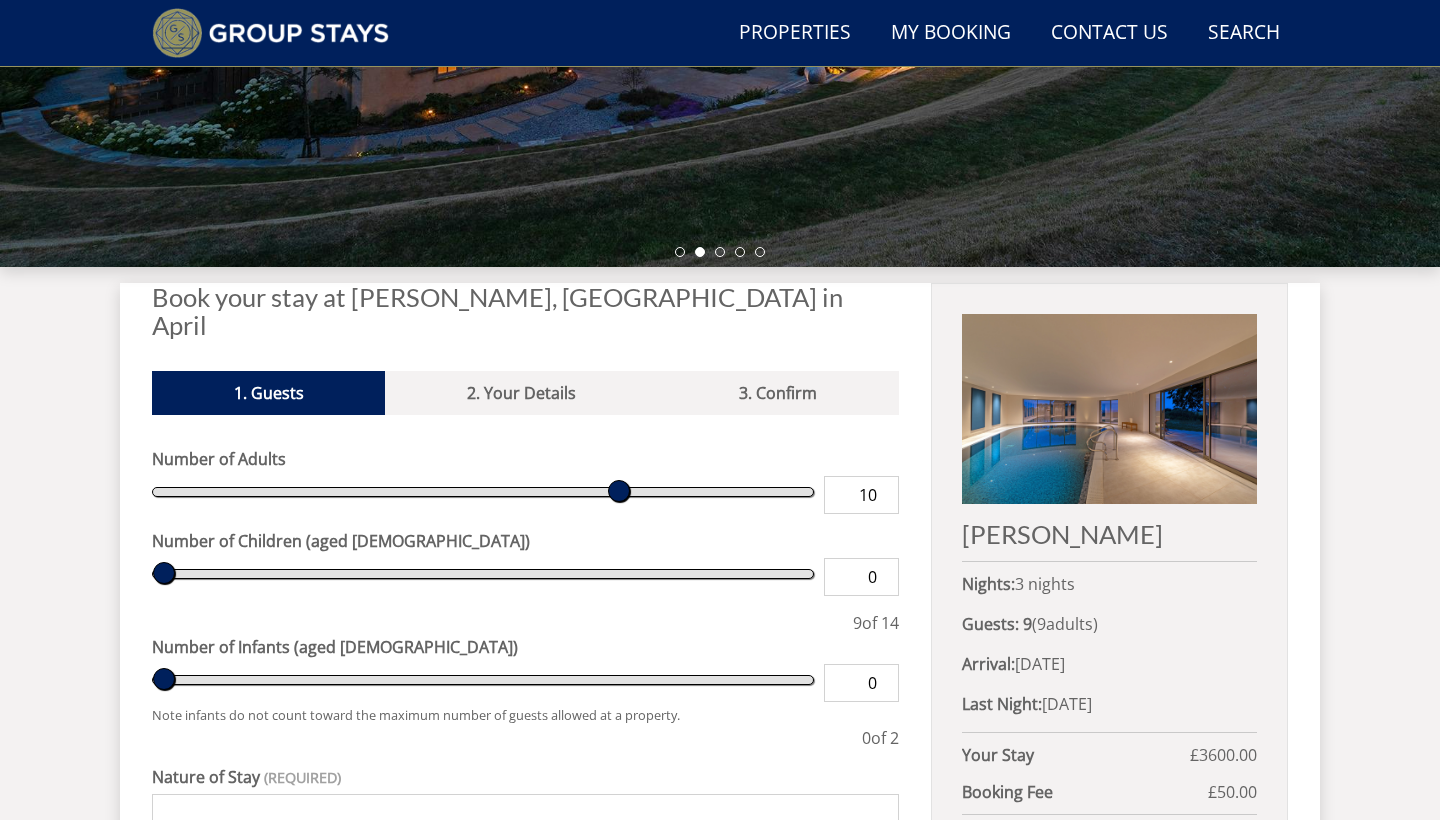 click on "10" at bounding box center [861, 495] 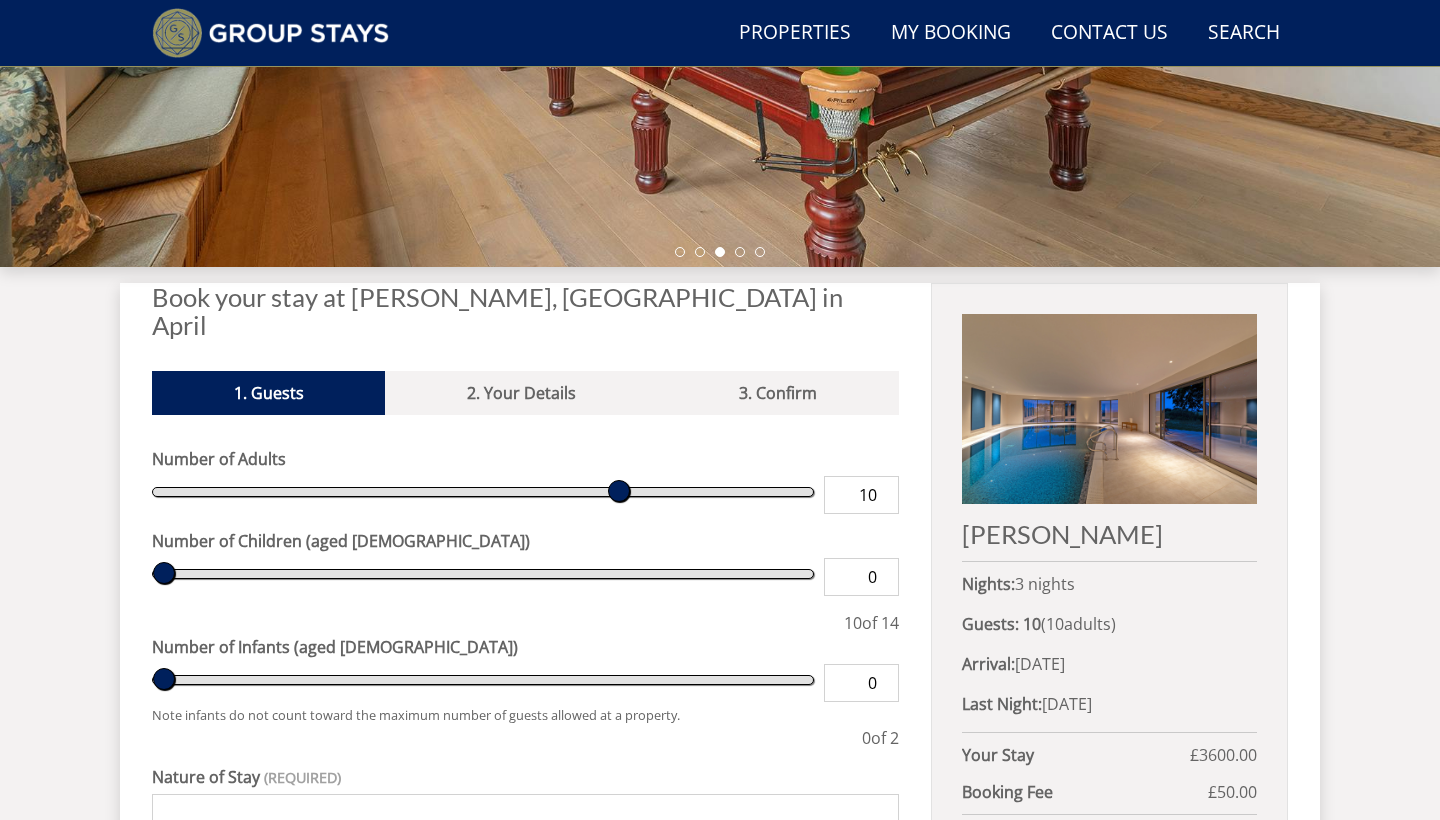 type on "1" 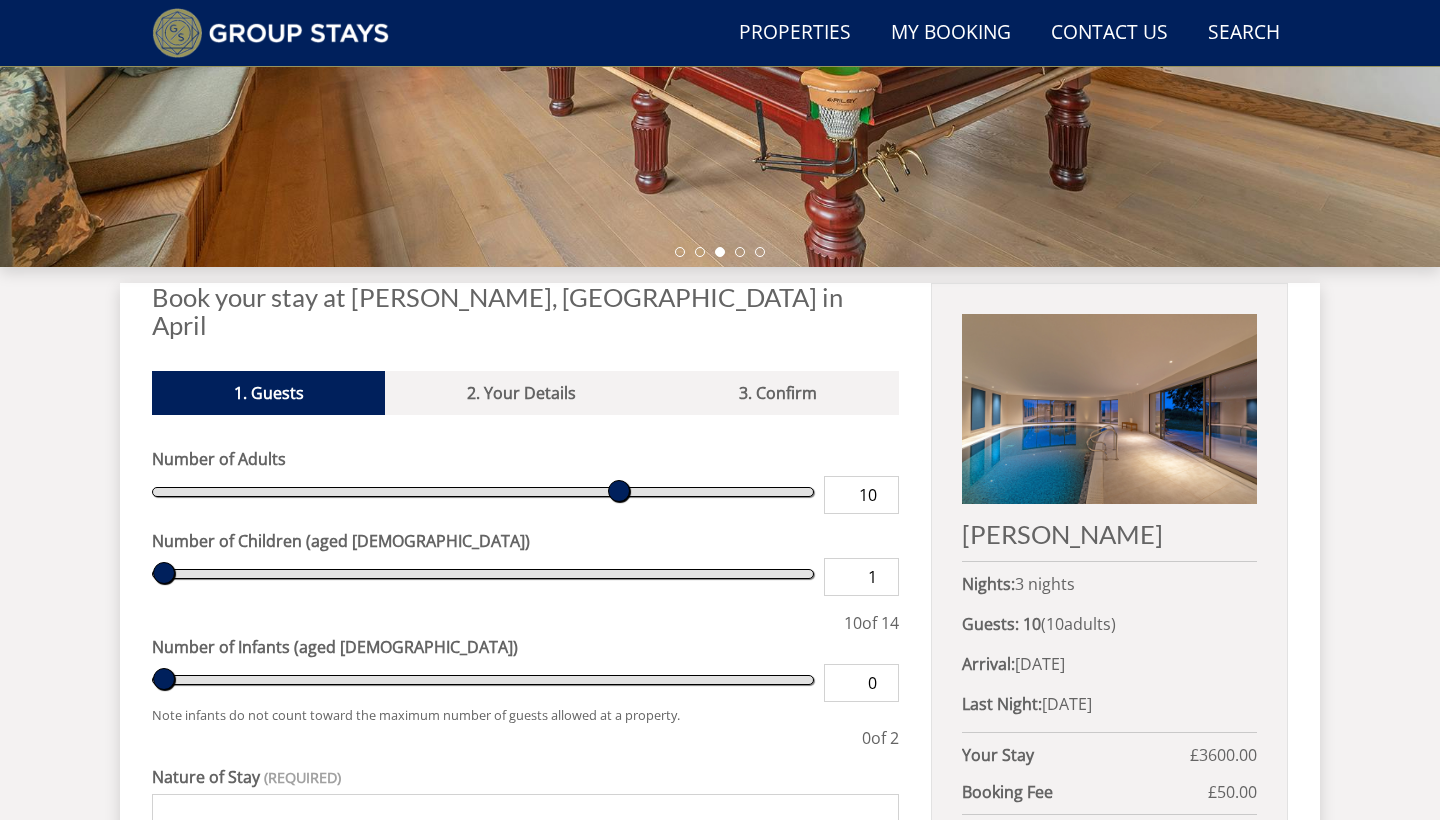 type on "1" 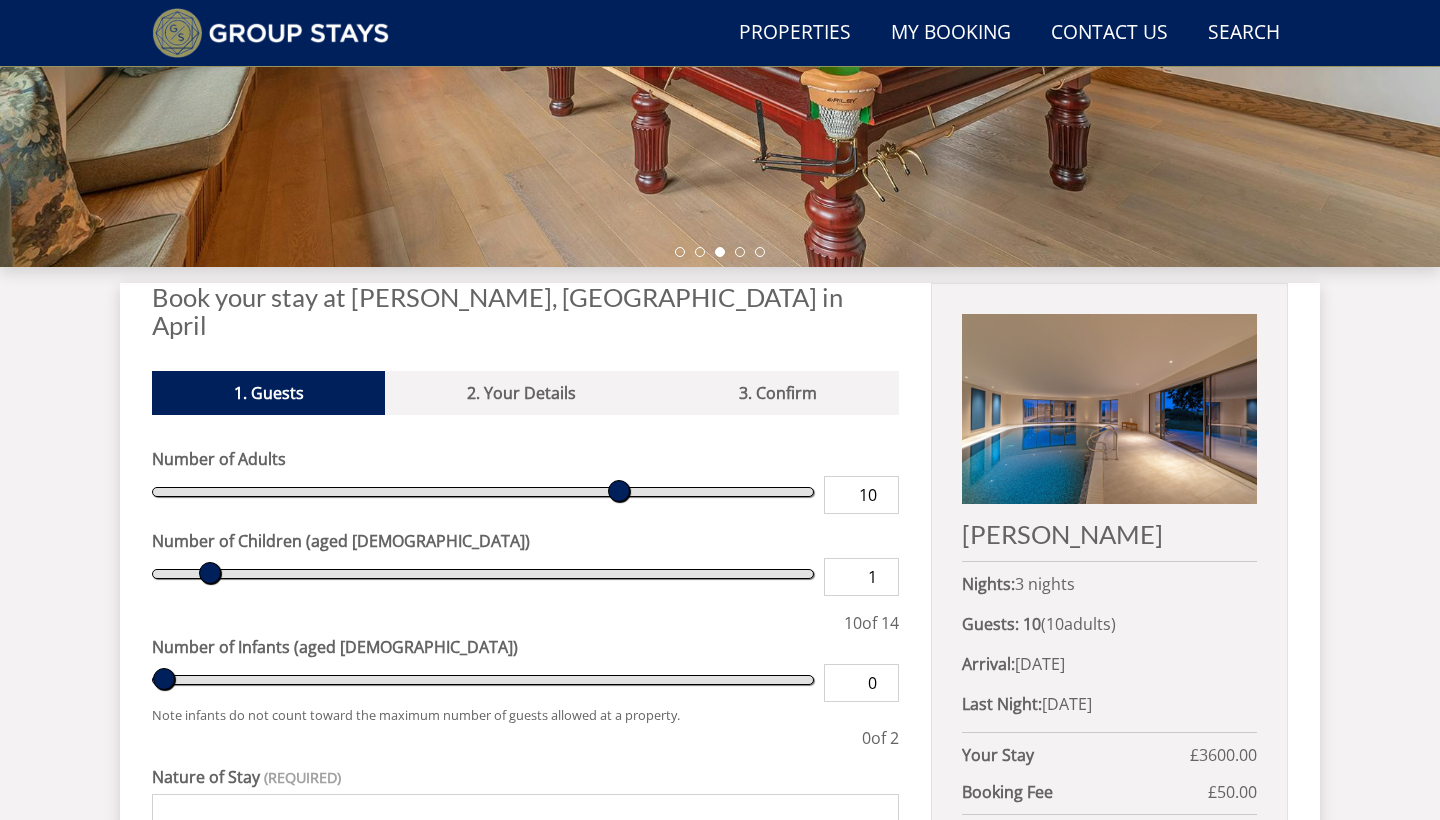 click on "1" at bounding box center [861, 577] 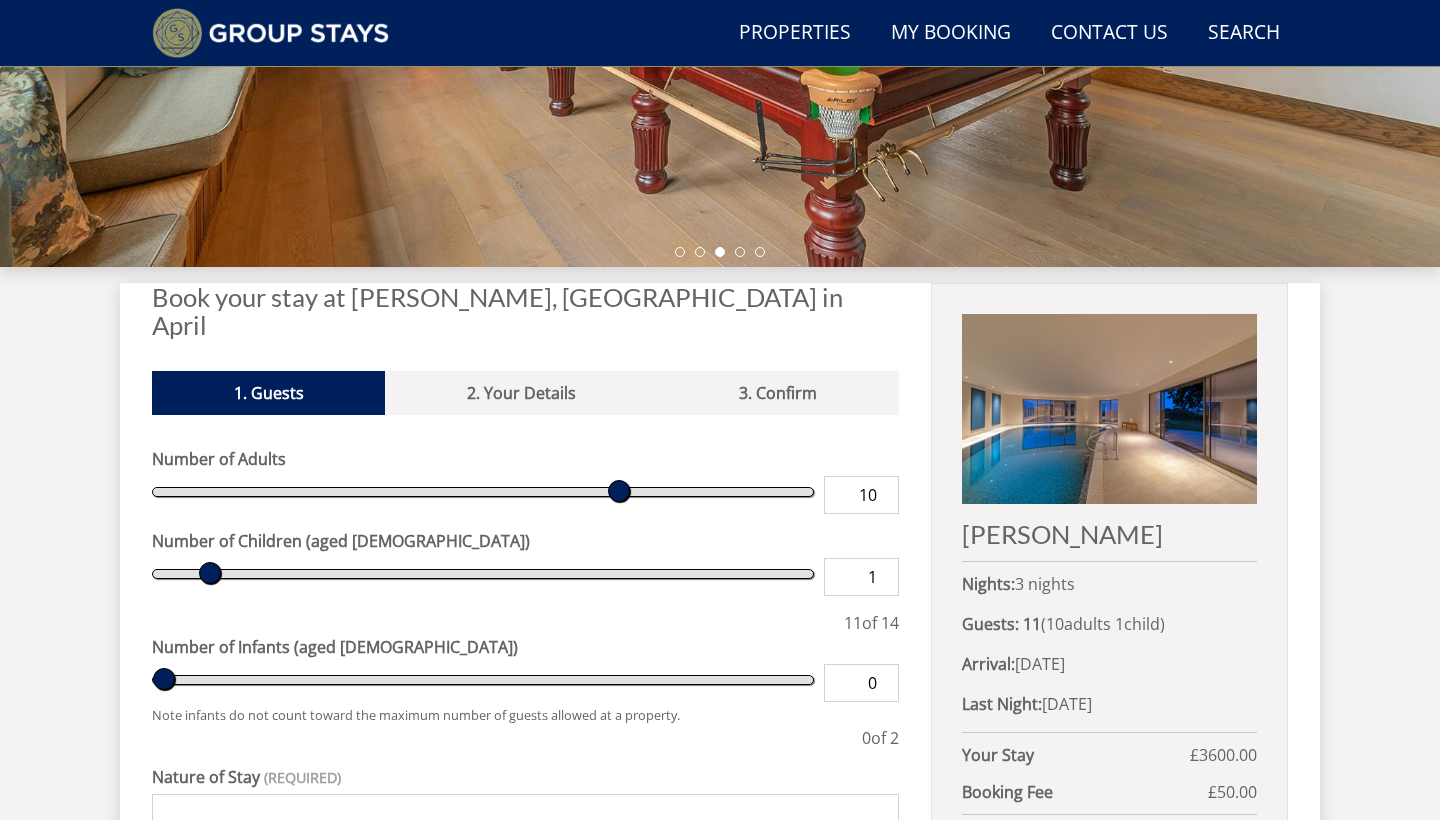 type on "2" 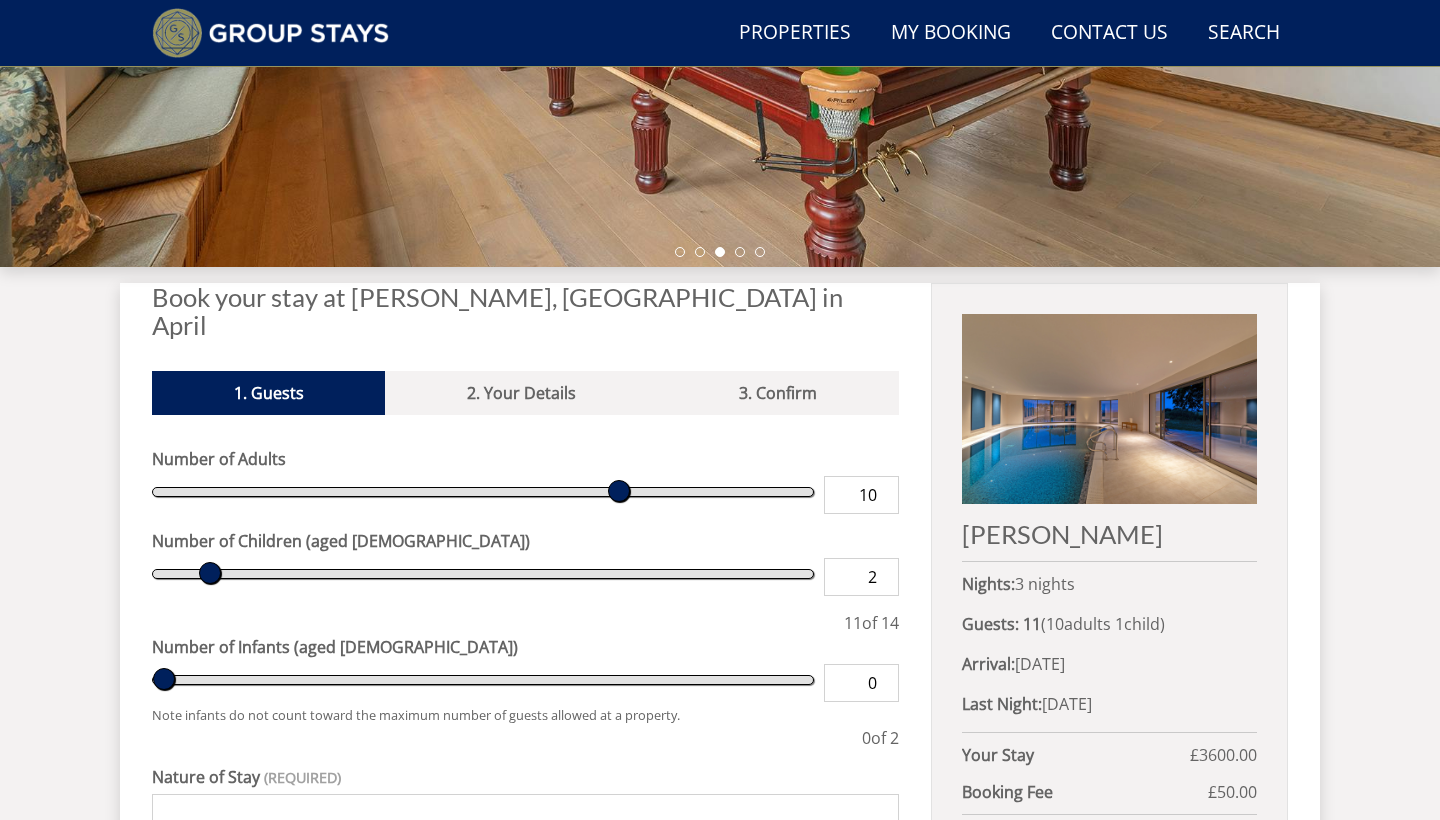 type on "2" 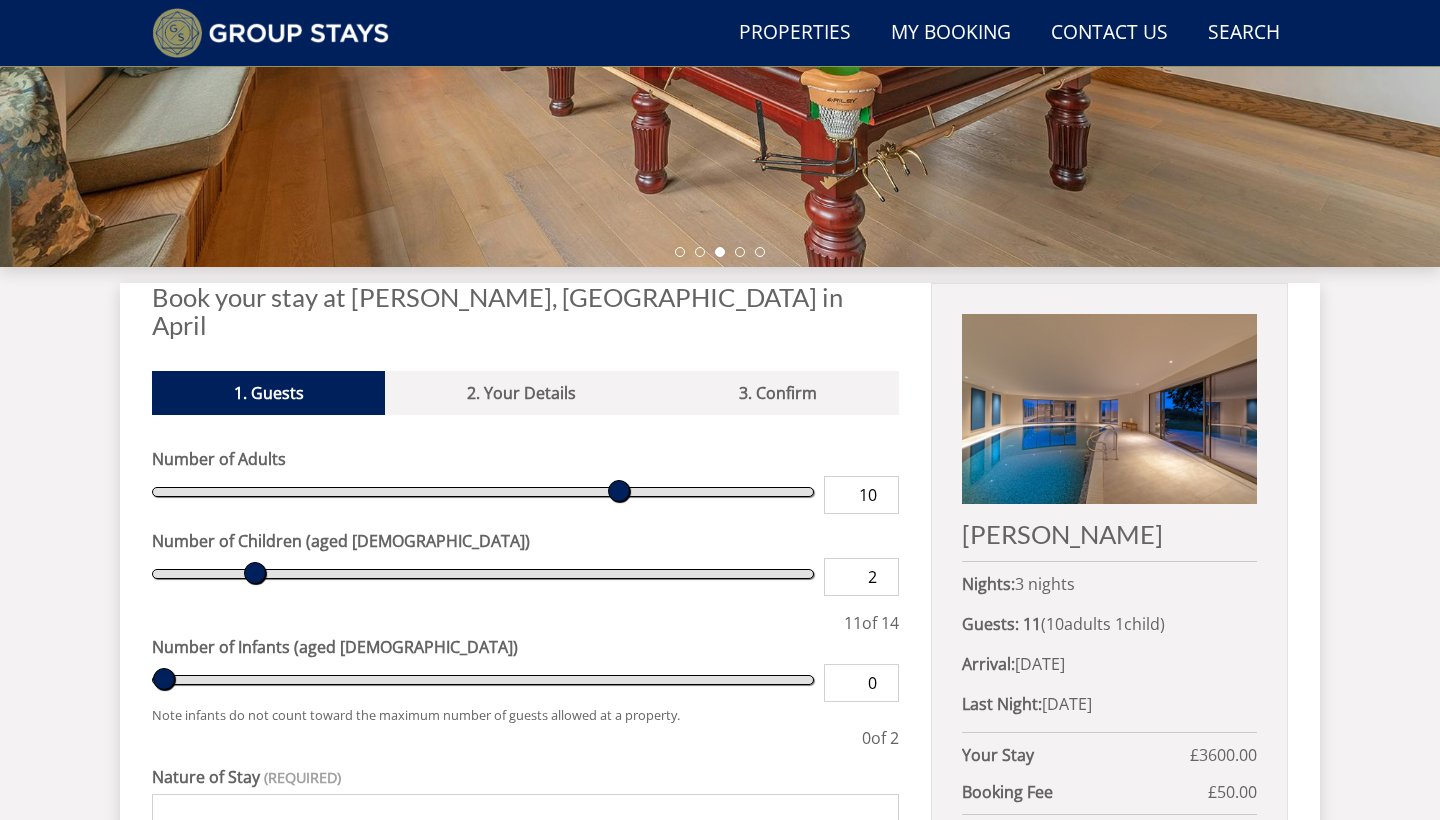 click on "2" at bounding box center [861, 577] 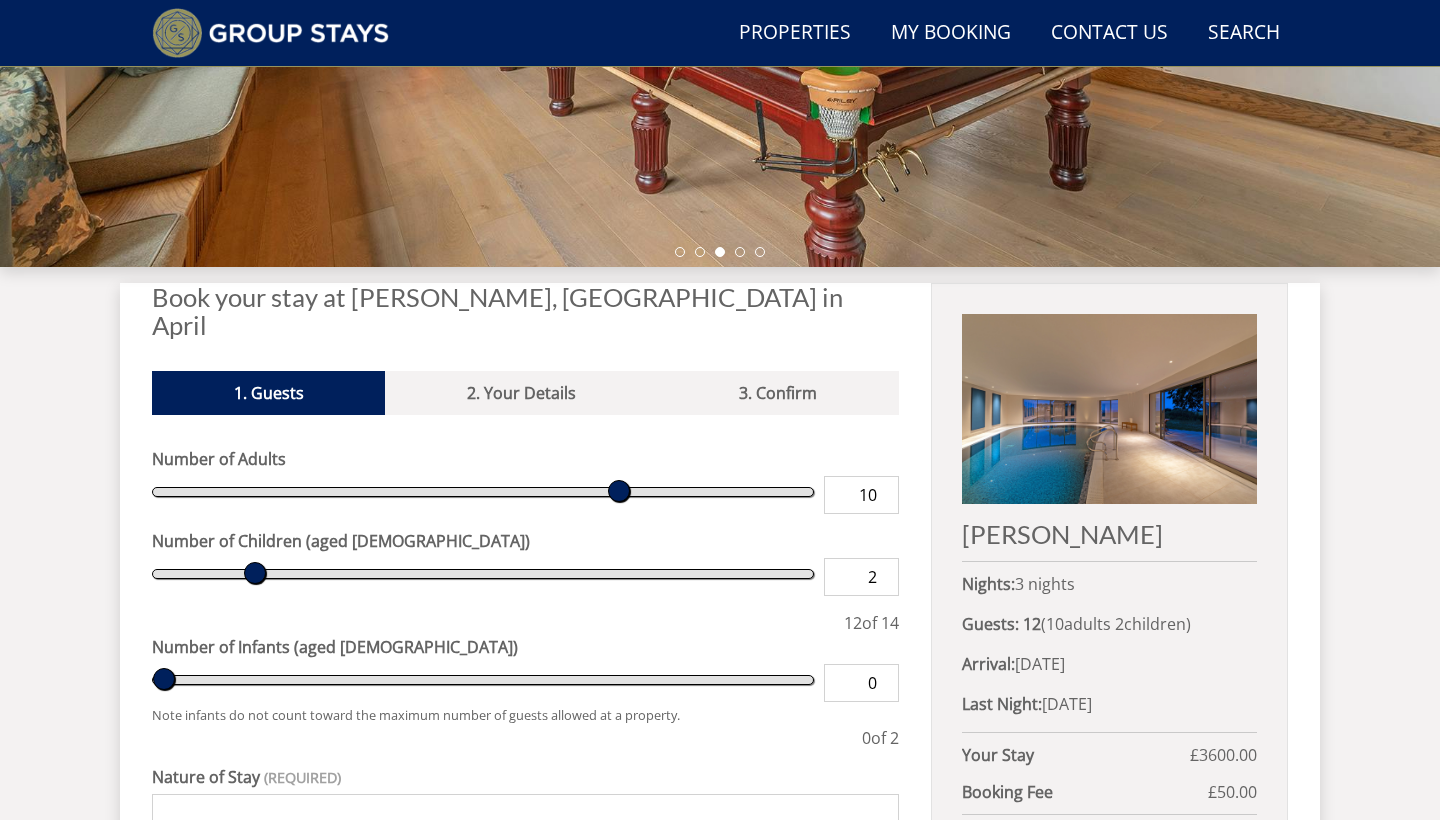 type on "3" 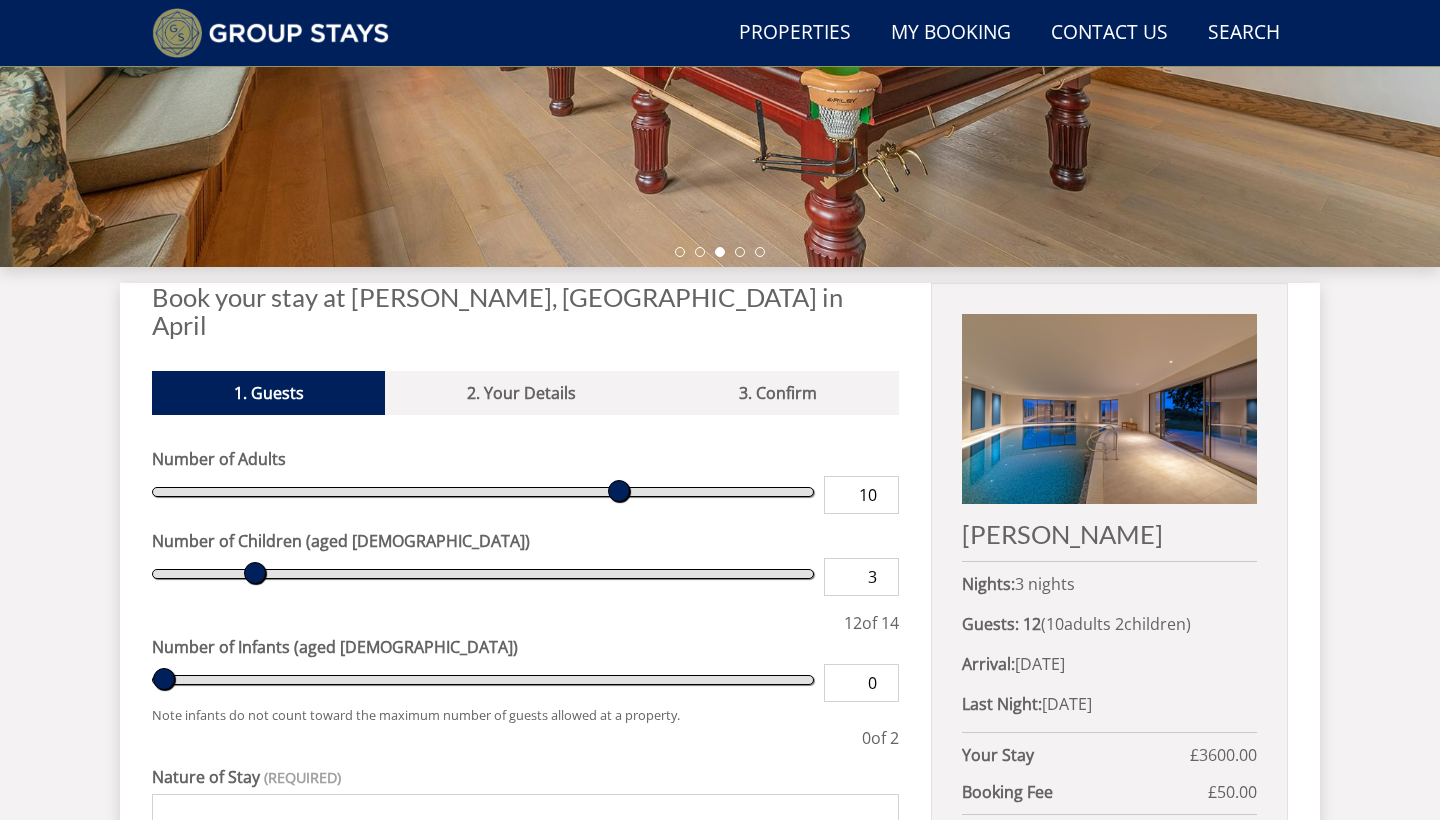 type on "3" 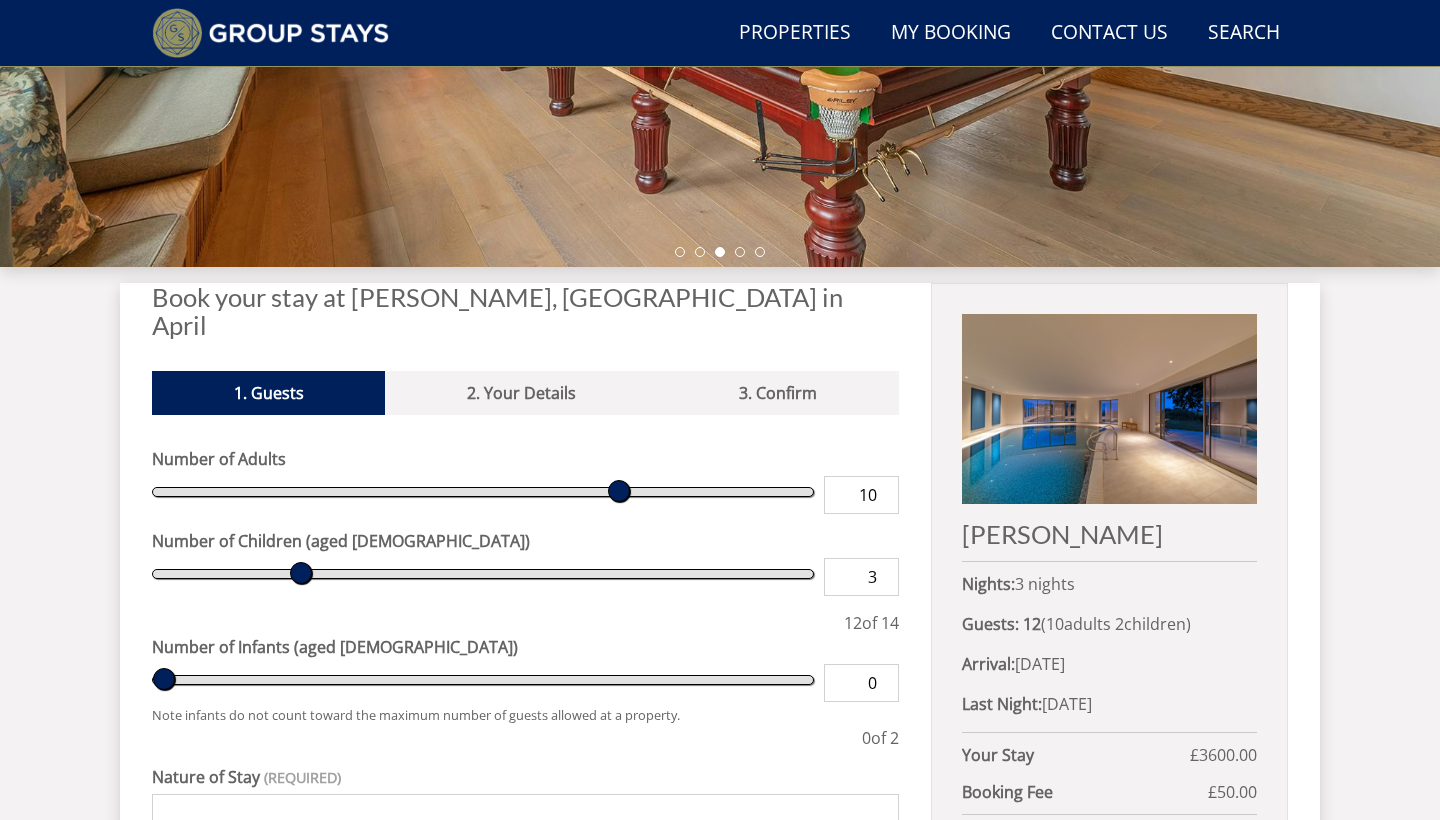 click on "3" at bounding box center (861, 577) 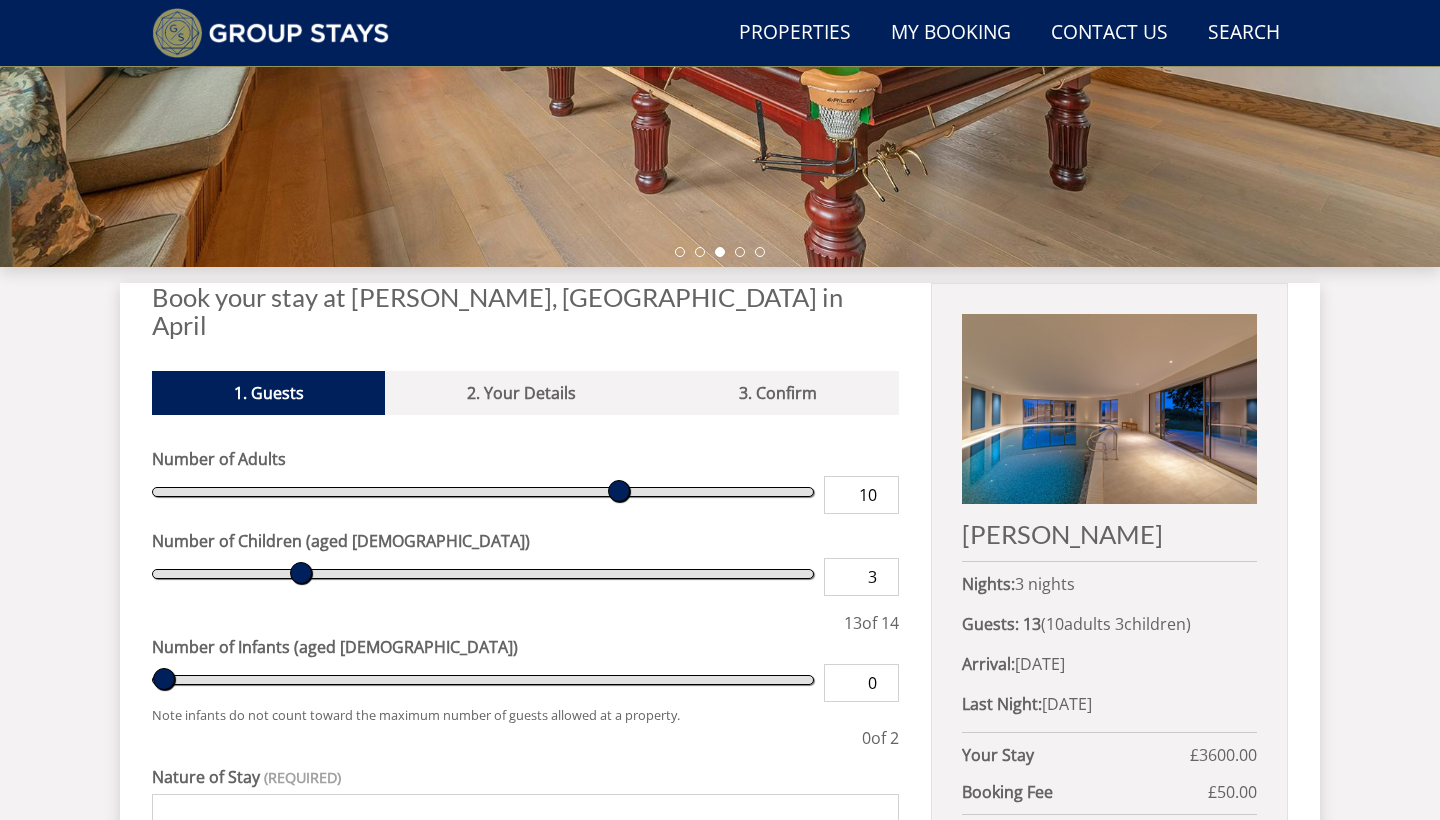 type on "9" 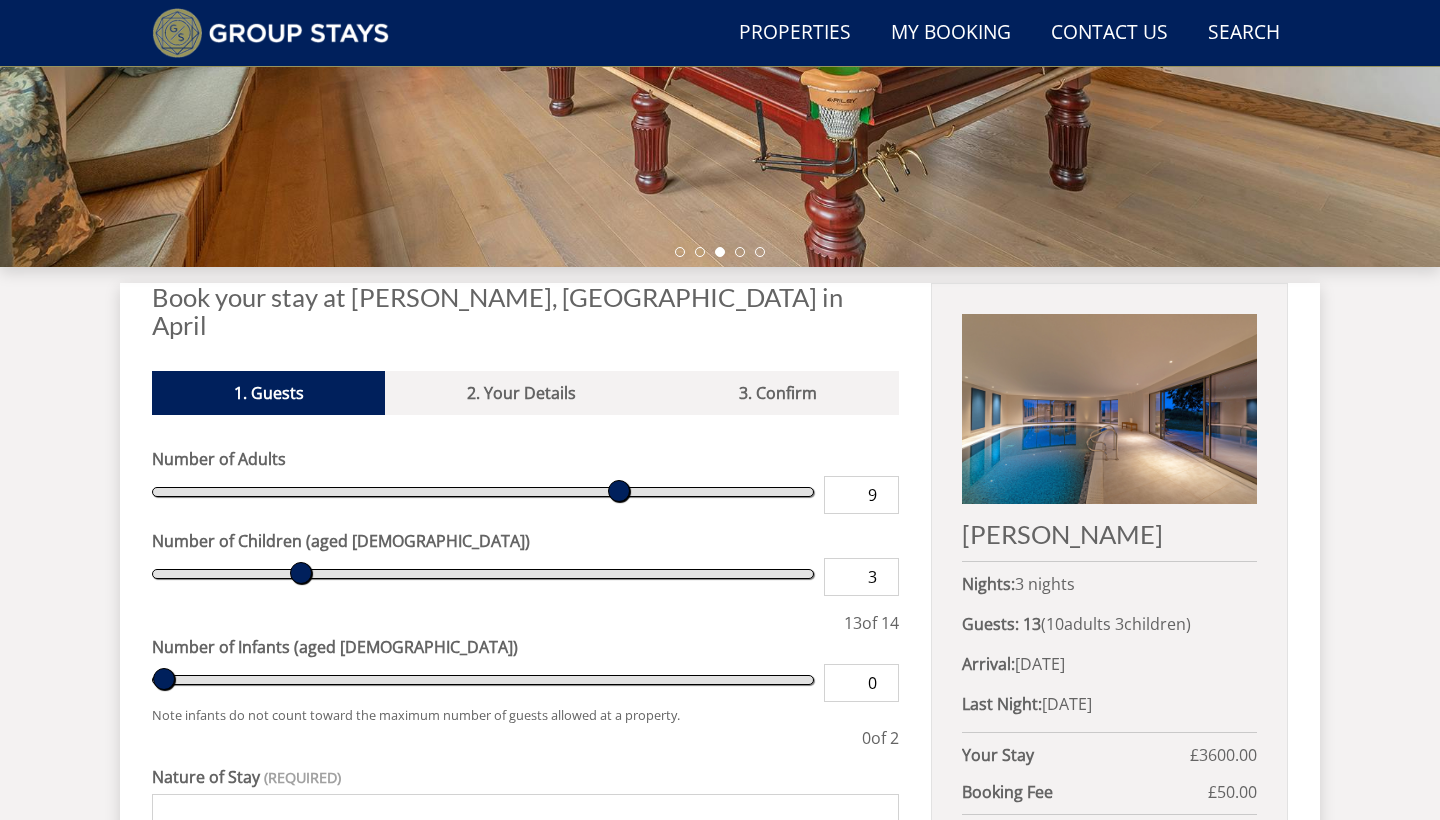 type on "9" 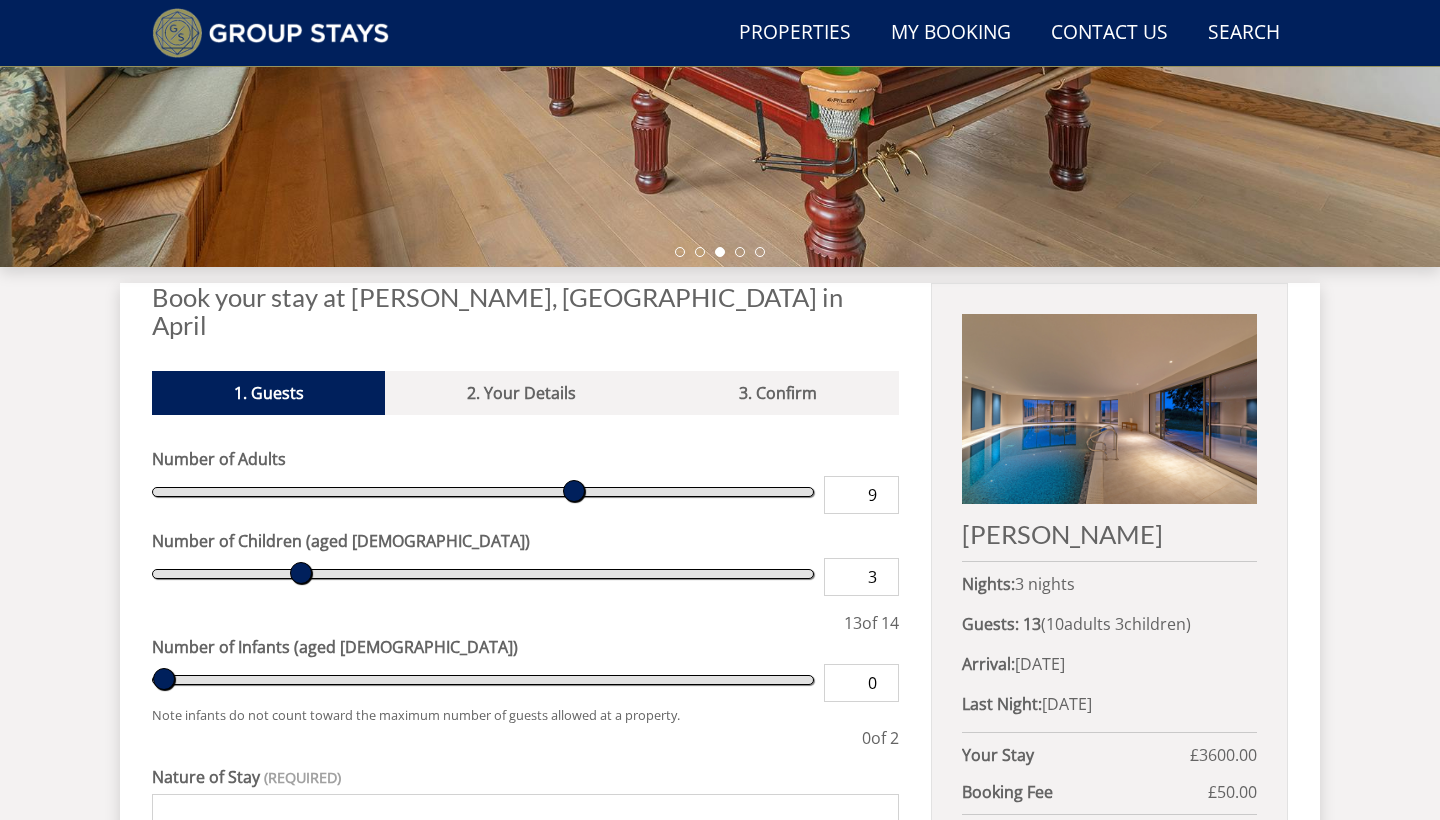 click on "9" at bounding box center (861, 495) 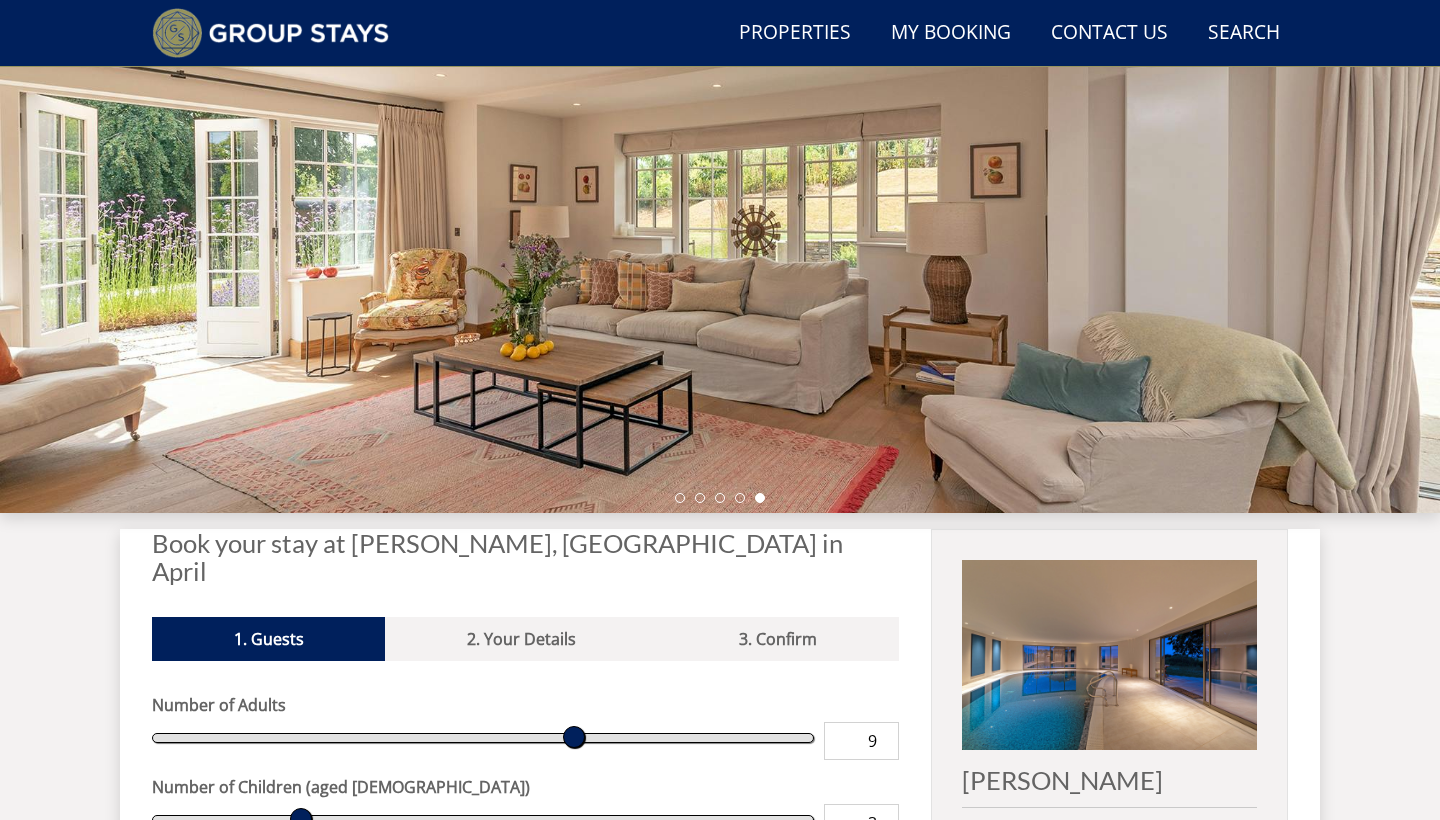 scroll, scrollTop: 297, scrollLeft: 0, axis: vertical 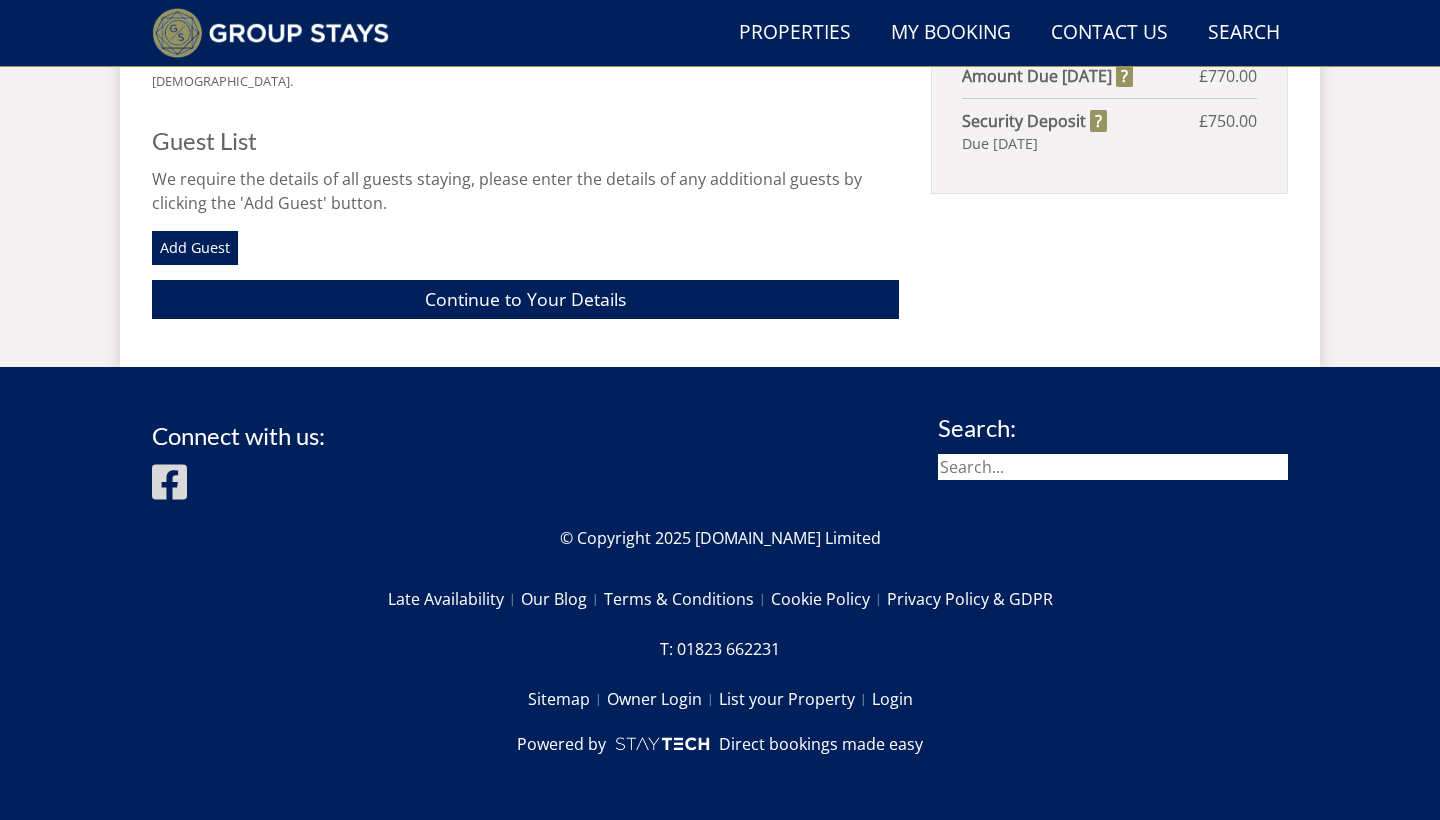 select on "7" 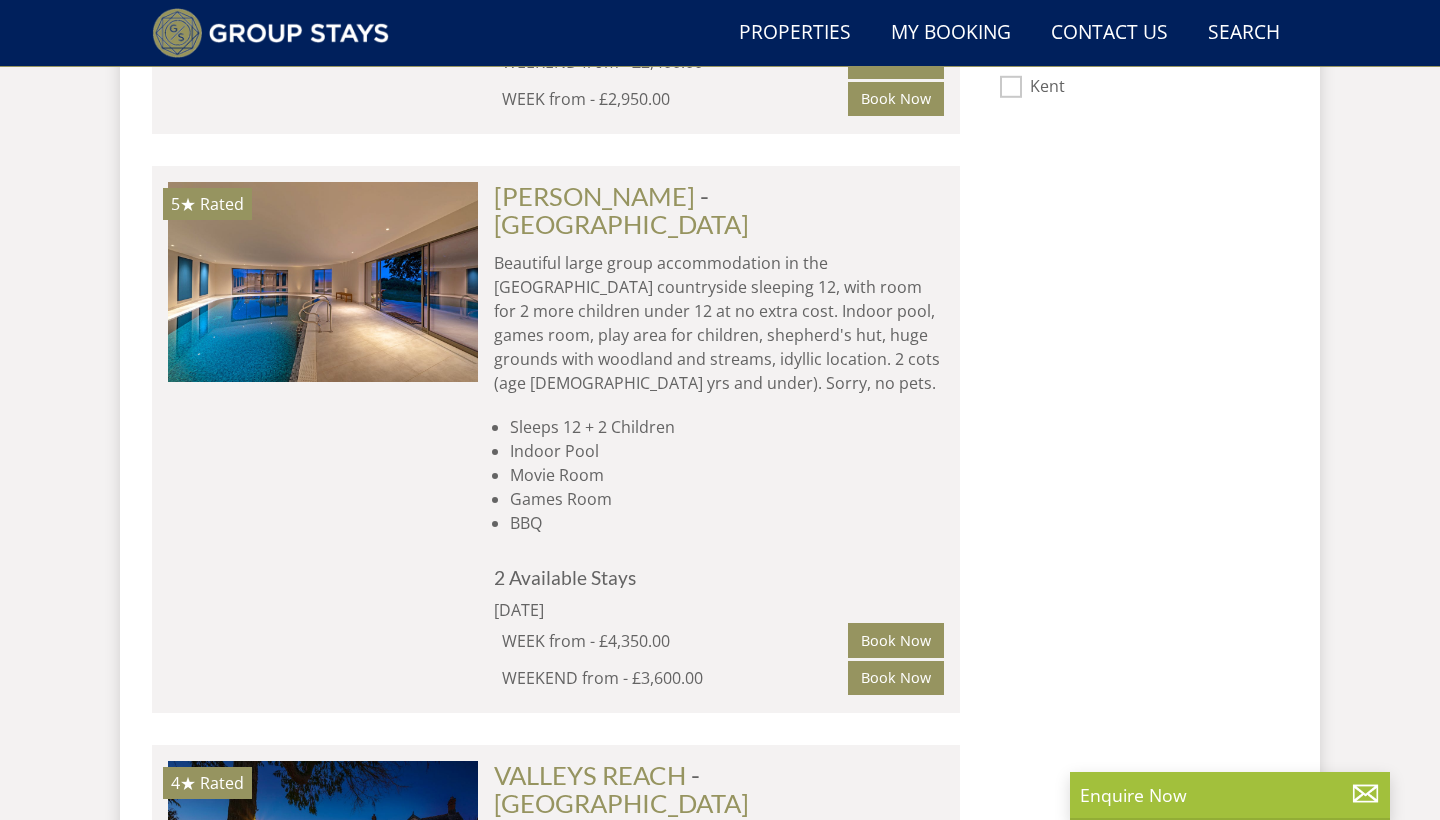 scroll, scrollTop: 0, scrollLeft: 8381, axis: horizontal 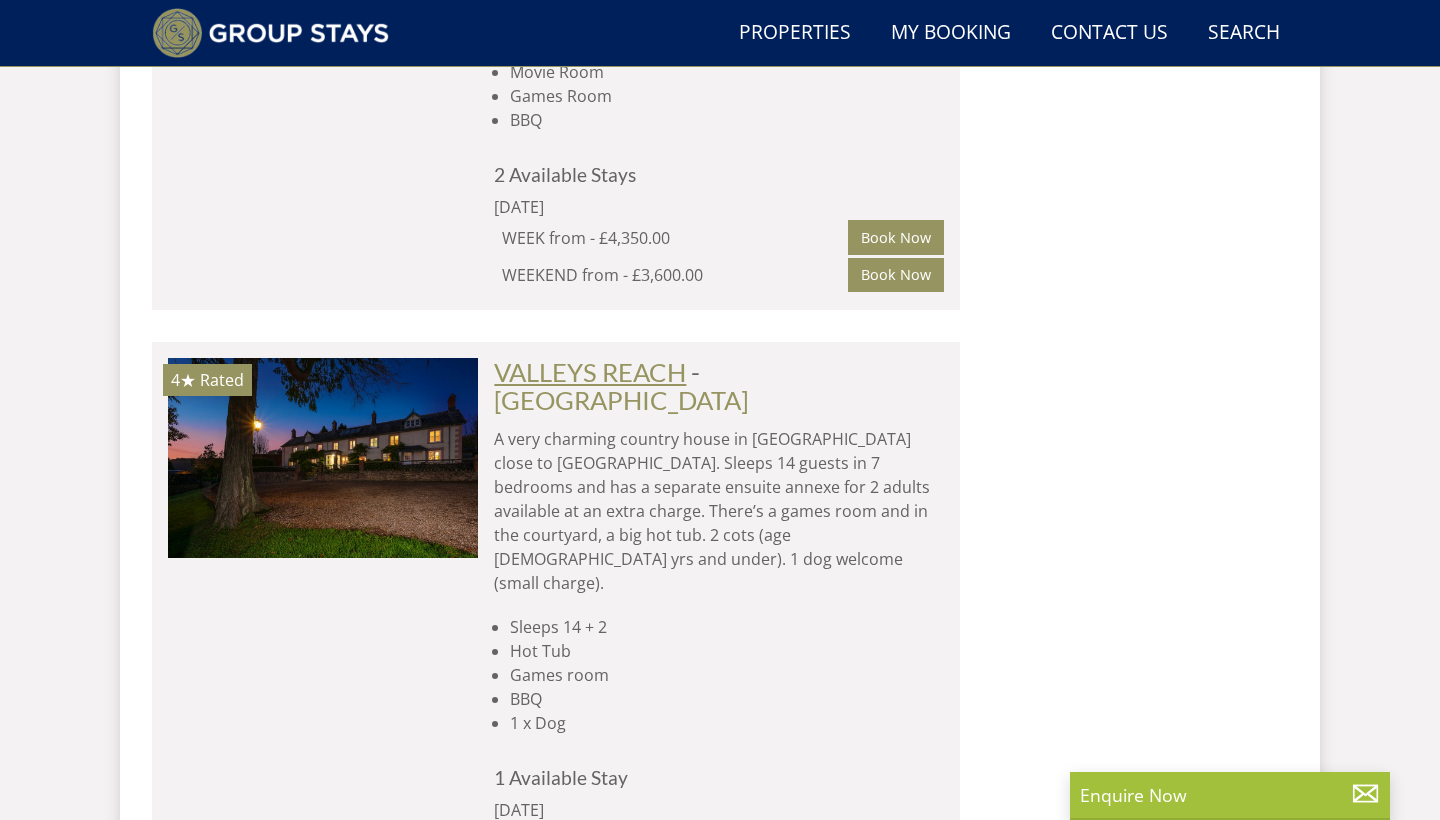 click on "VALLEYS REACH" at bounding box center [590, 372] 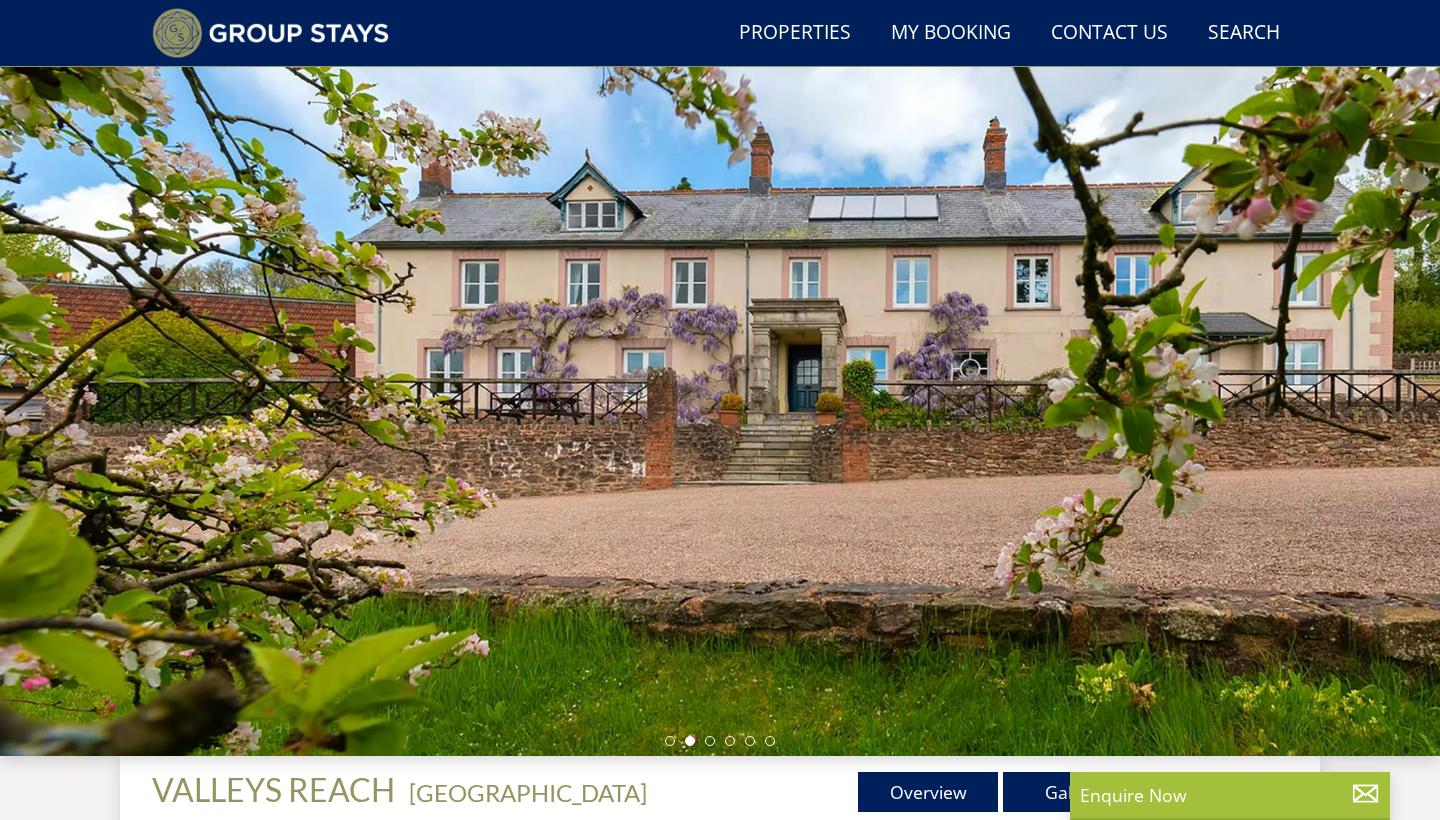 scroll, scrollTop: 4, scrollLeft: 0, axis: vertical 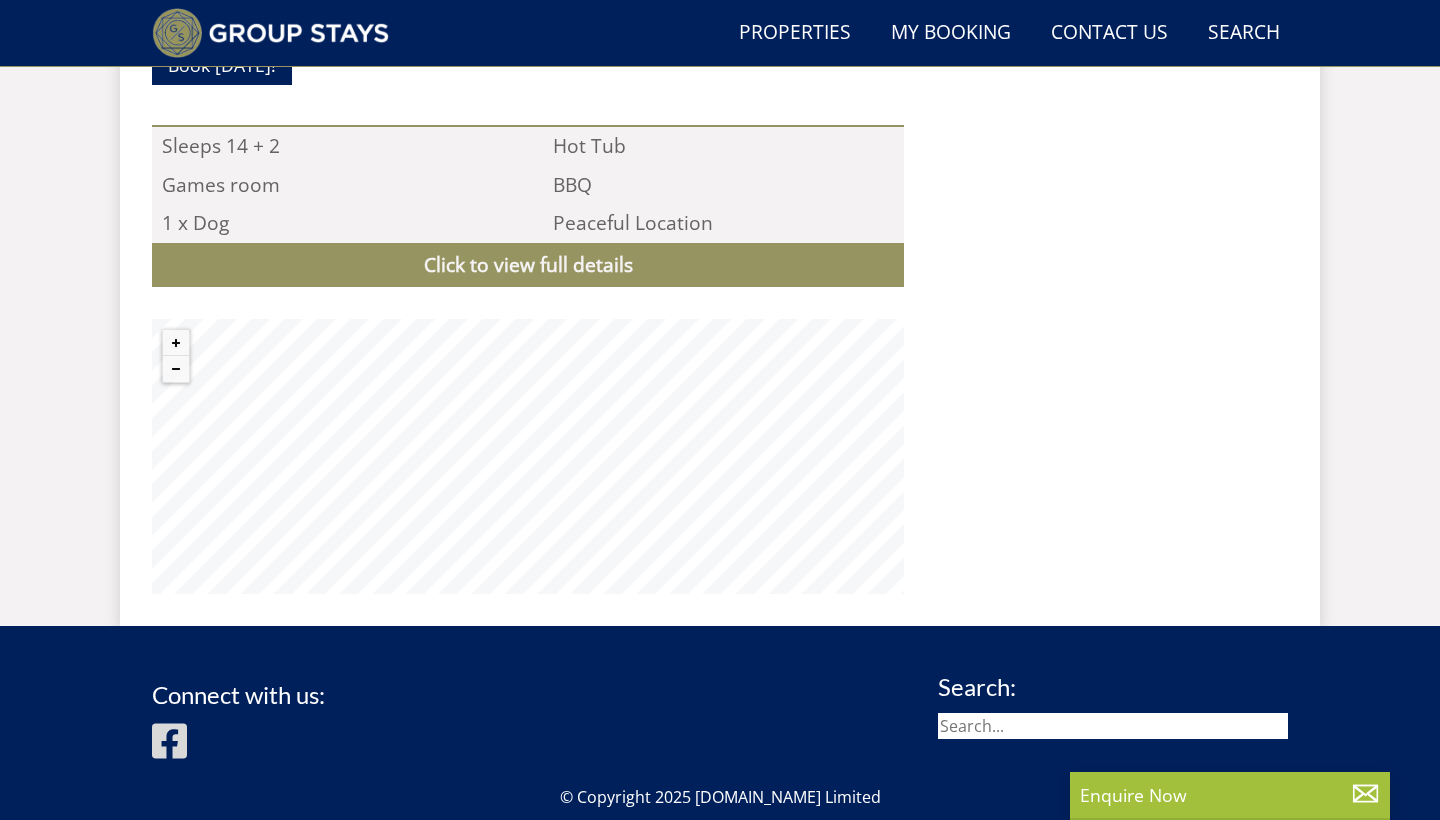 select on "7" 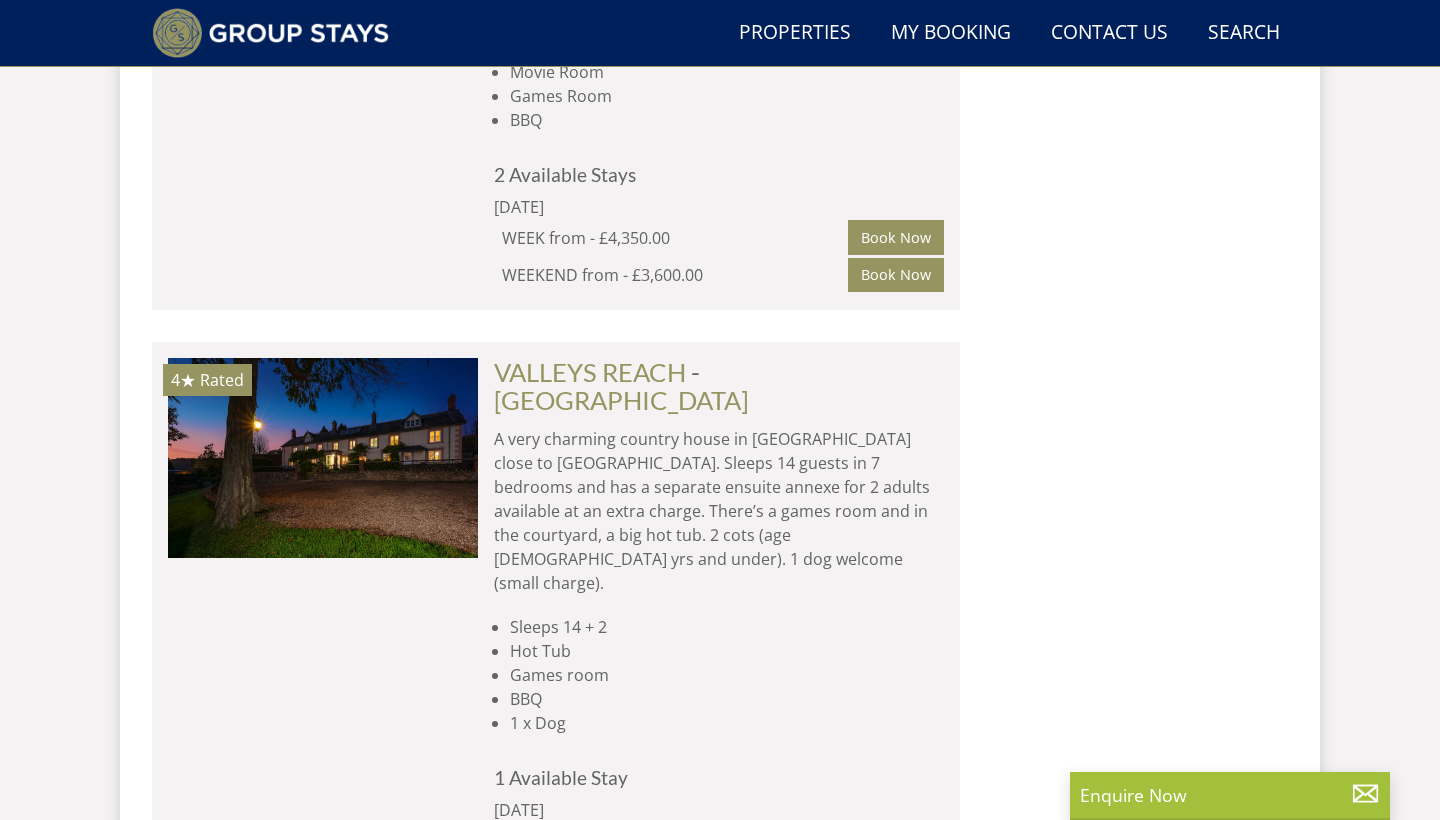 scroll, scrollTop: 0, scrollLeft: 1552, axis: horizontal 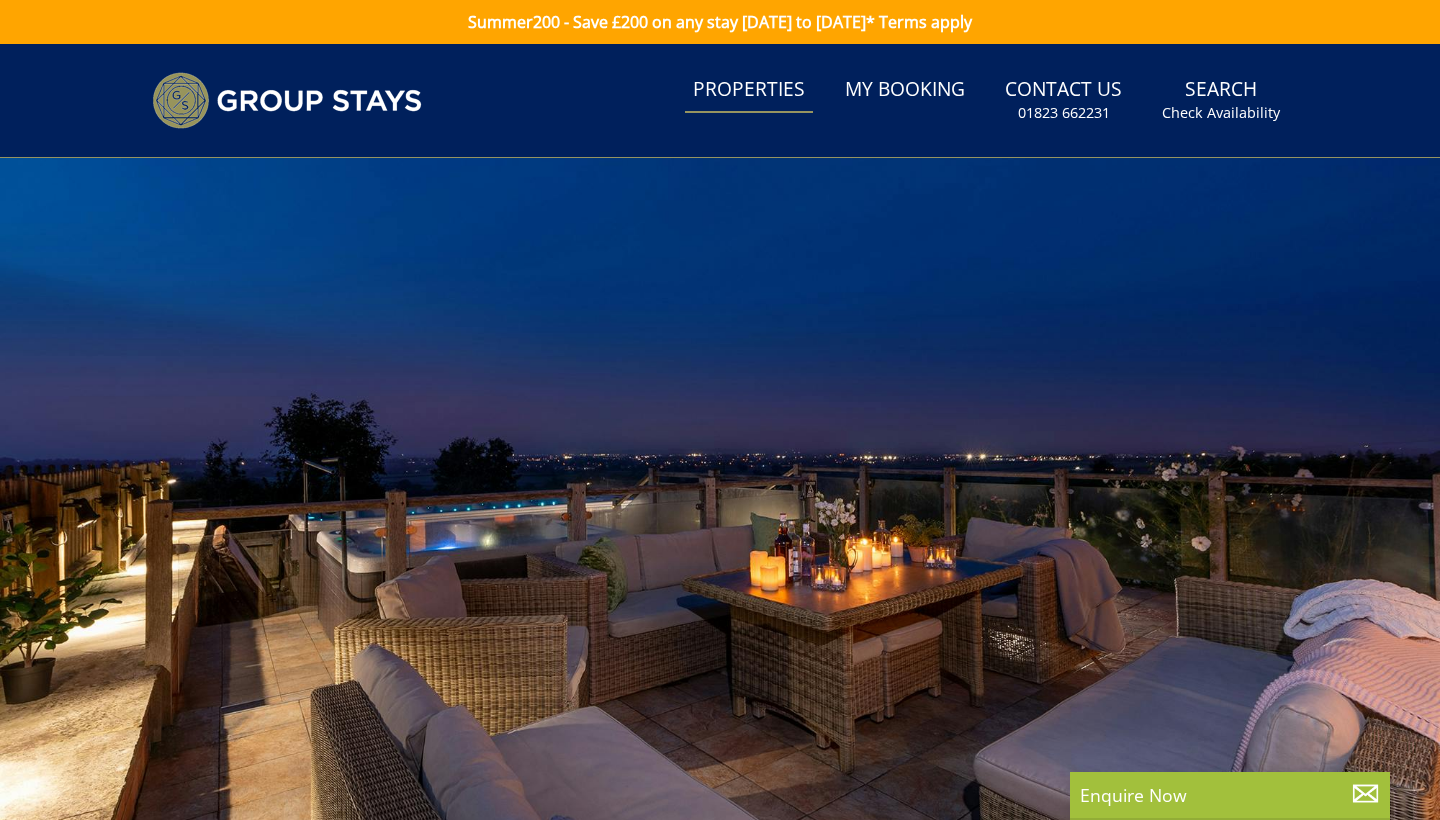 click on "Properties" at bounding box center (749, 90) 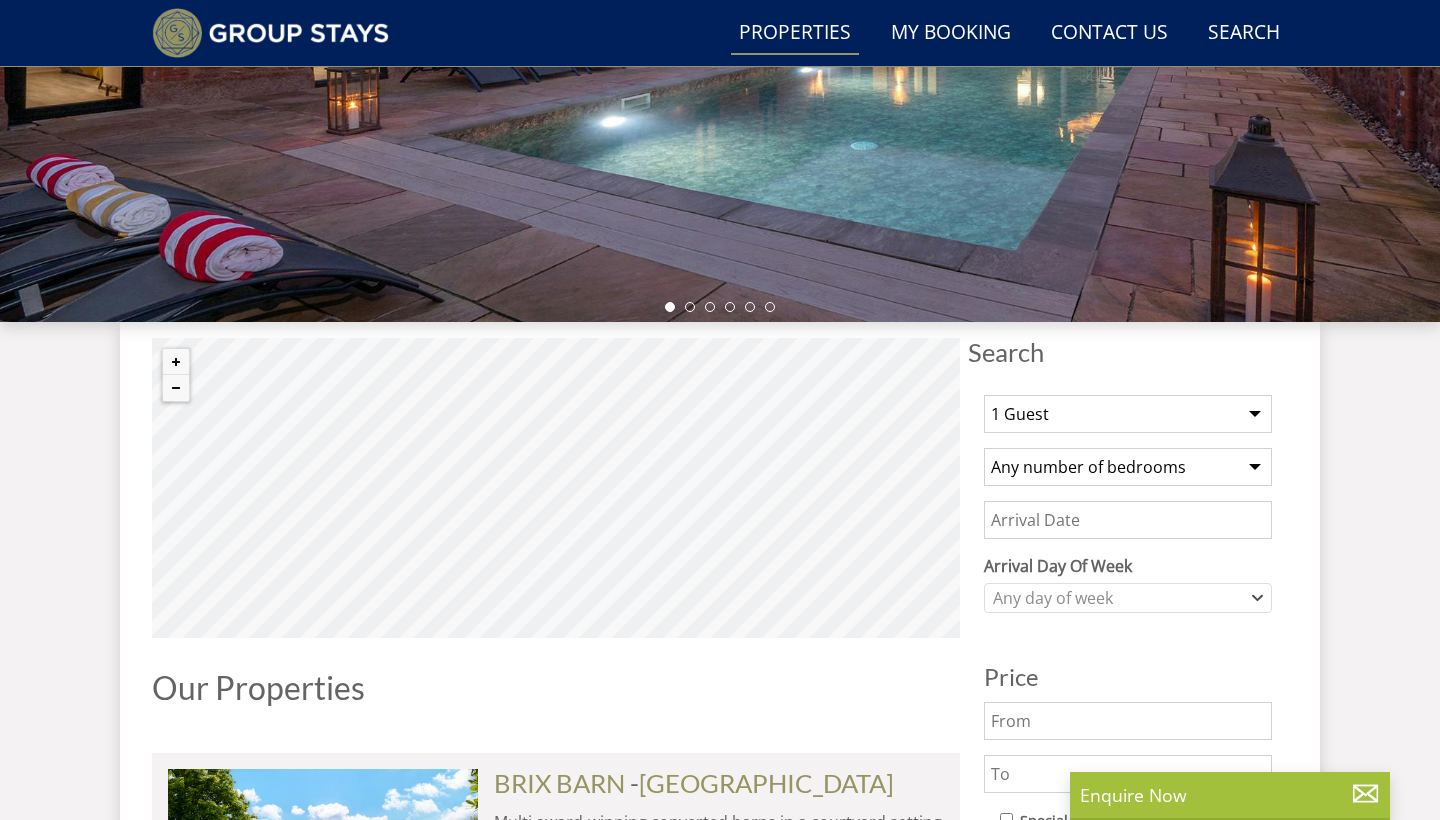 scroll, scrollTop: 500, scrollLeft: 0, axis: vertical 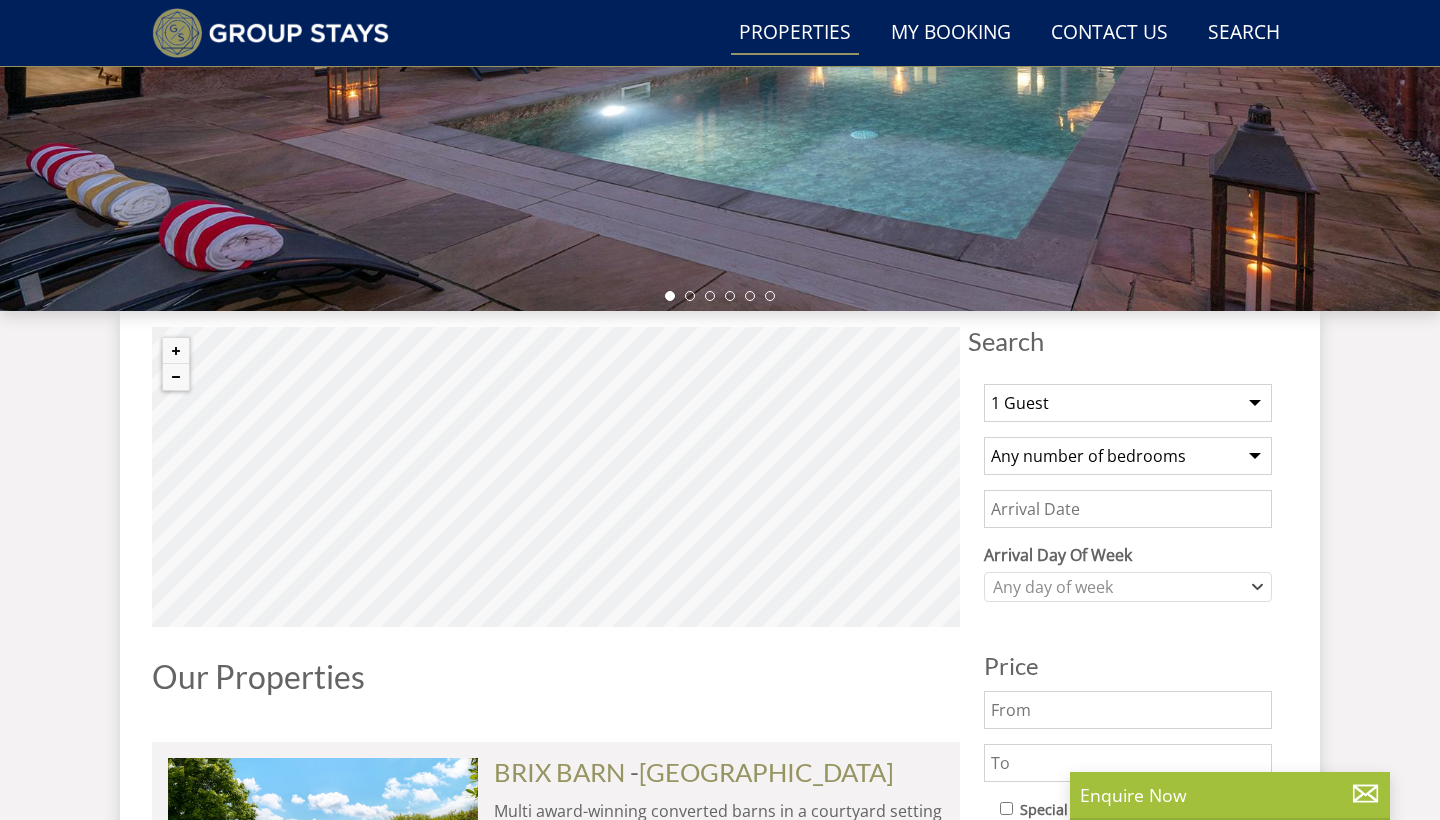 click on "1 Guest
2 Guests
3 Guests
4 Guests
5 Guests
6 Guests
7 Guests
8 Guests
9 Guests
10 Guests
11 Guests
12 Guests
13 Guests
14 Guests
15 Guests
16 Guests
17 Guests
18 Guests
19 Guests
20 Guests
21 Guests
22 Guests
23 Guests
24 Guests
25 Guests
26 Guests
27 Guests
28 Guests
29 Guests
30 Guests
31 Guests
32 Guests" at bounding box center [1128, 403] 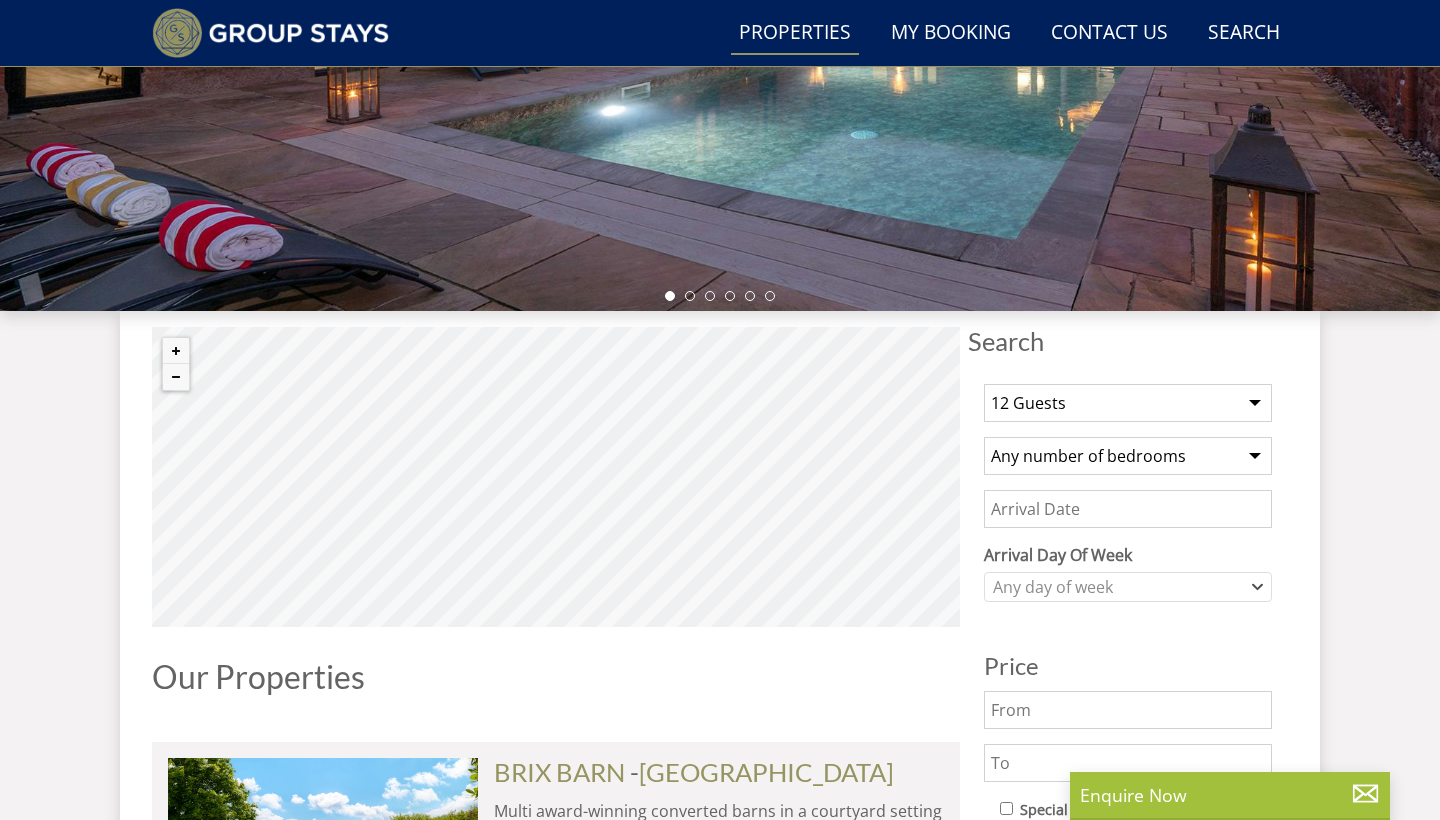 select on "7" 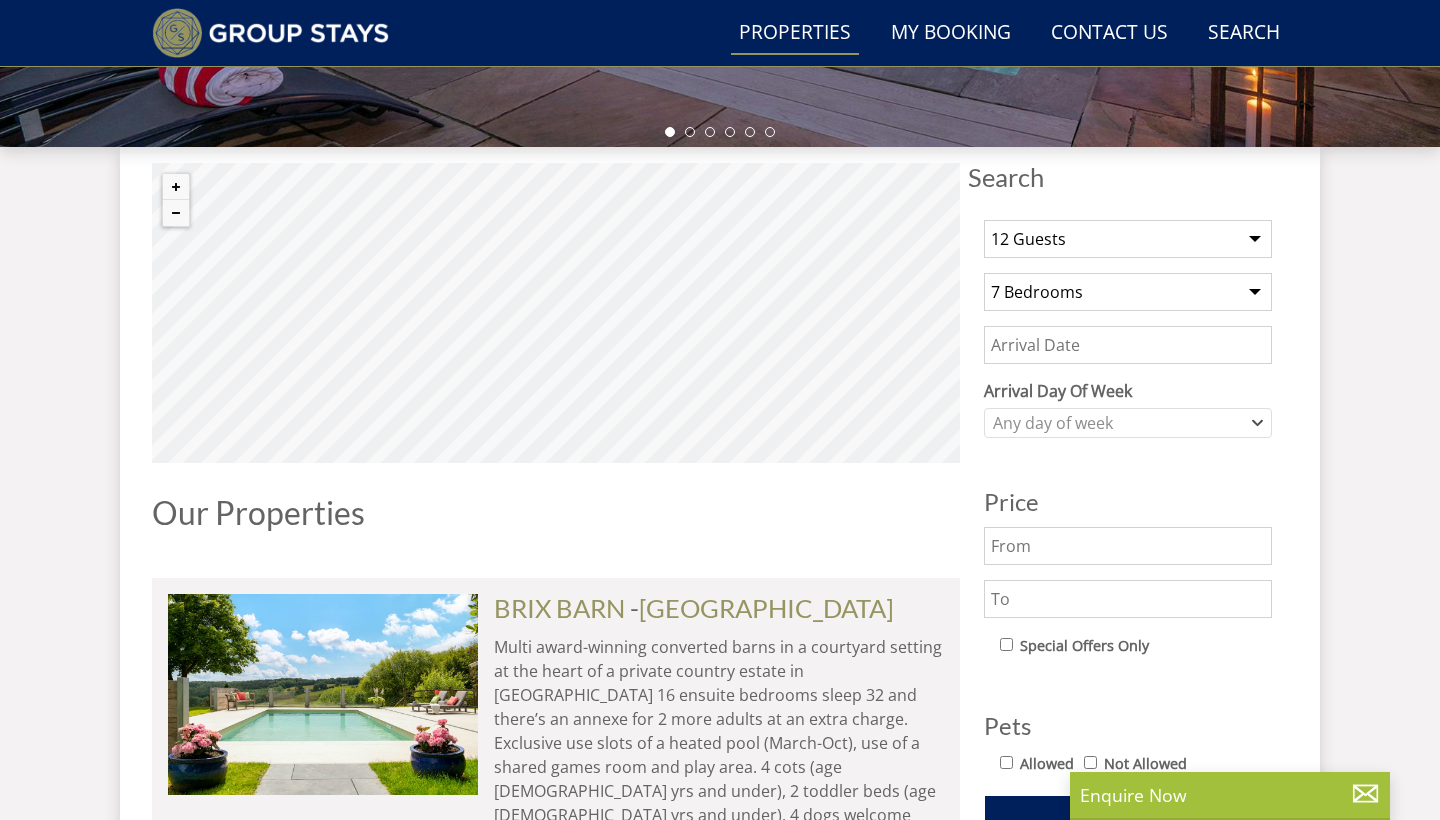scroll, scrollTop: 671, scrollLeft: 0, axis: vertical 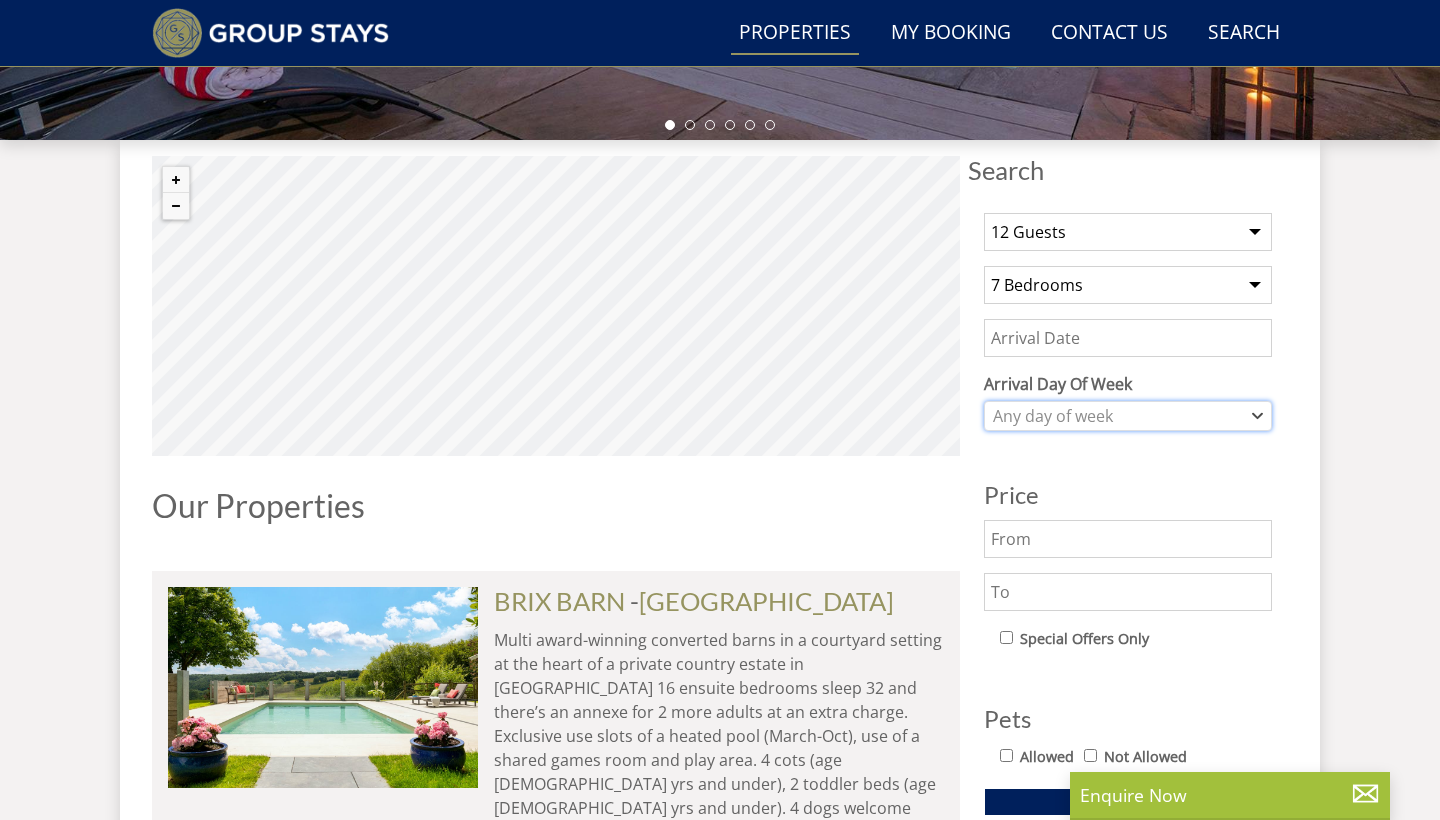 click on "Any day of week" at bounding box center (1117, 416) 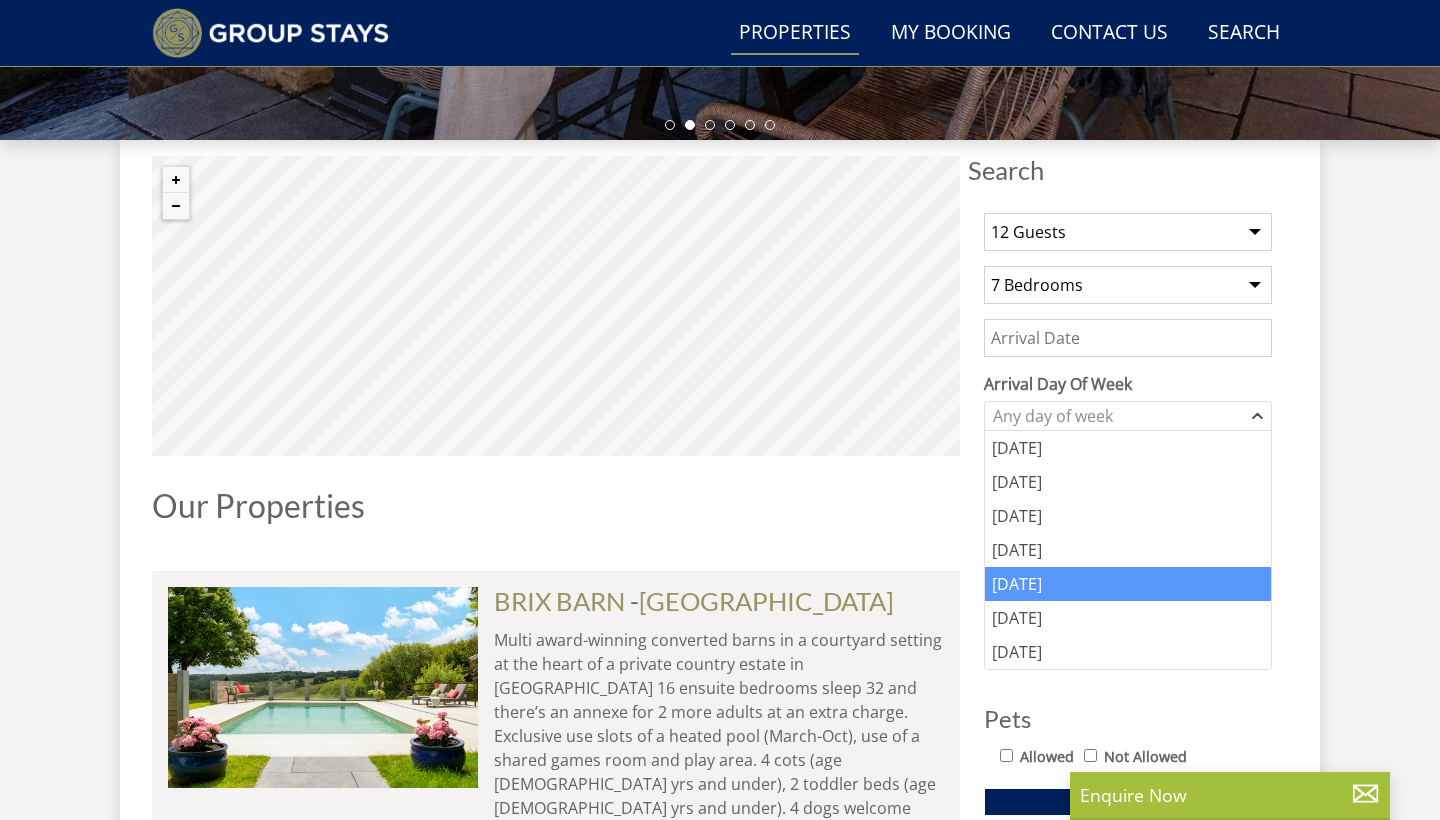 click on "[DATE]" at bounding box center [1128, 584] 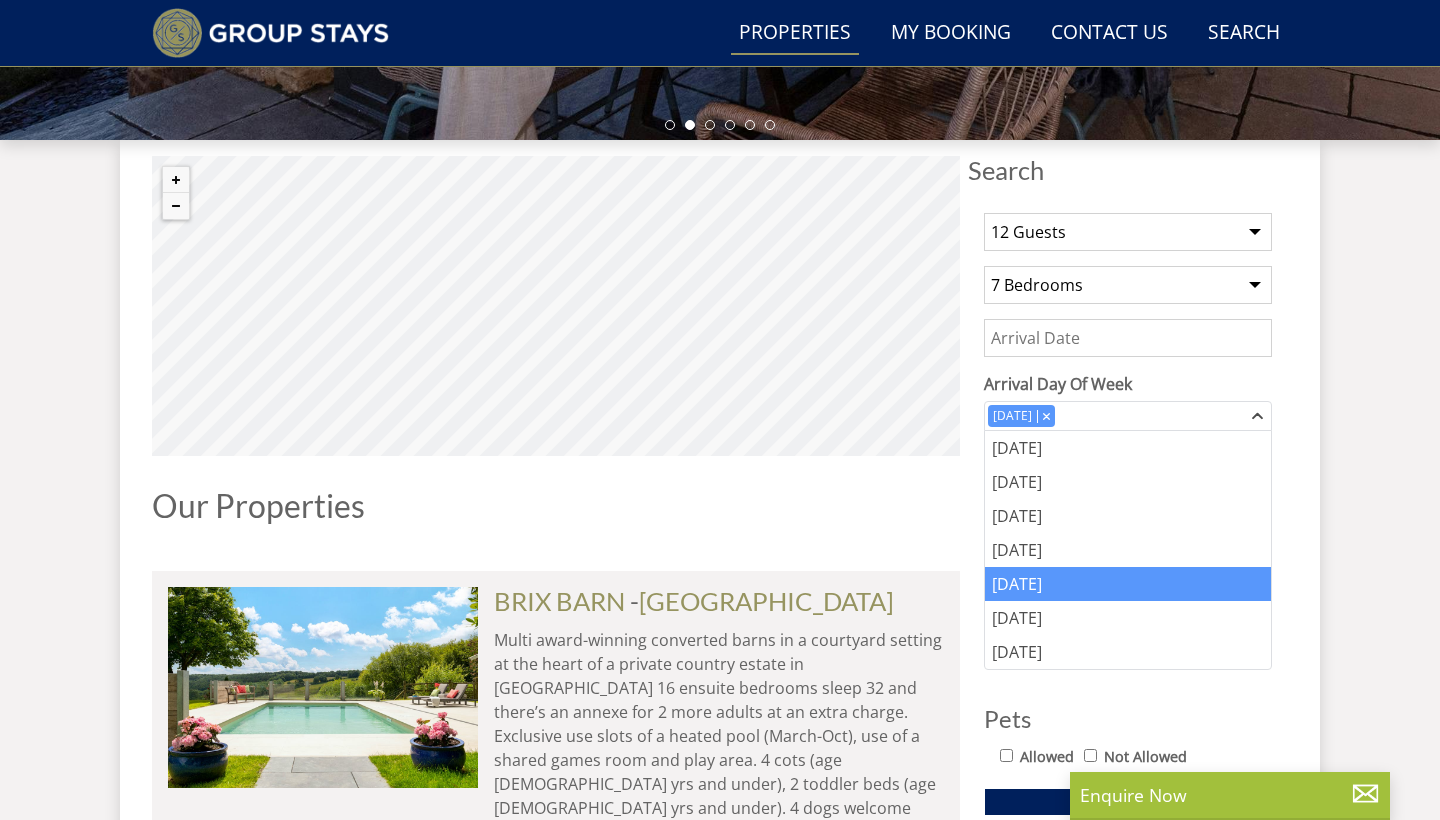 click on "Our Properties" at bounding box center [556, 505] 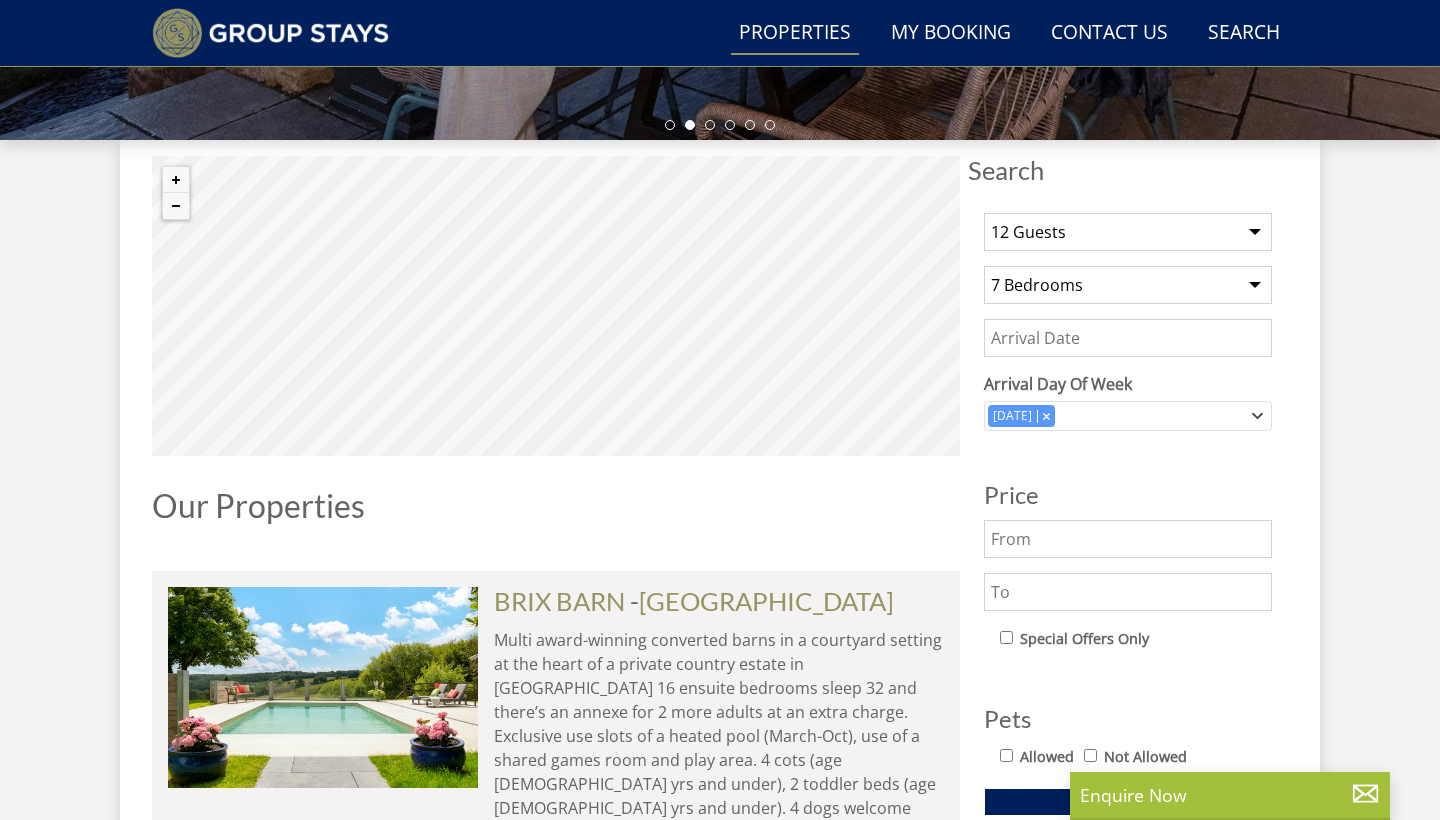 click on "Date" at bounding box center [1128, 338] 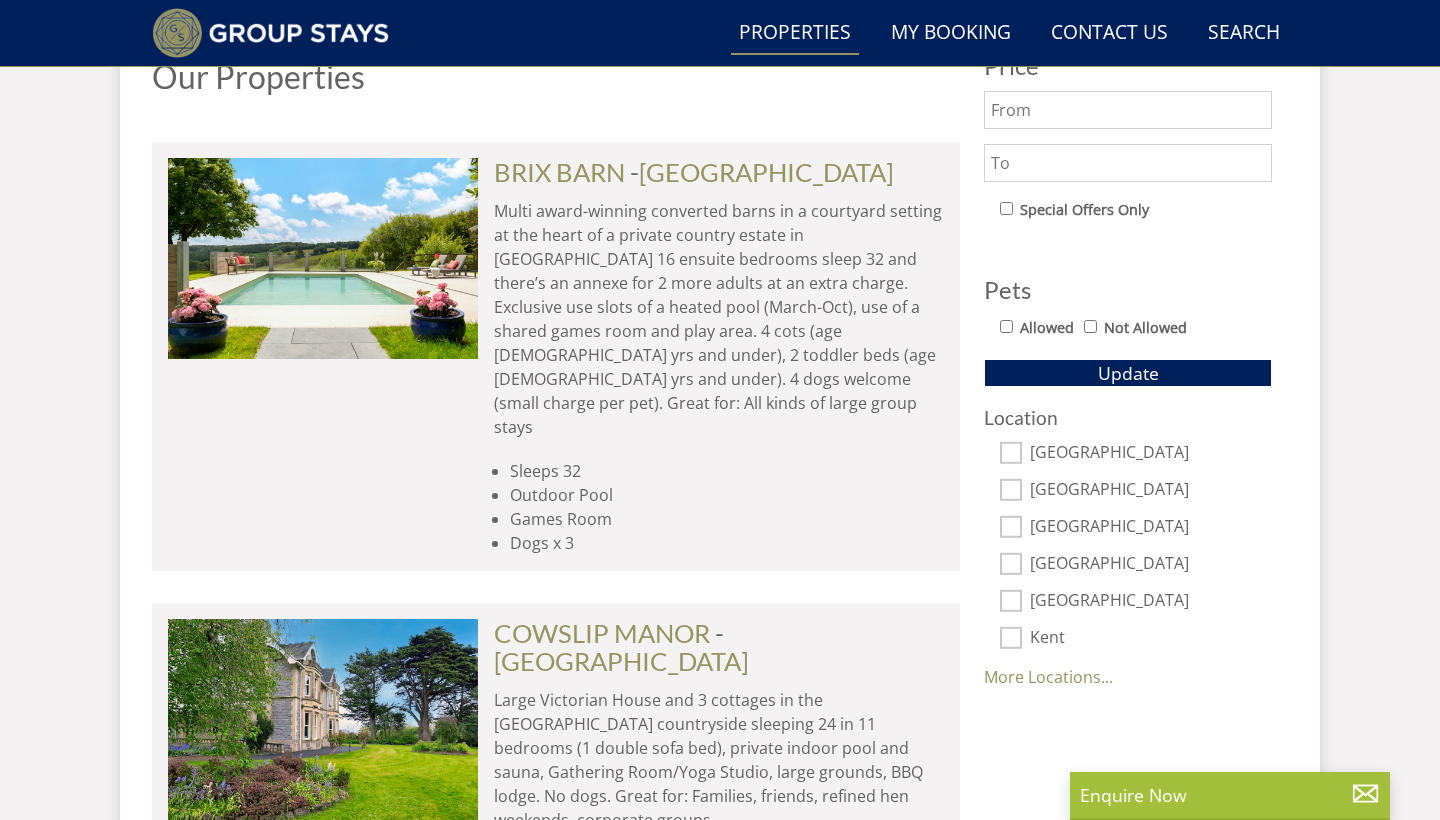 scroll, scrollTop: 1100, scrollLeft: 0, axis: vertical 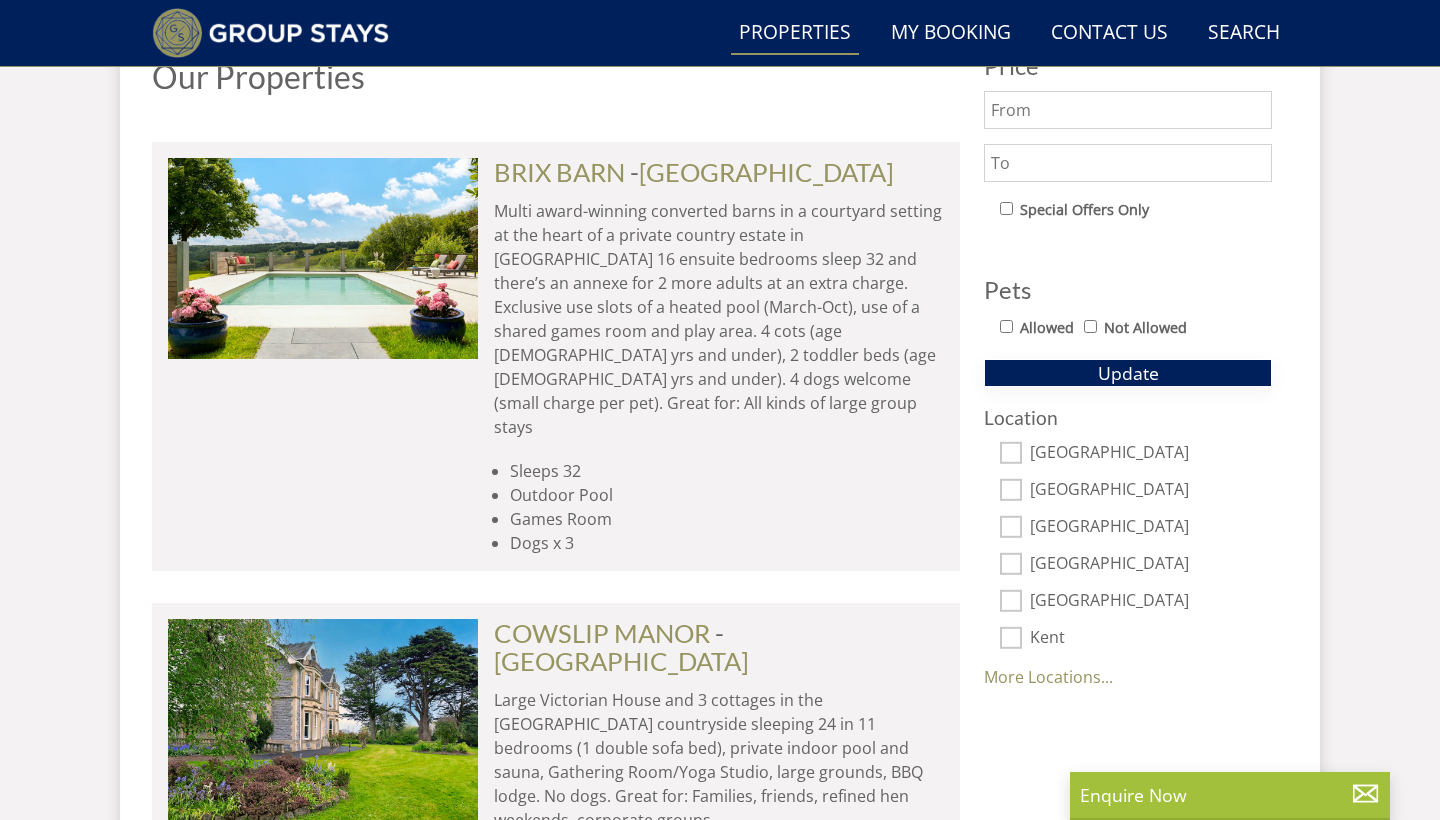 click on "Update" at bounding box center [1128, 373] 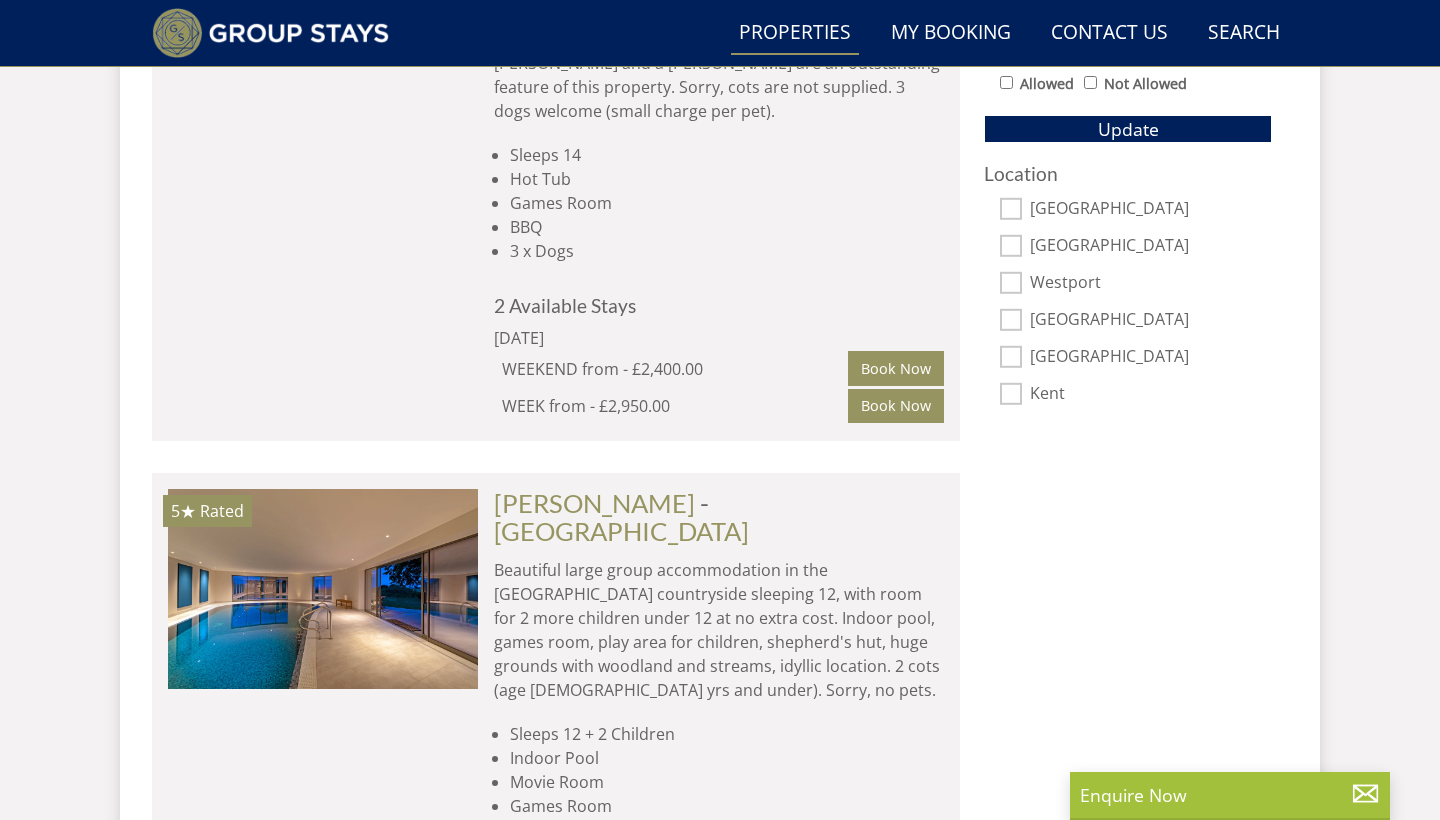 scroll, scrollTop: 1277, scrollLeft: 0, axis: vertical 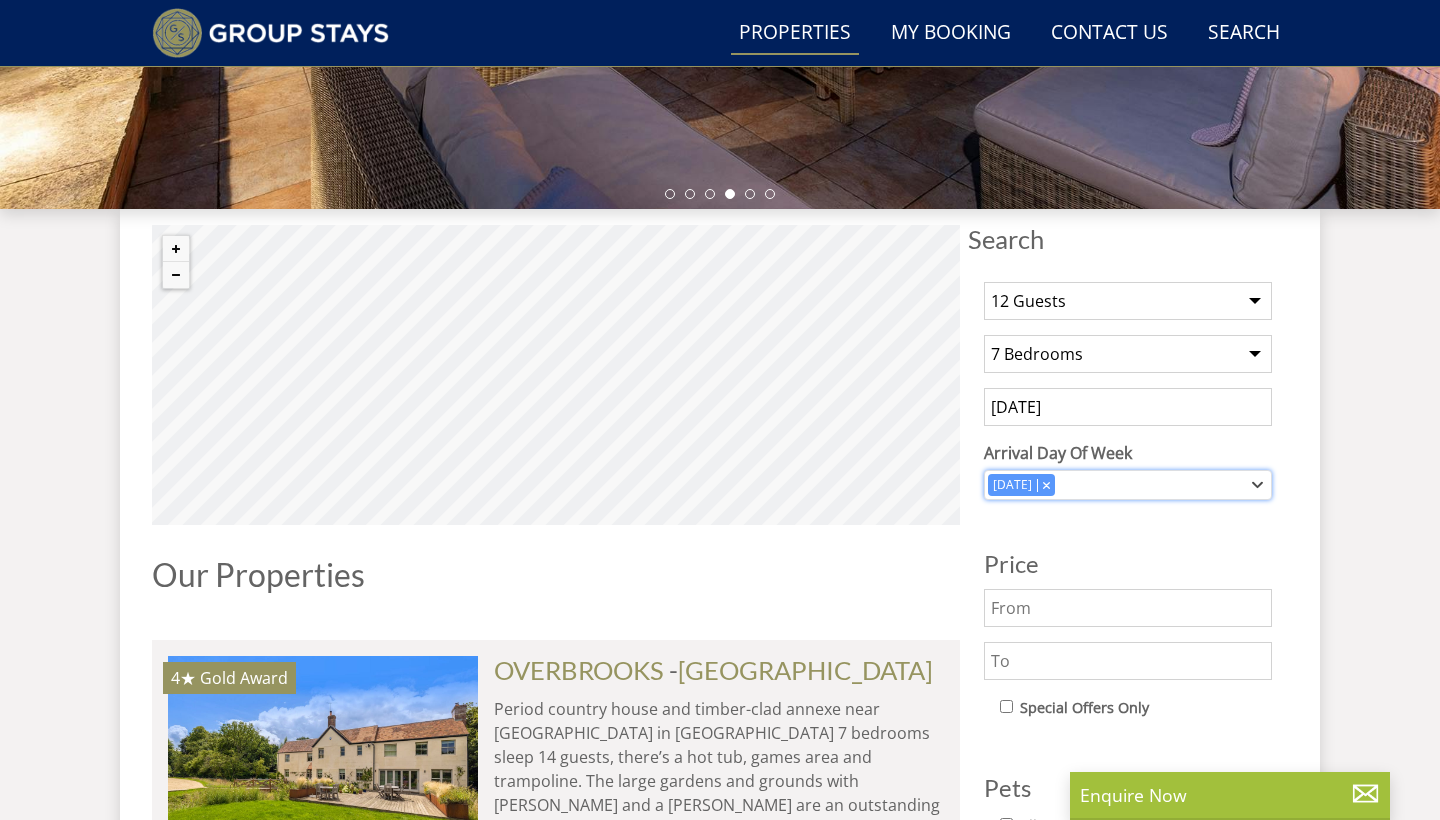 click at bounding box center (1046, 484) 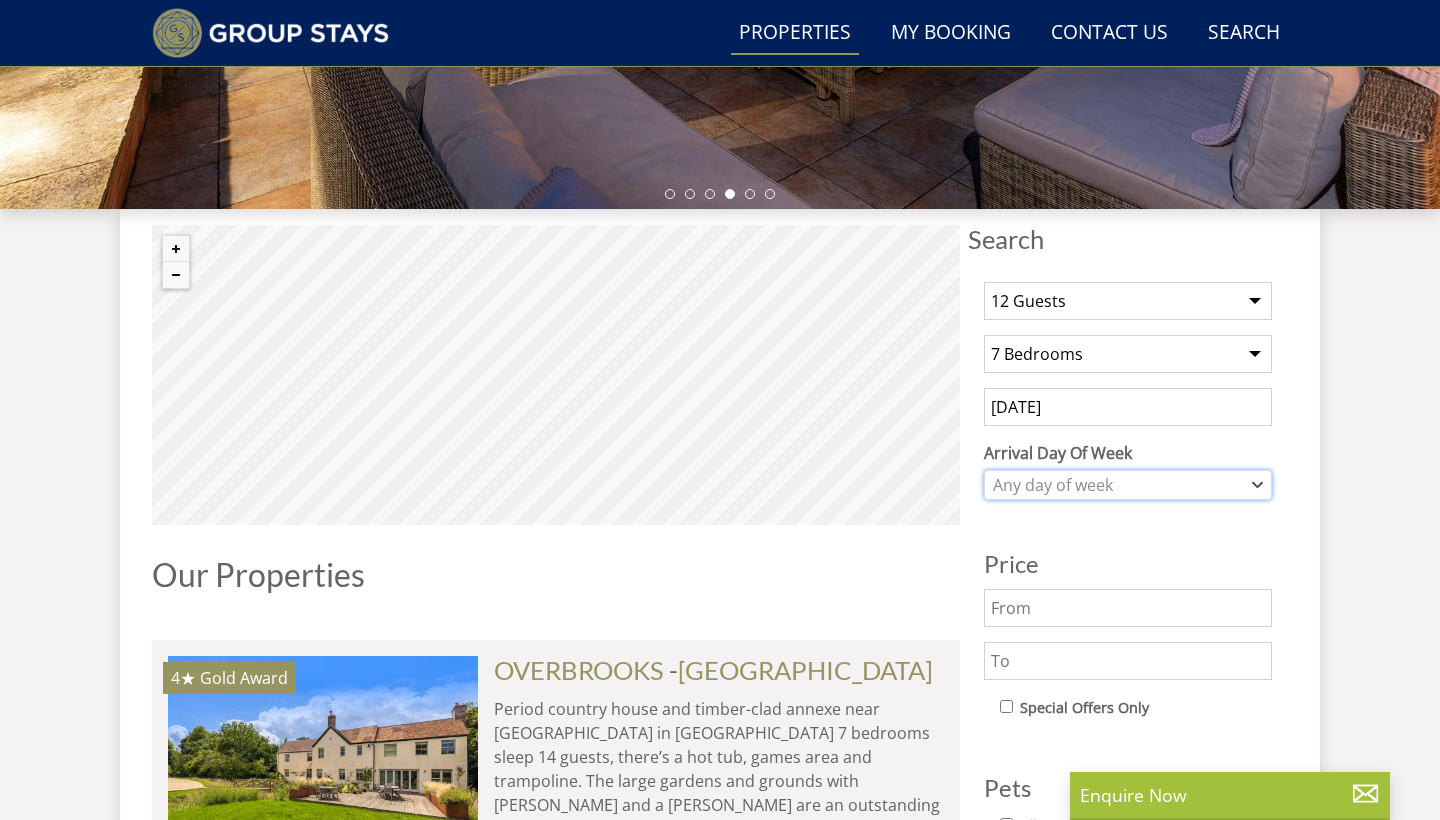 click on "Any day of week" at bounding box center (1117, 485) 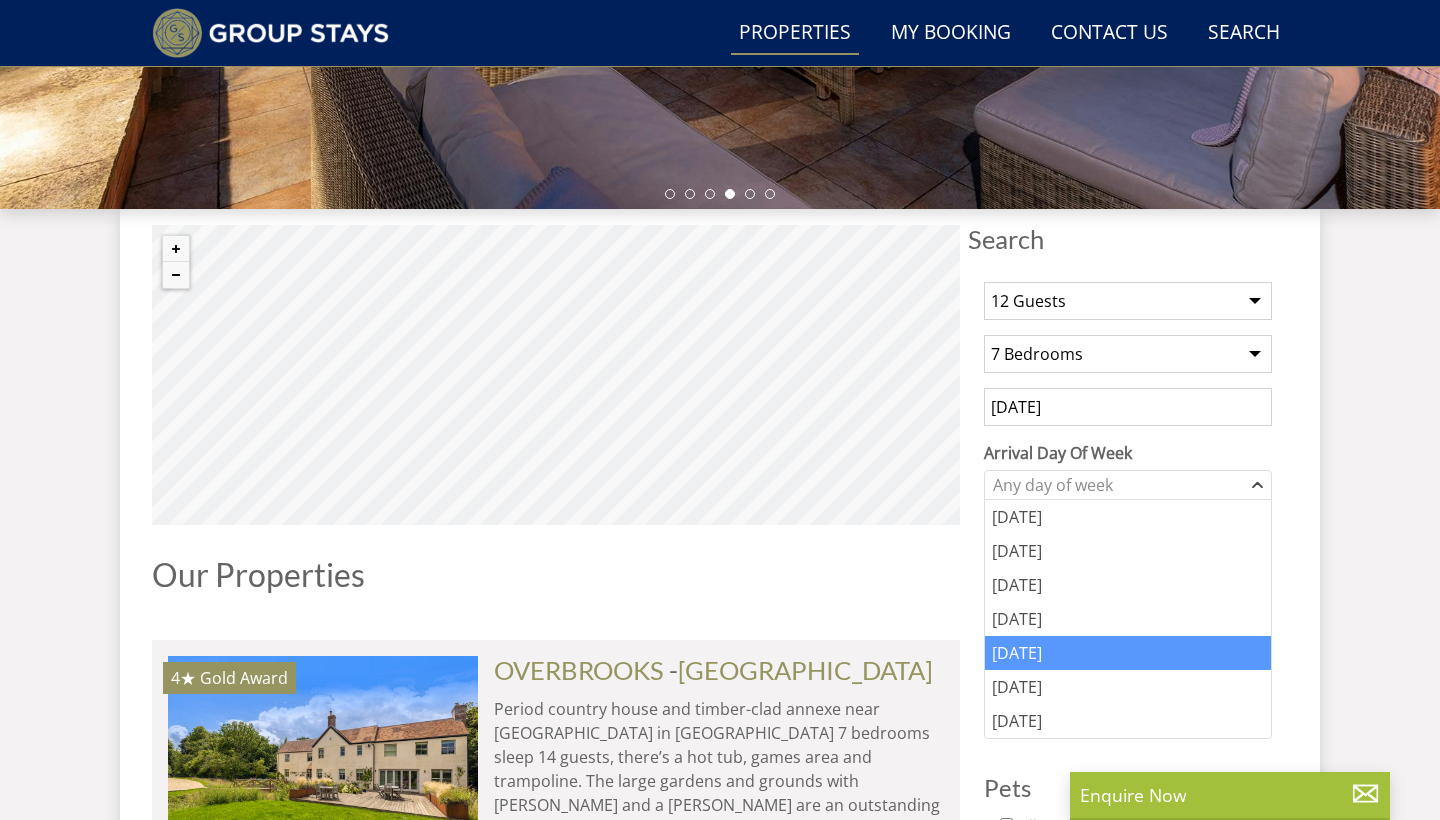click on "[DATE]" at bounding box center [1128, 653] 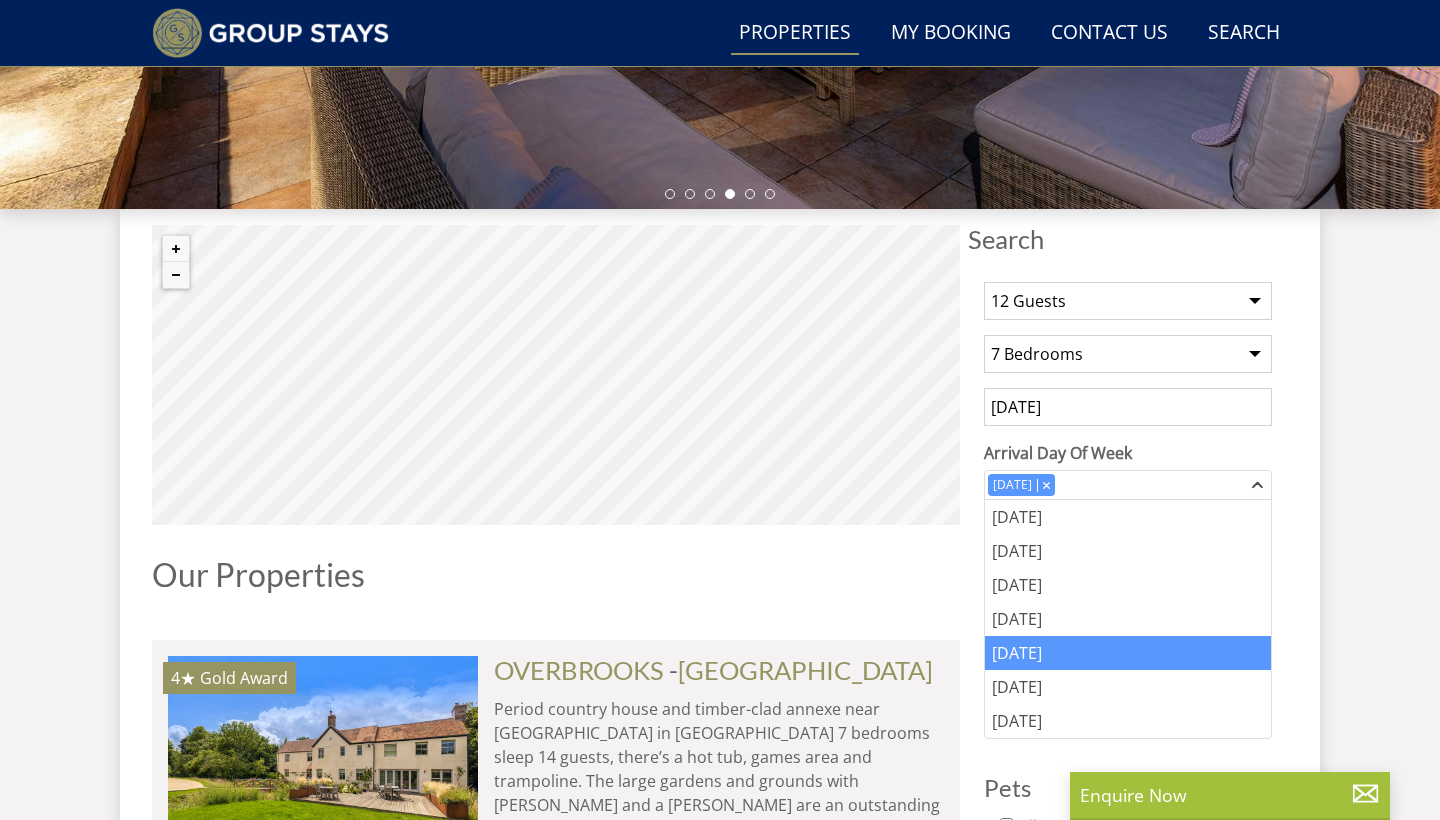 click on "[DATE]" at bounding box center [1128, 407] 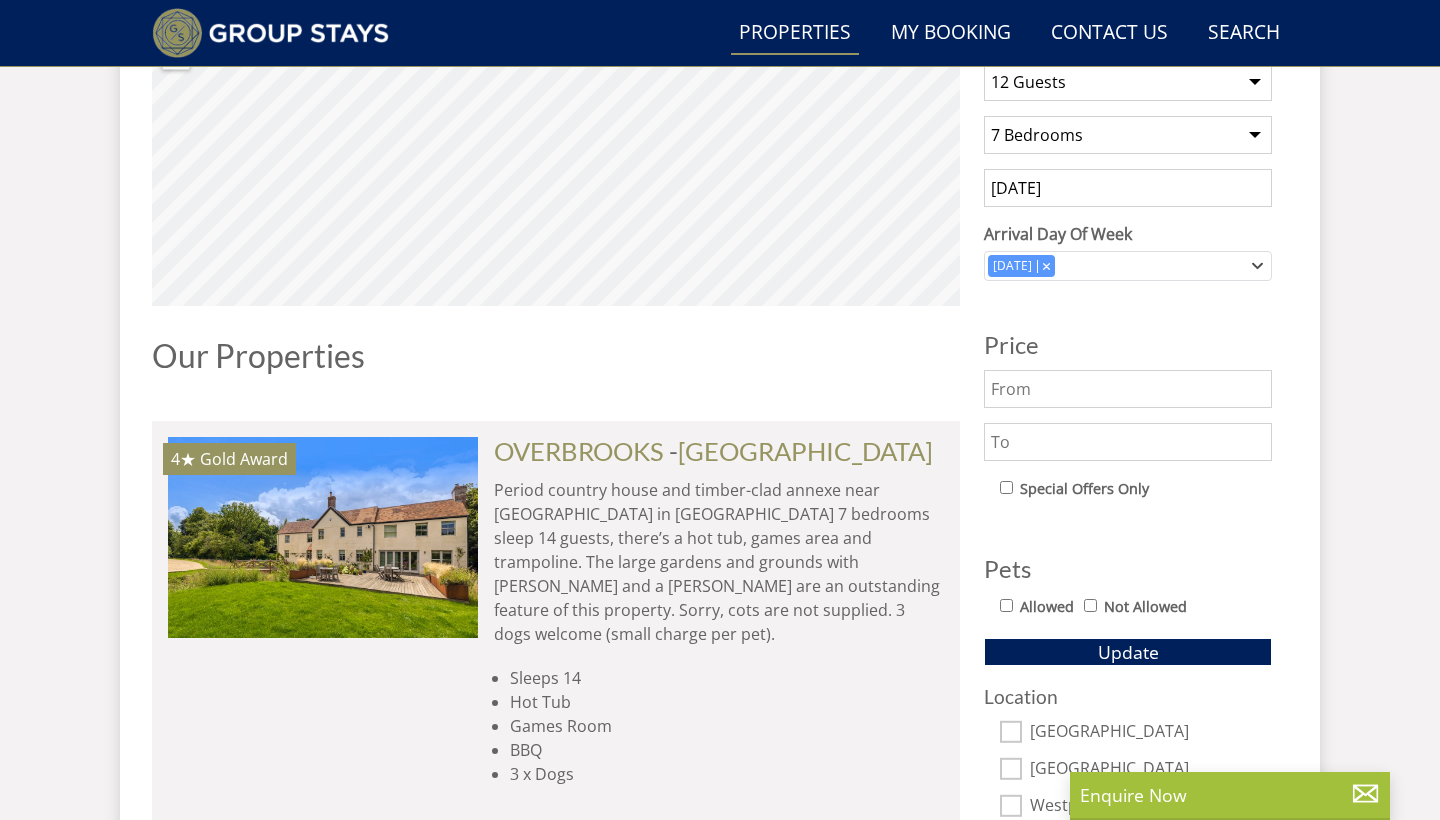 scroll, scrollTop: 924, scrollLeft: 0, axis: vertical 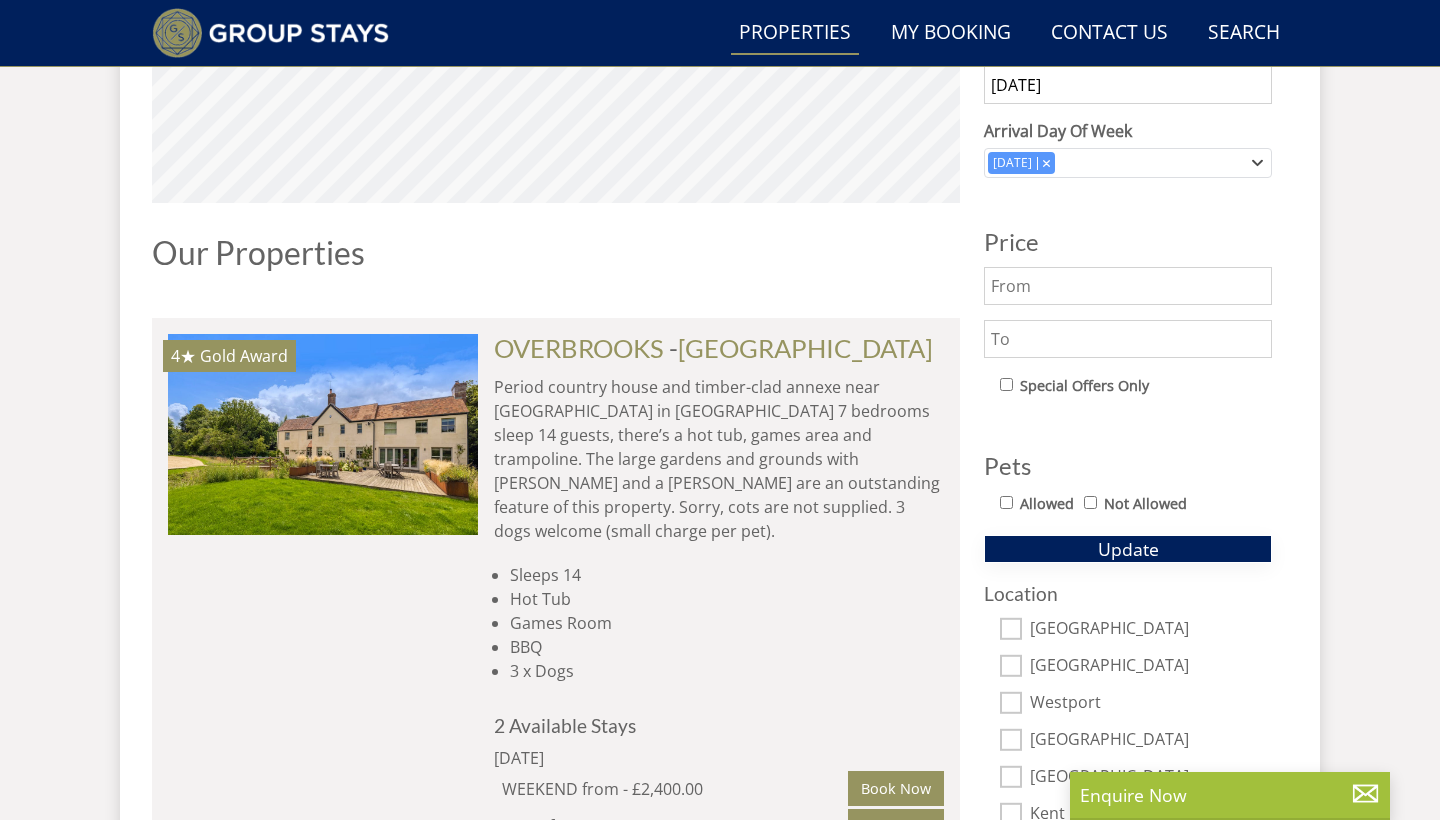 click on "Update" at bounding box center [1128, 549] 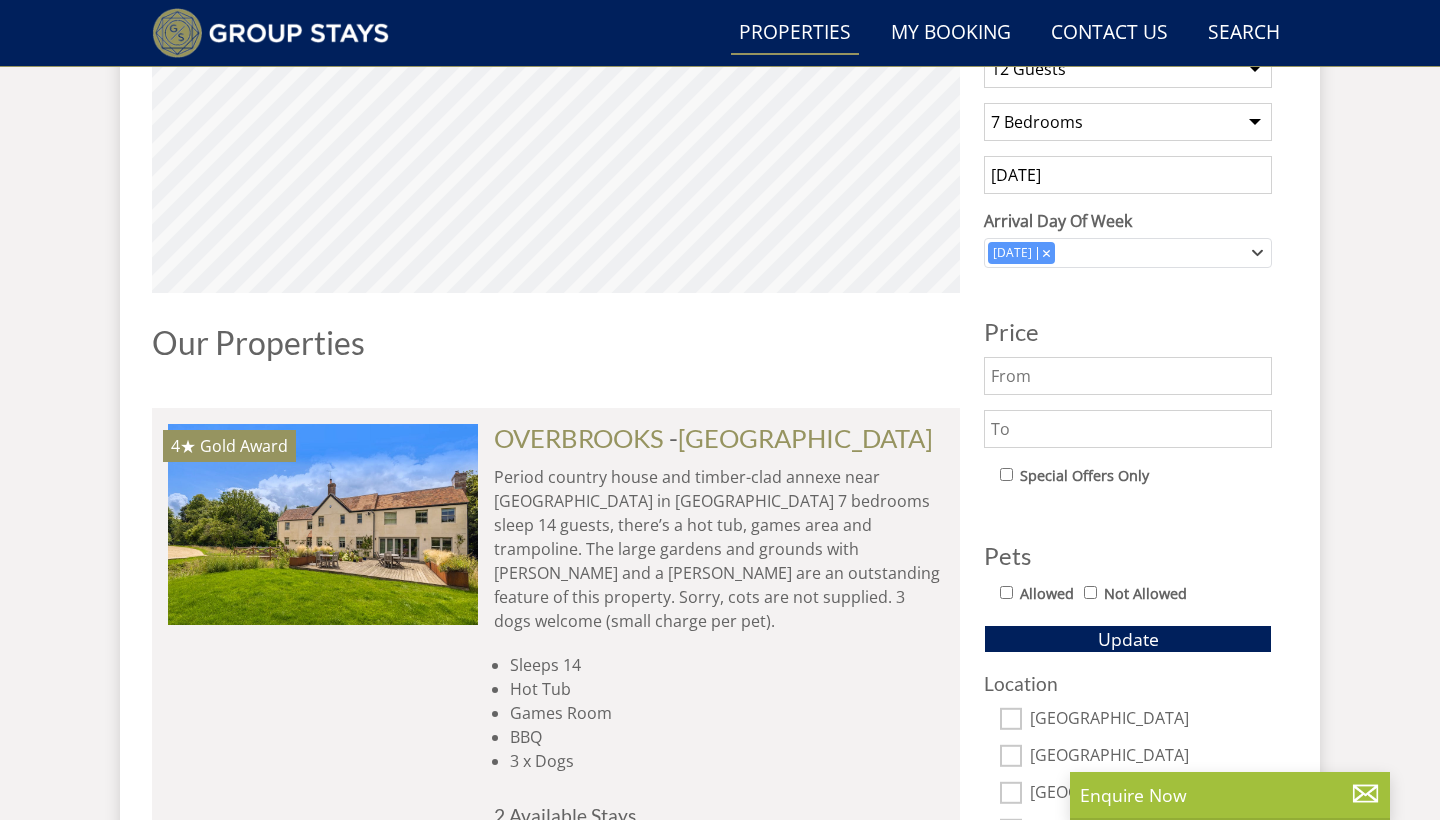 scroll, scrollTop: 836, scrollLeft: 0, axis: vertical 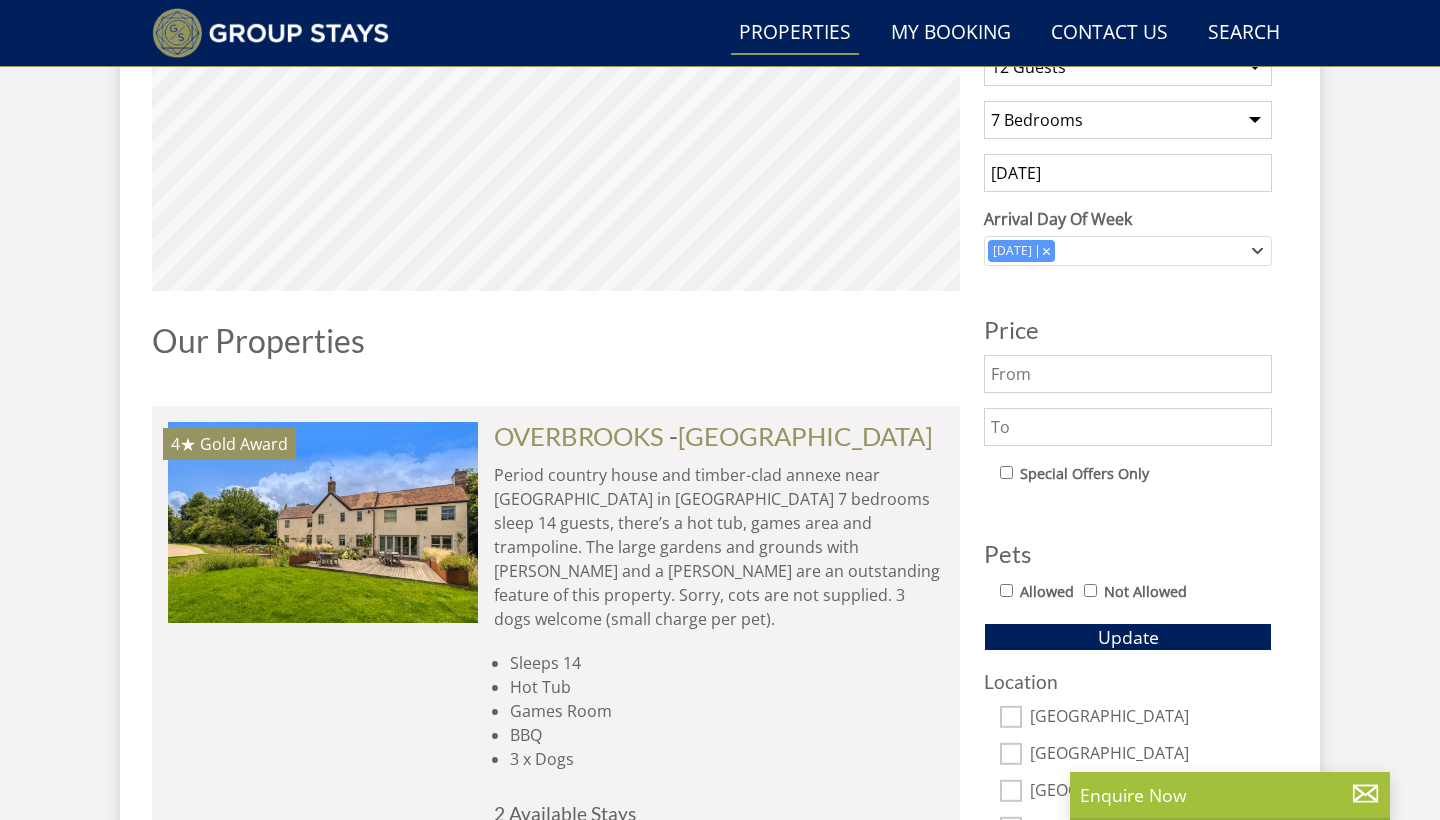 click on "[DATE]" at bounding box center [1128, 173] 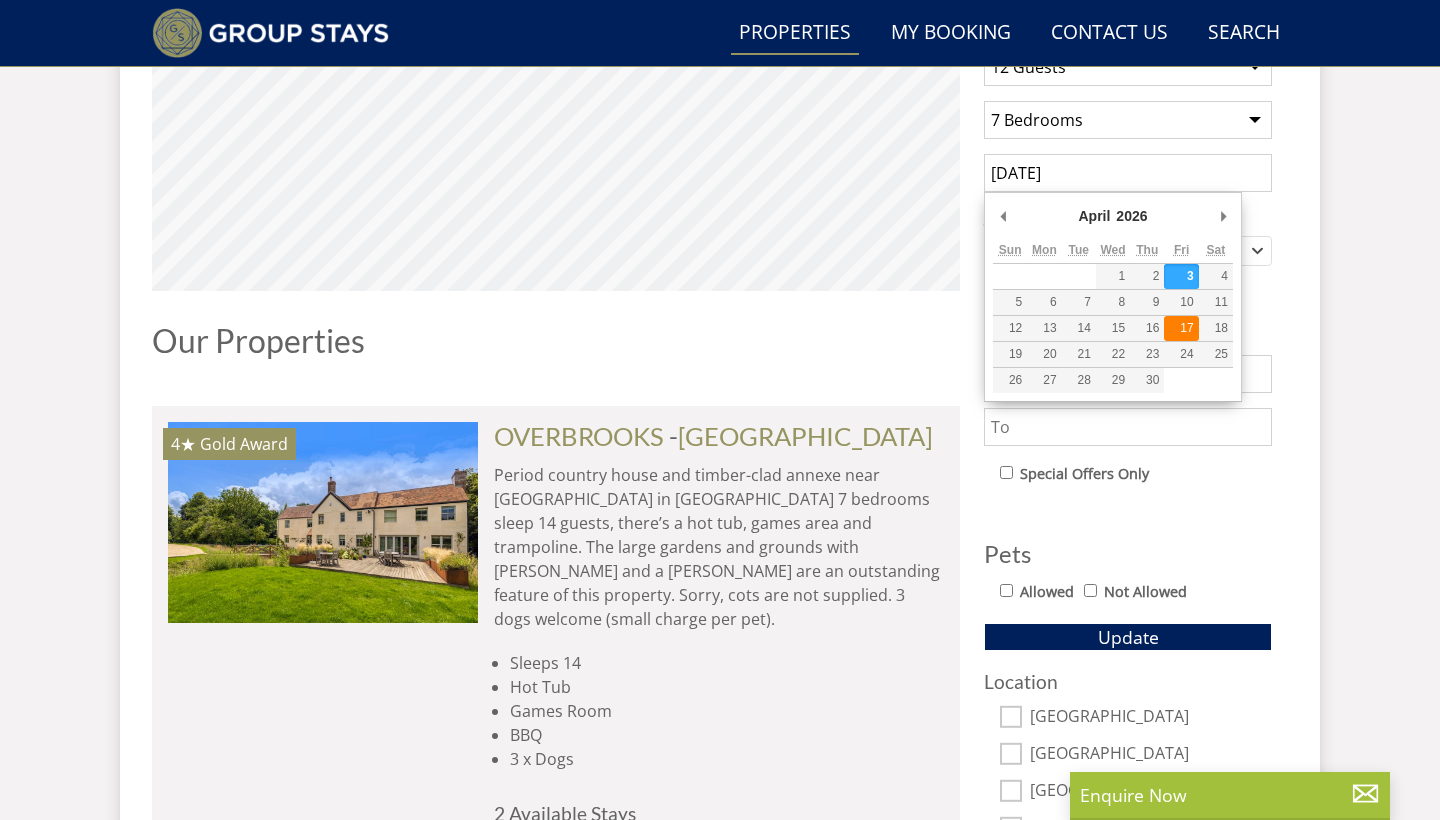 type on "[DATE]" 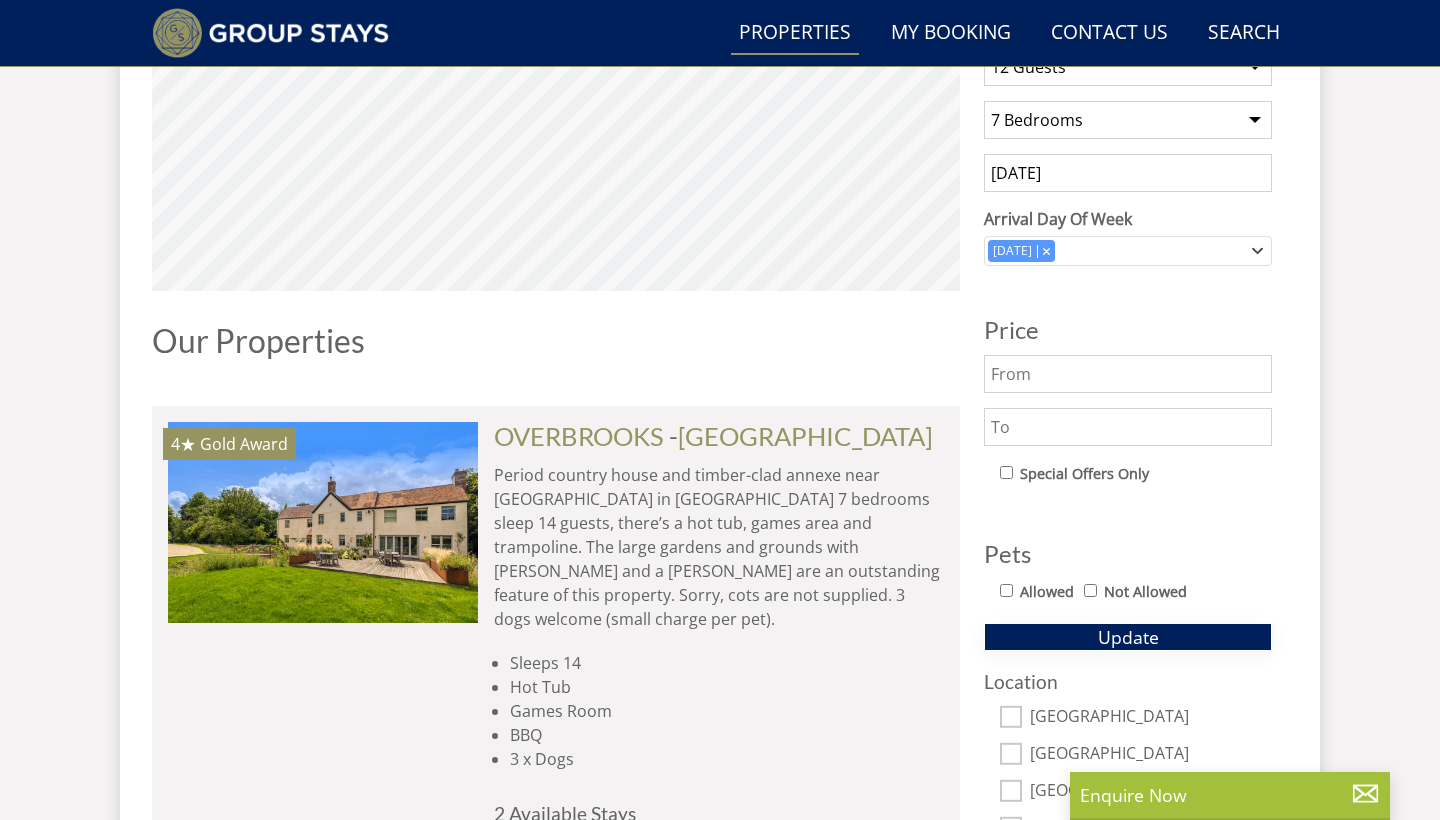 click on "Update" at bounding box center [1128, 637] 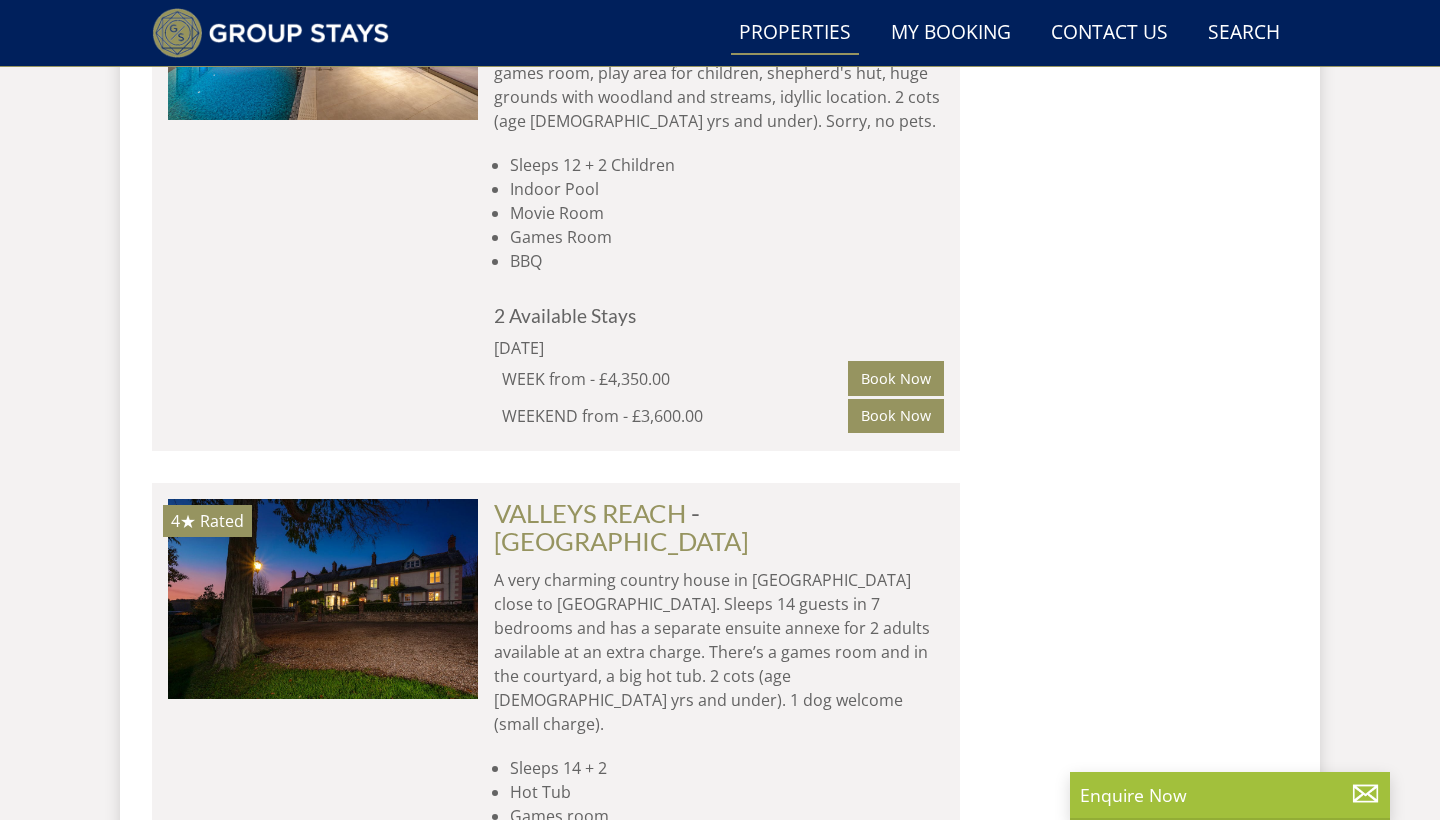 scroll, scrollTop: 1915, scrollLeft: 0, axis: vertical 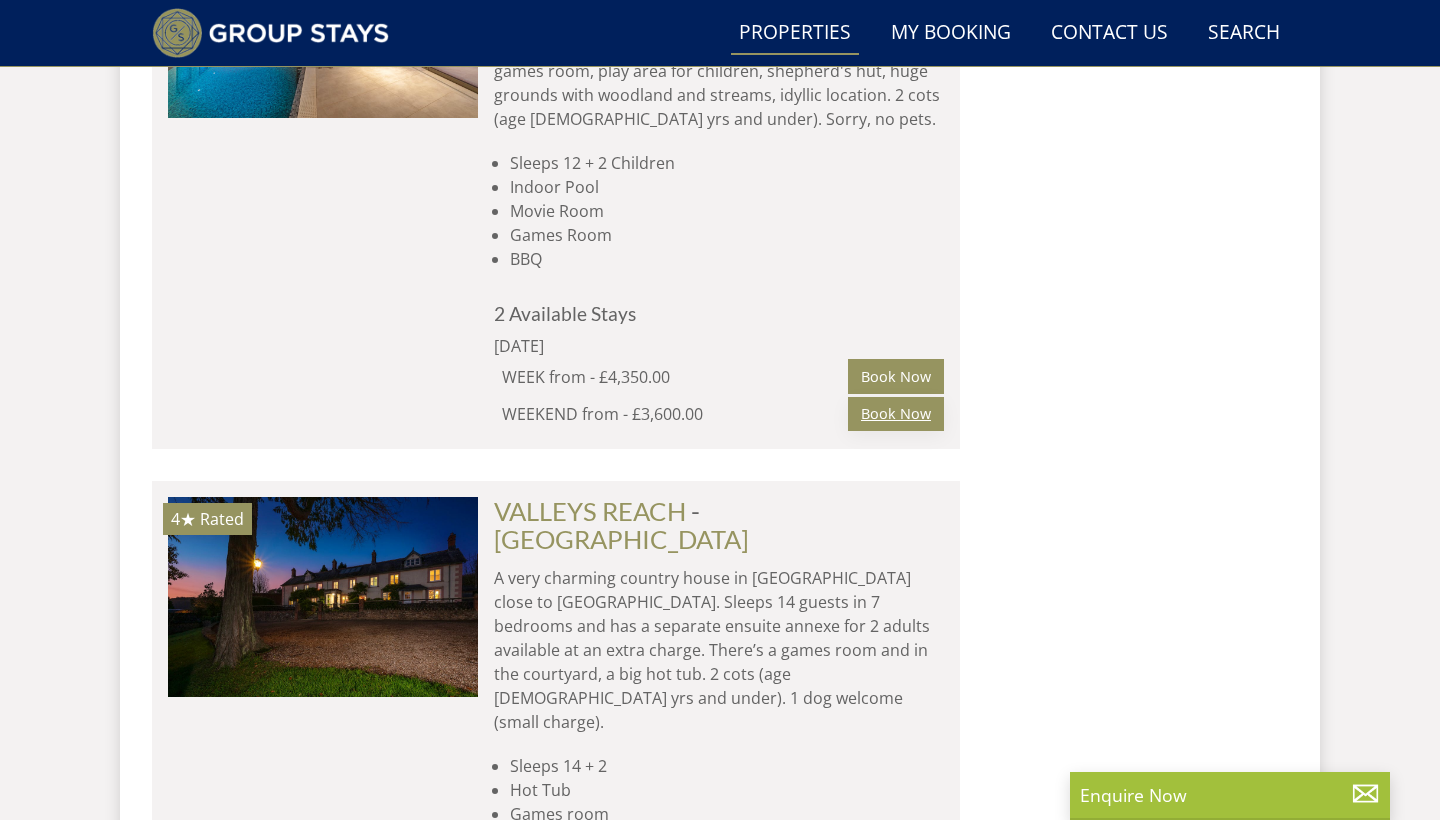 click on "Book Now" at bounding box center [896, 414] 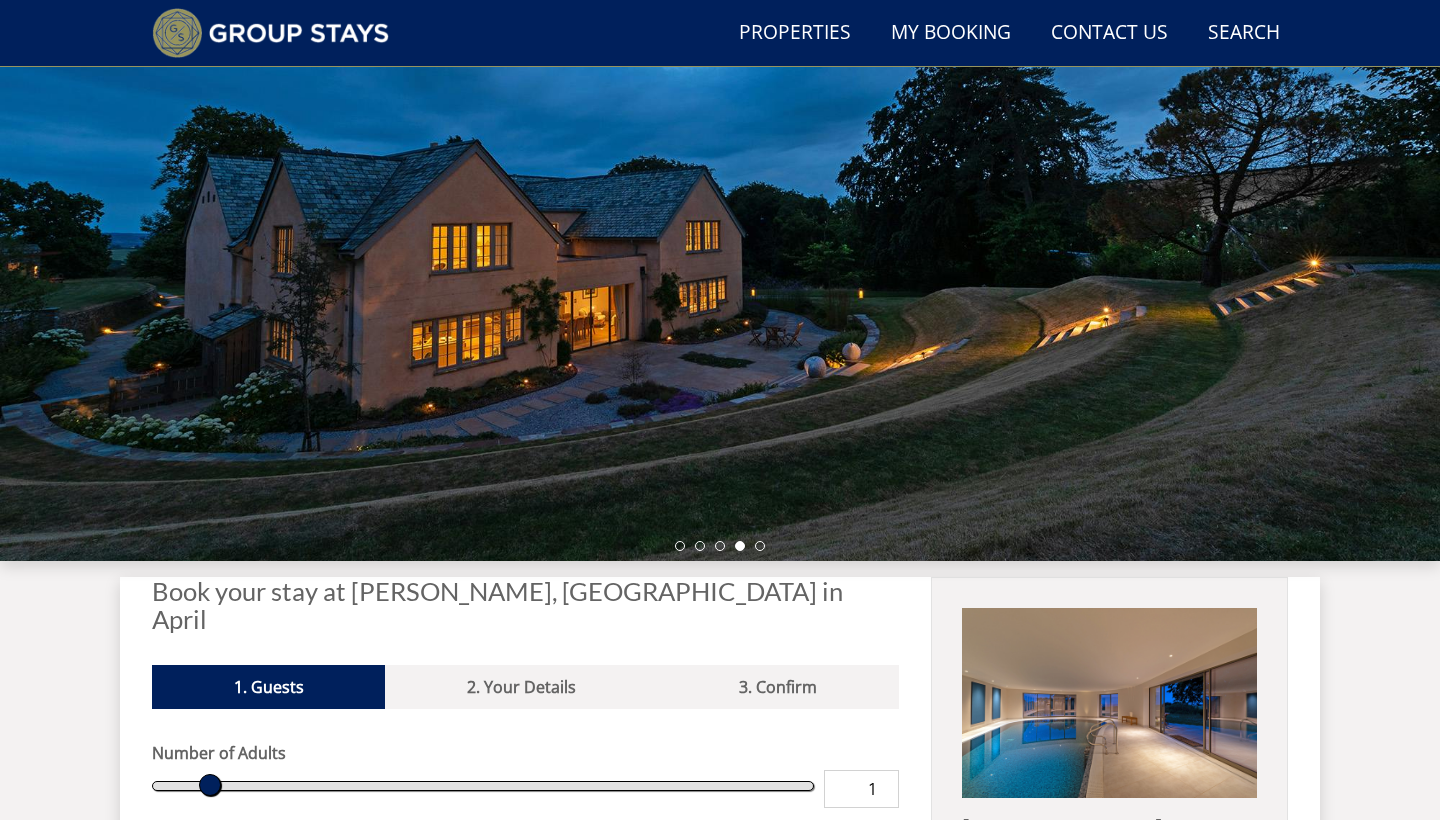 scroll, scrollTop: 0, scrollLeft: 0, axis: both 